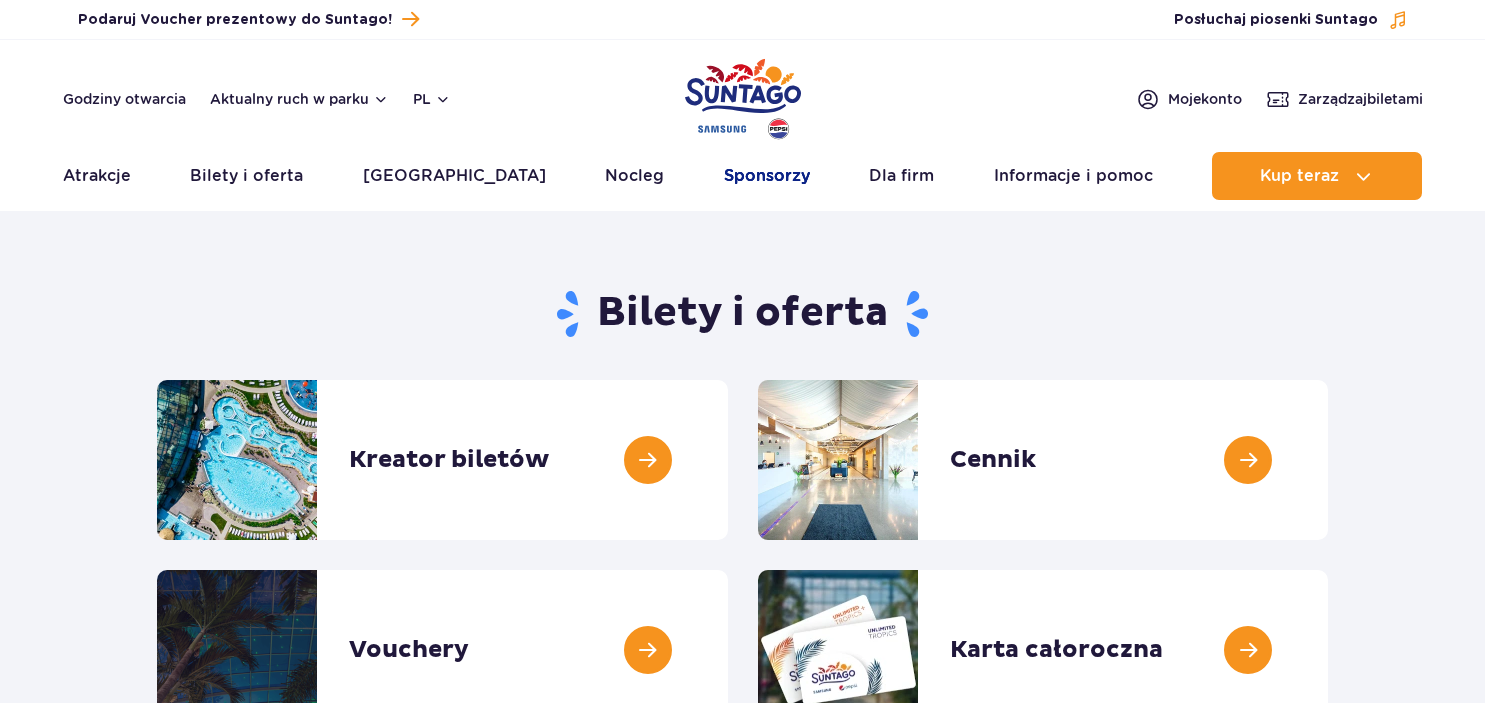 scroll, scrollTop: 0, scrollLeft: 0, axis: both 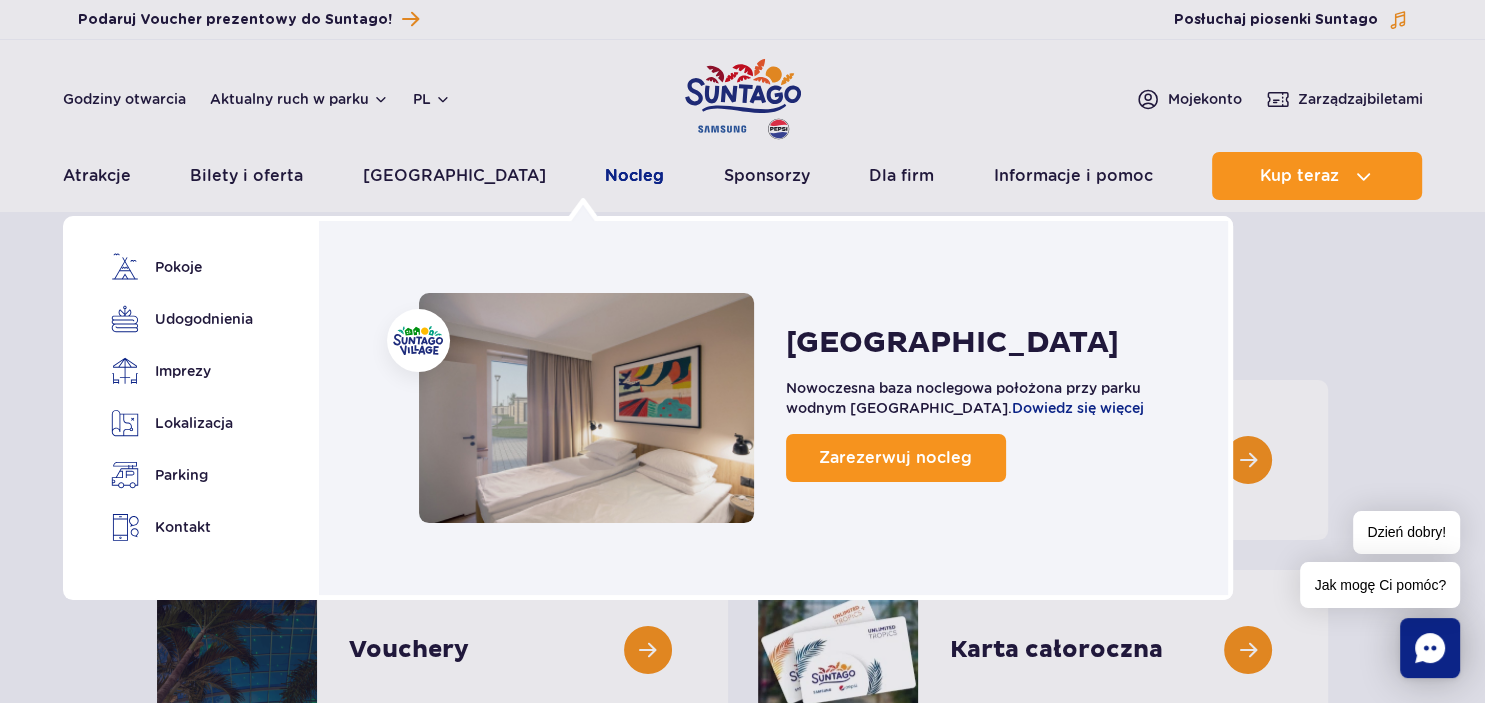 click on "Nocleg" at bounding box center (634, 176) 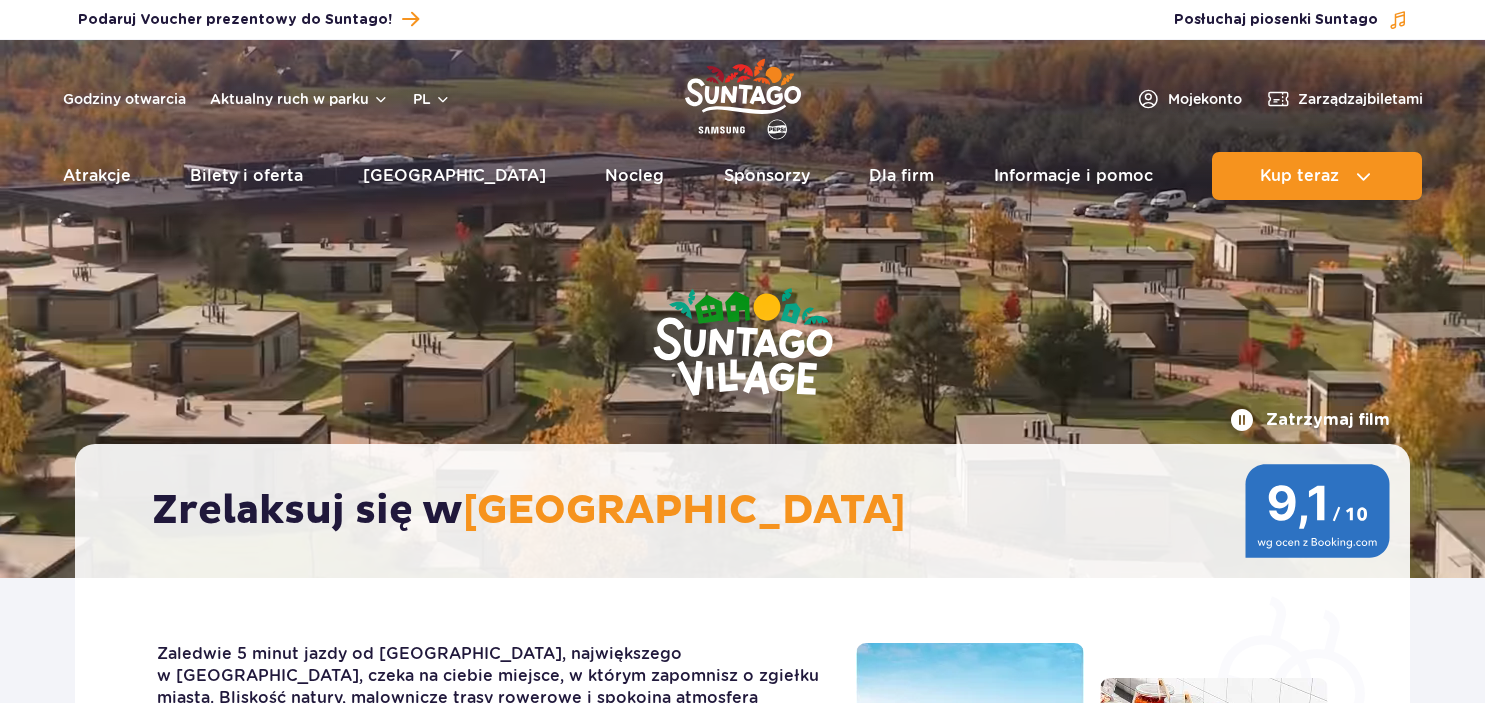 scroll, scrollTop: 0, scrollLeft: 0, axis: both 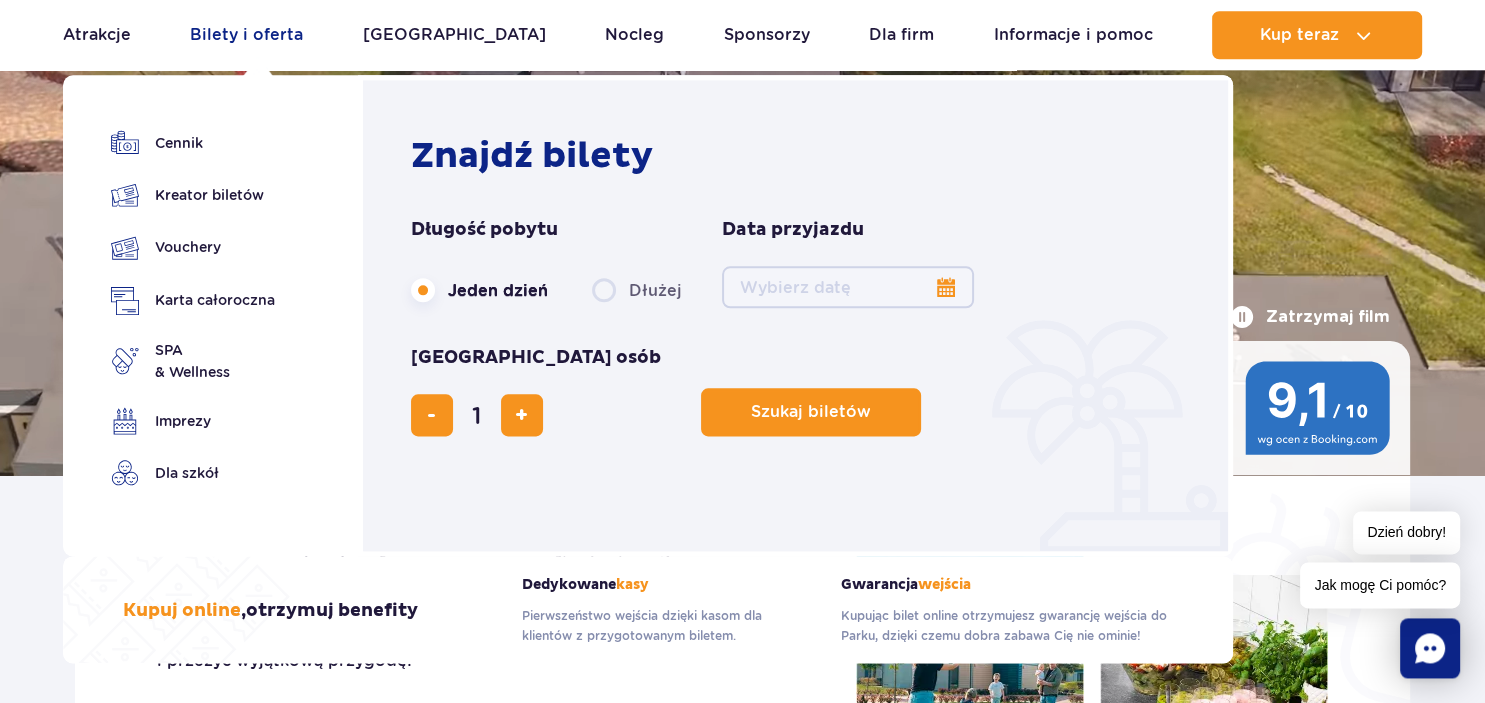 click on "Bilety i oferta" at bounding box center [246, 35] 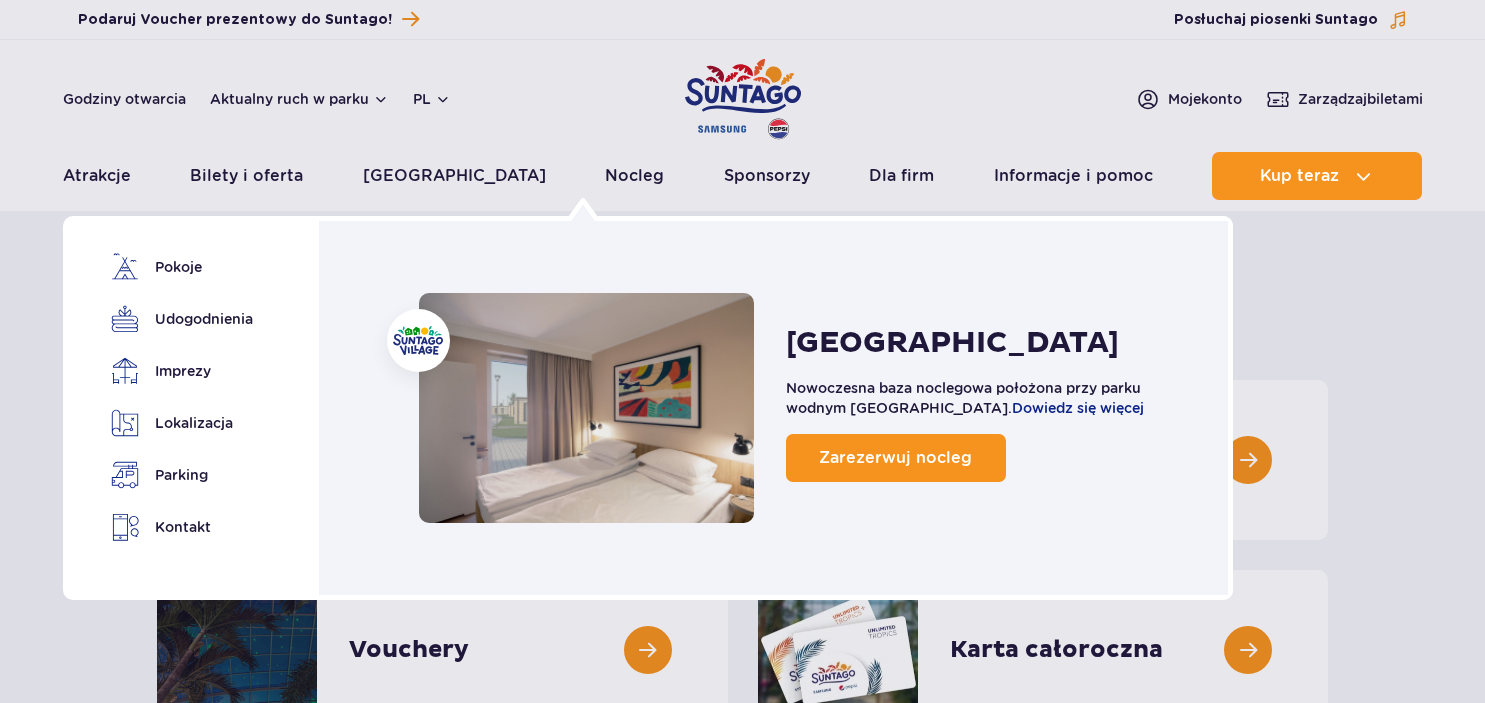 scroll, scrollTop: 0, scrollLeft: 0, axis: both 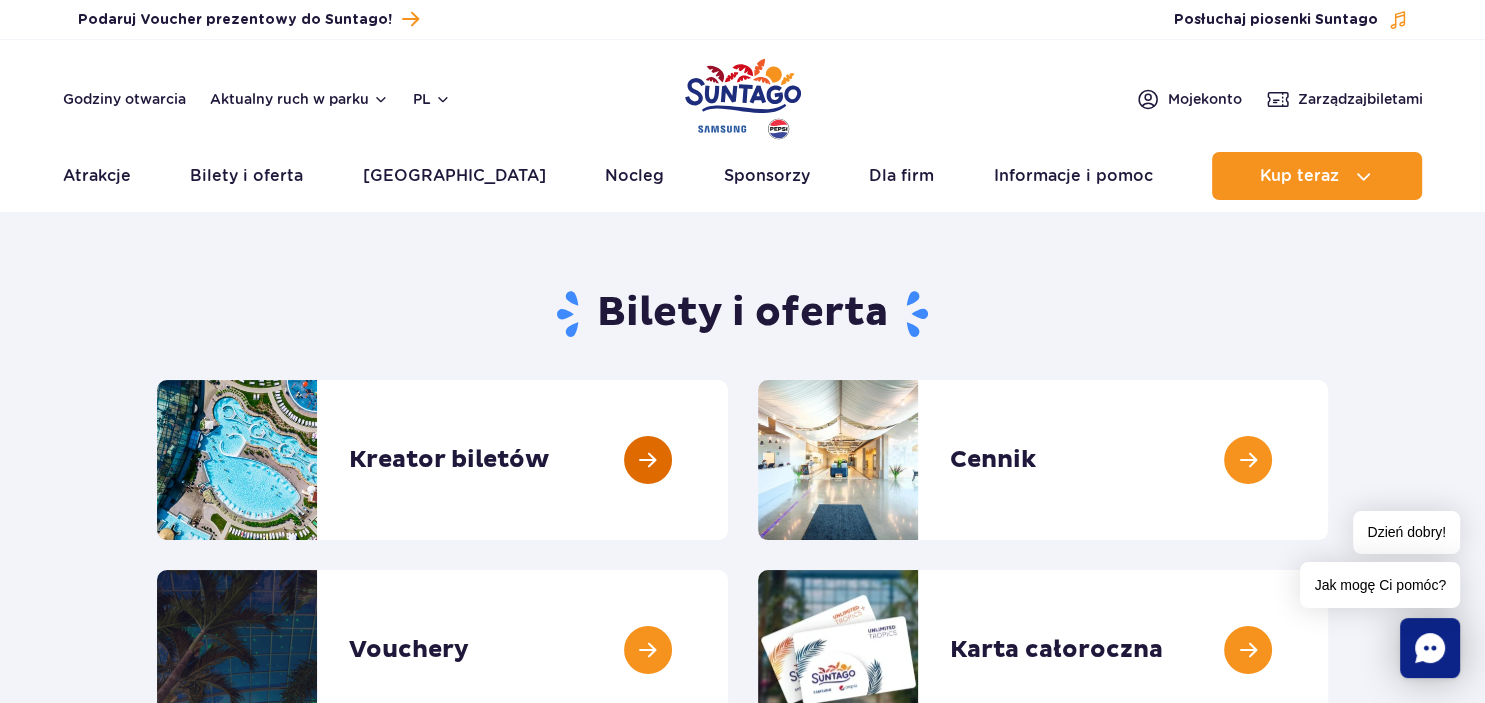 click at bounding box center [728, 460] 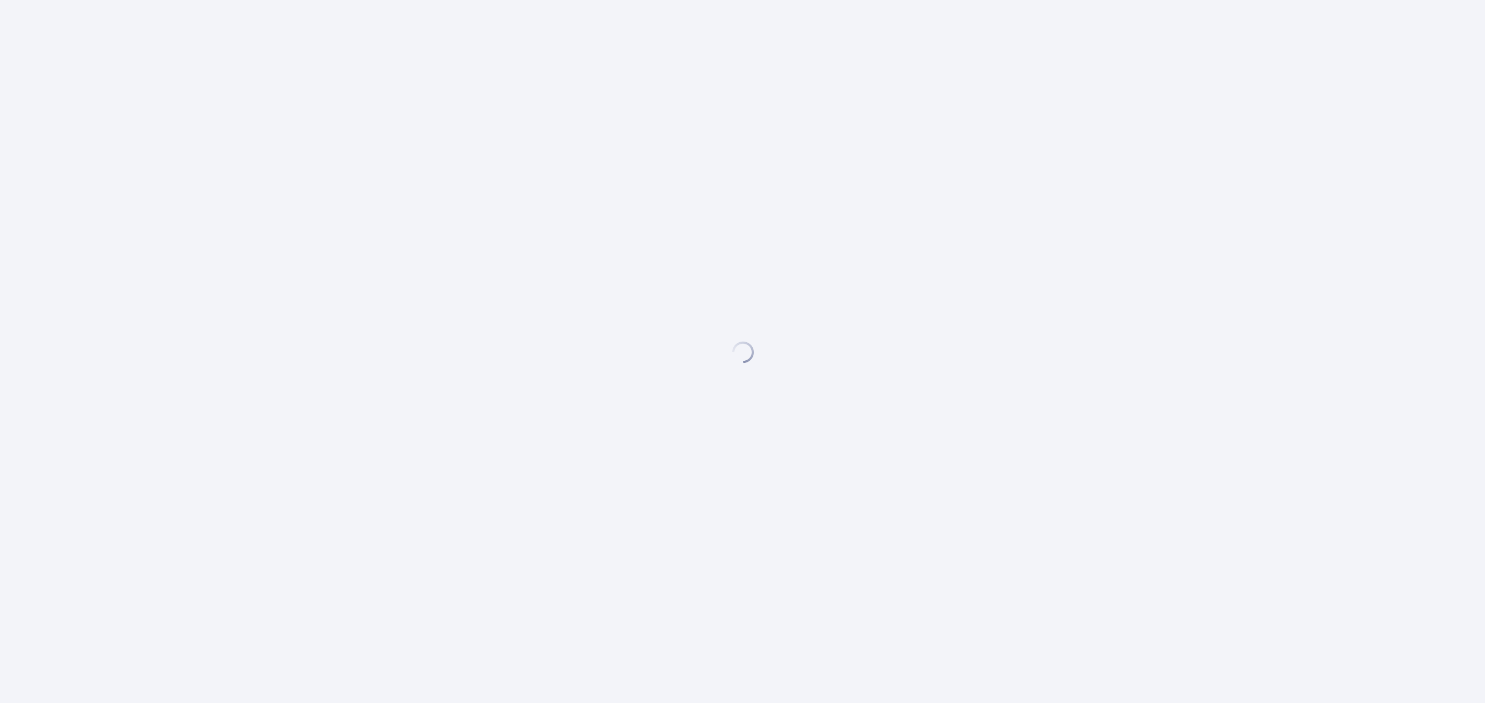 scroll, scrollTop: 0, scrollLeft: 0, axis: both 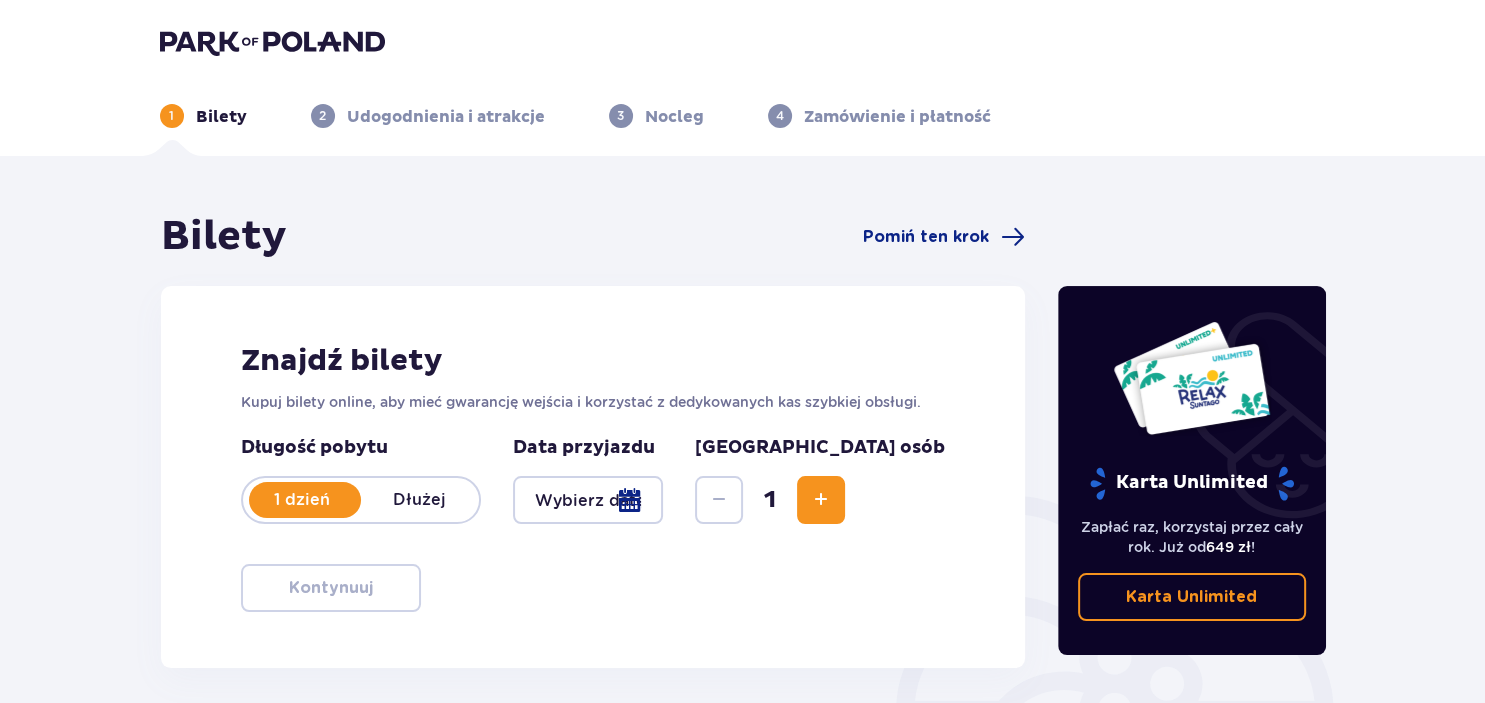 click on "Nocleg" at bounding box center [674, 117] 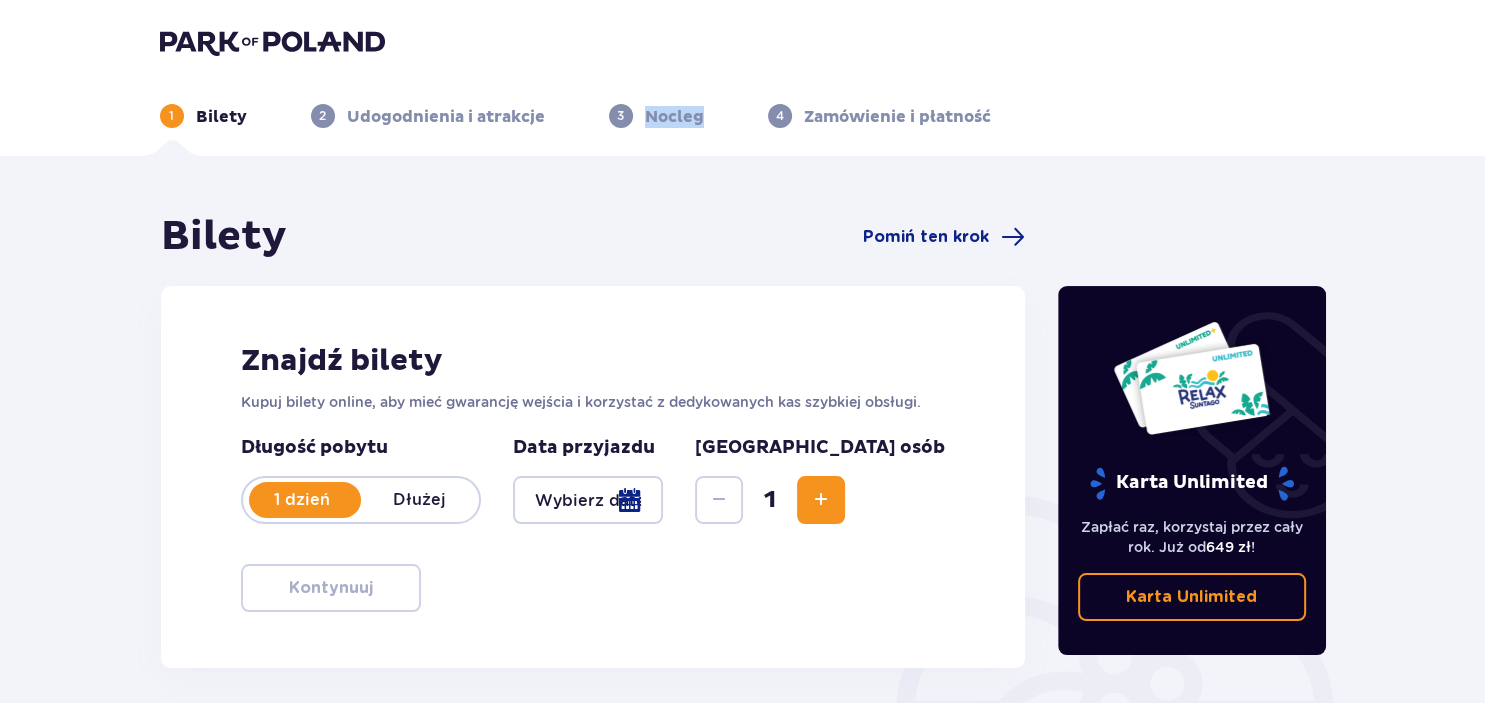 click on "Nocleg" at bounding box center [674, 117] 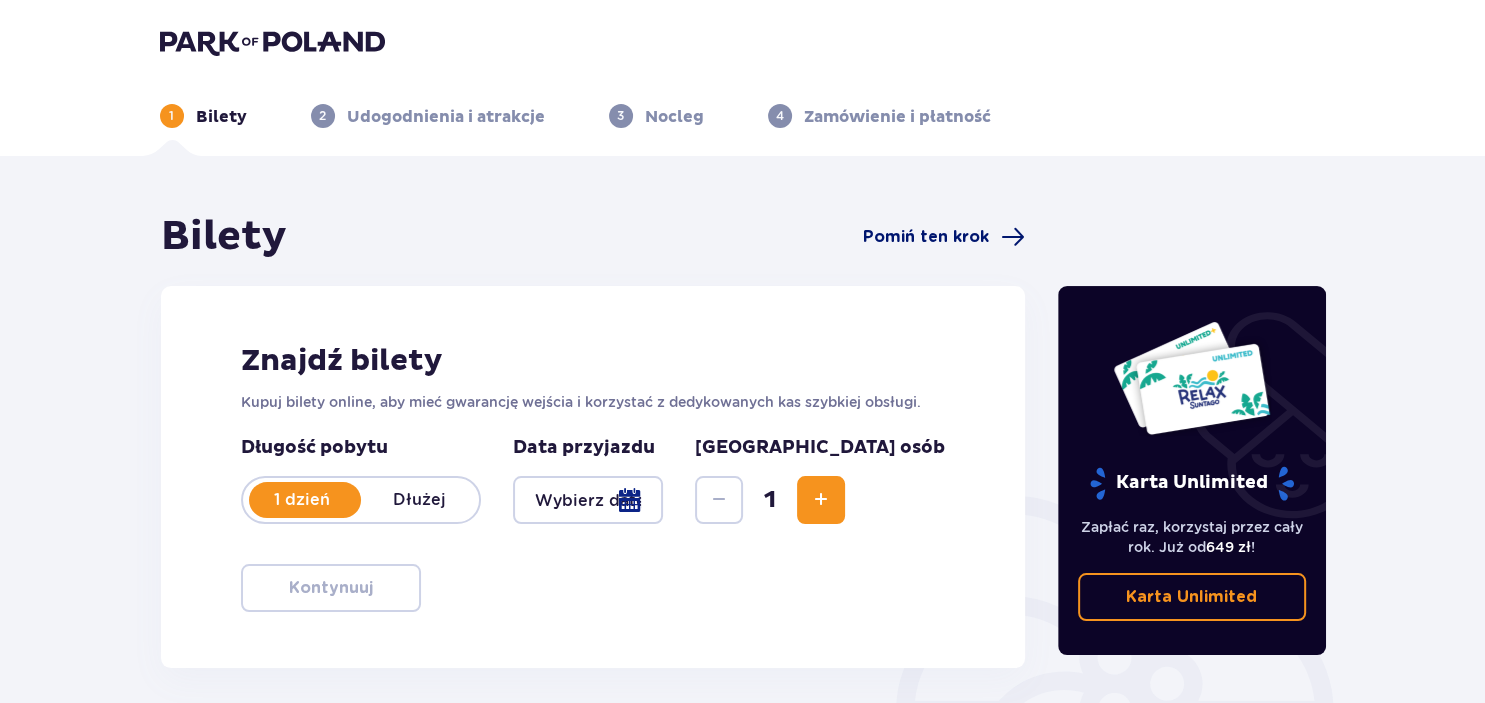 click on "Pomiń ten krok" at bounding box center (926, 237) 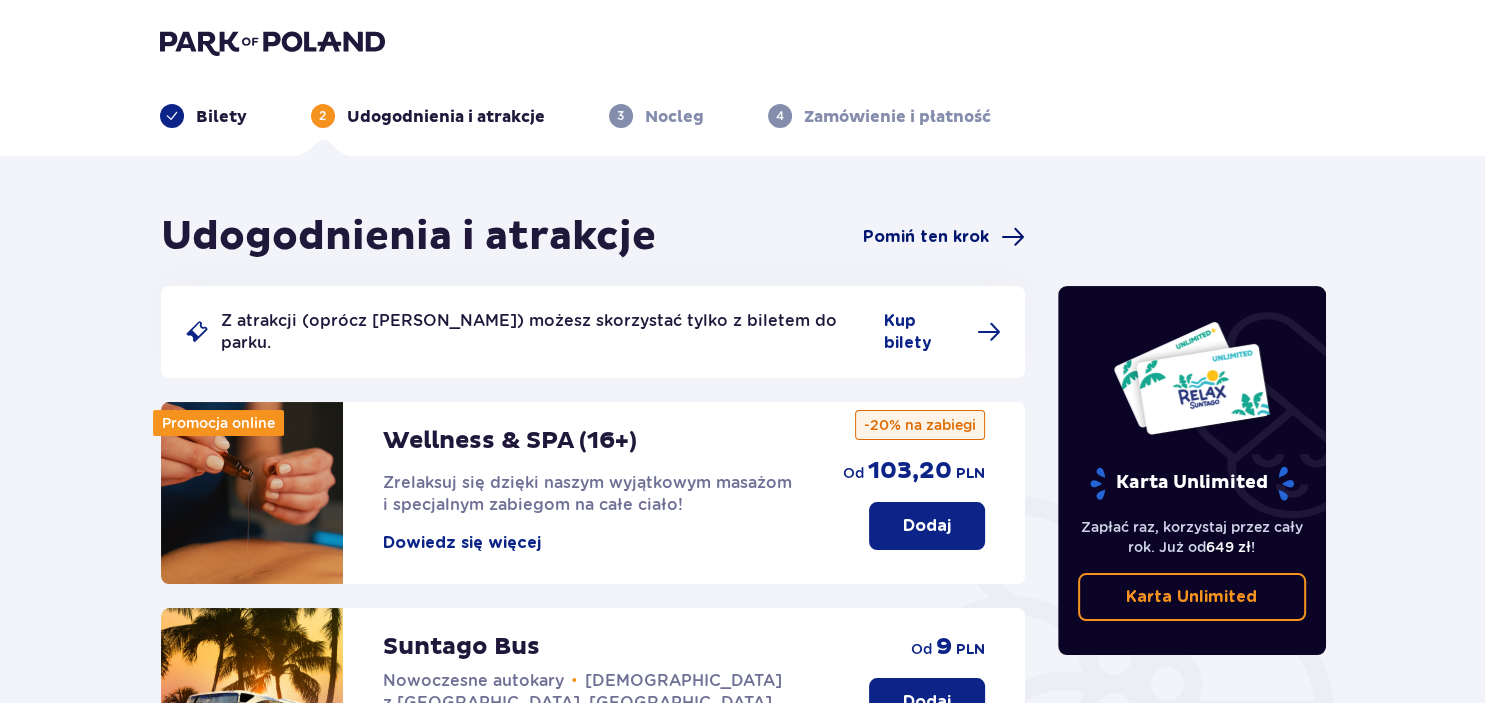 click on "Pomiń ten krok" at bounding box center [926, 237] 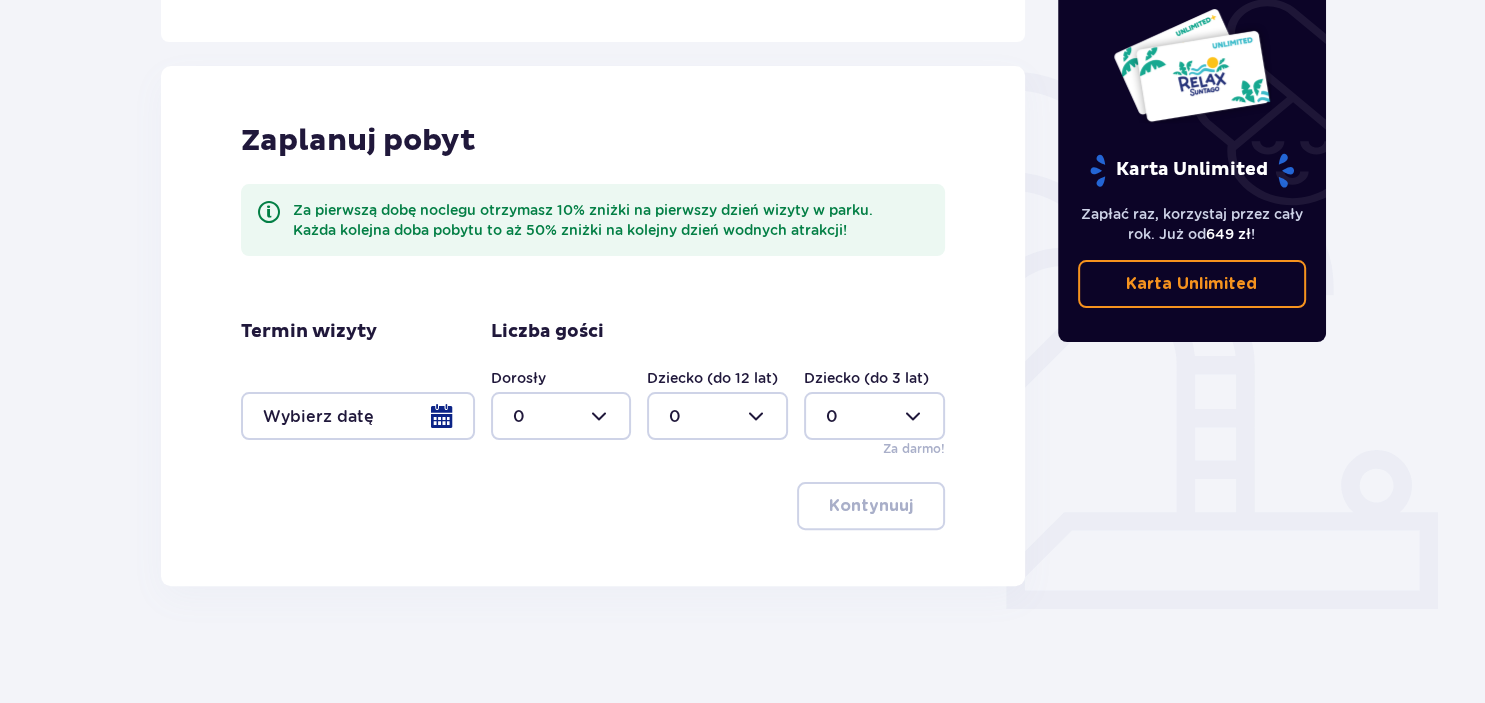 scroll, scrollTop: 427, scrollLeft: 0, axis: vertical 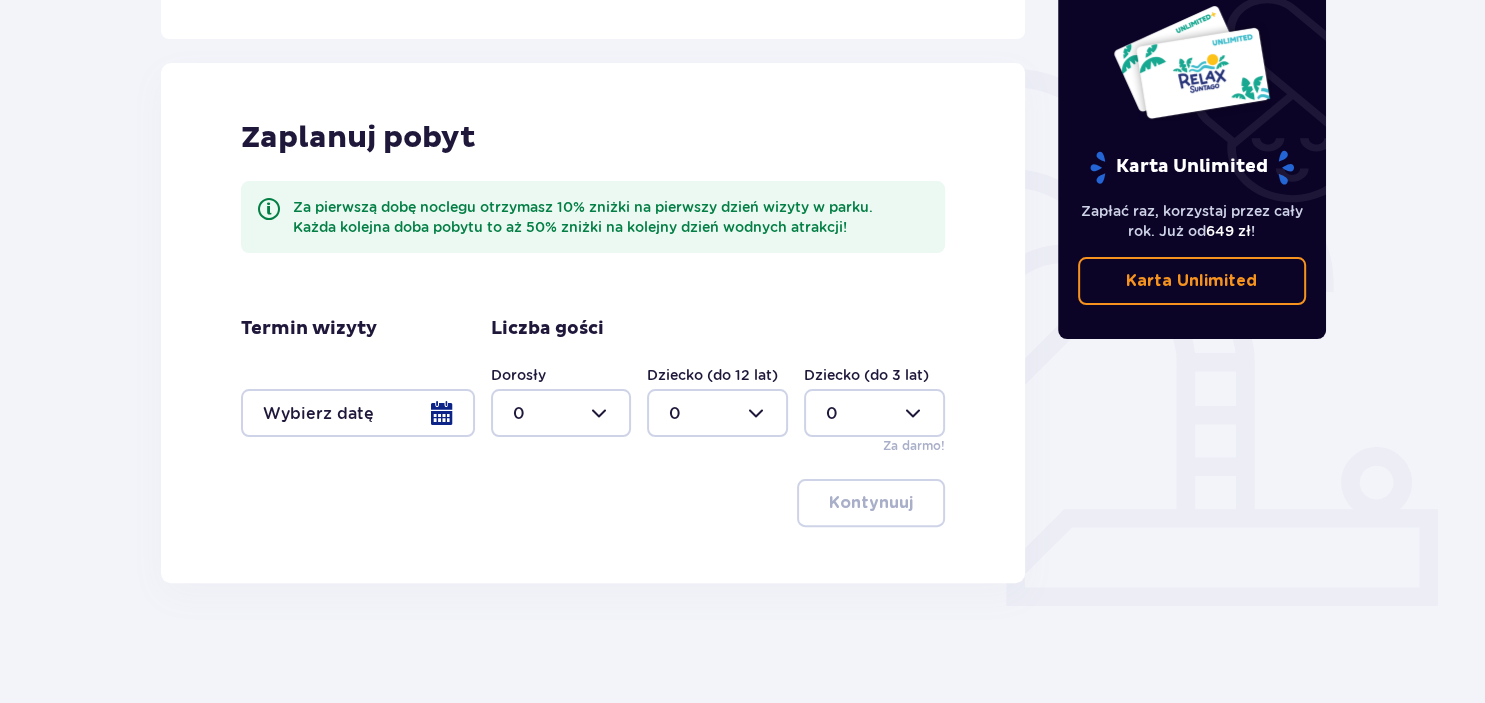 click at bounding box center [358, 413] 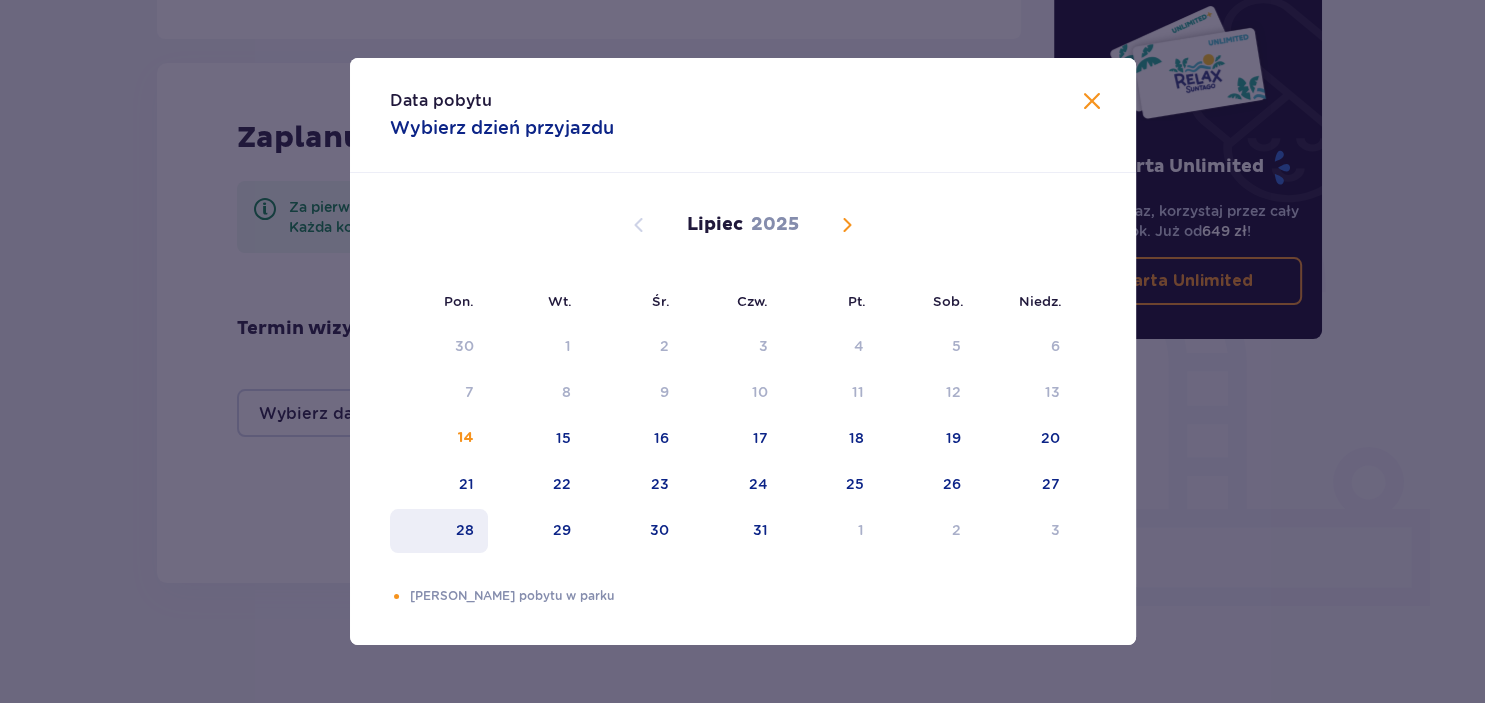 click on "28" at bounding box center [465, 530] 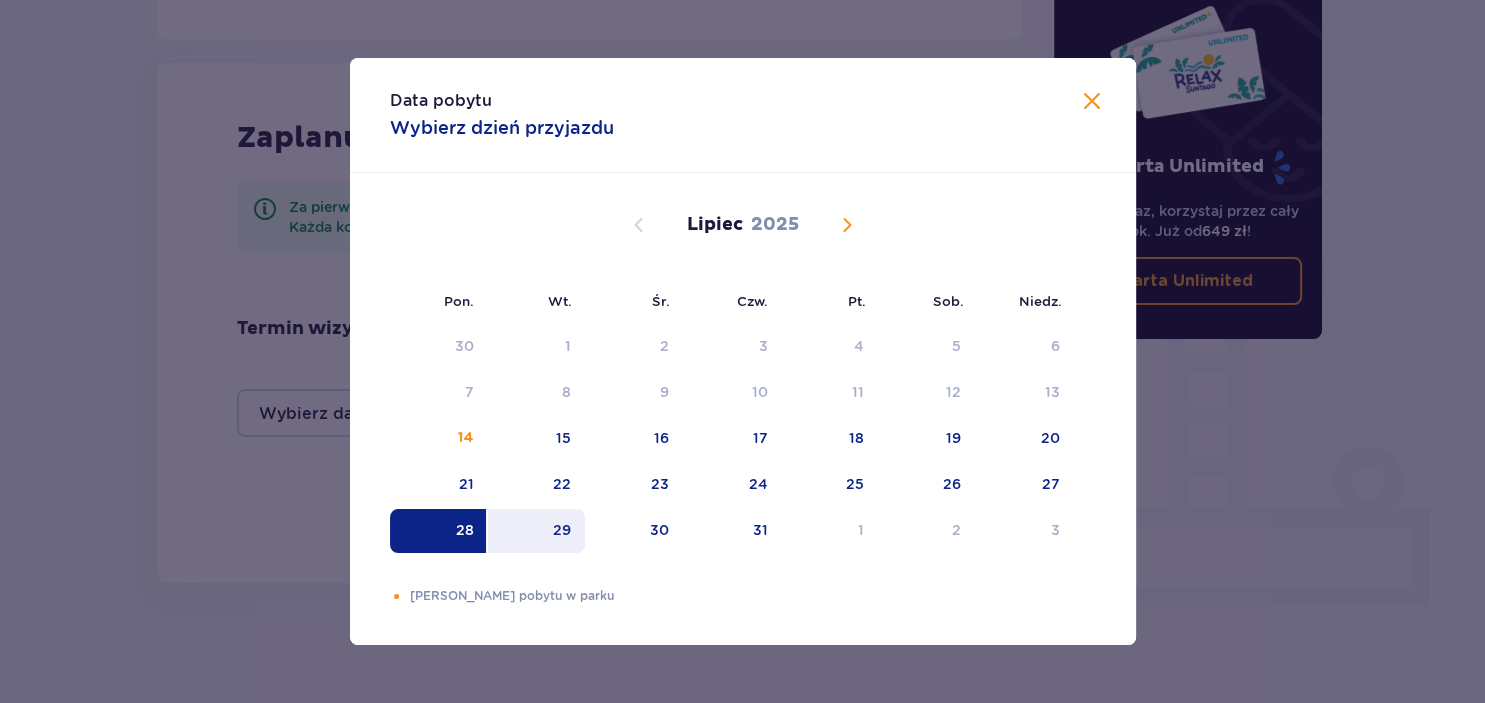 click on "29" at bounding box center (562, 530) 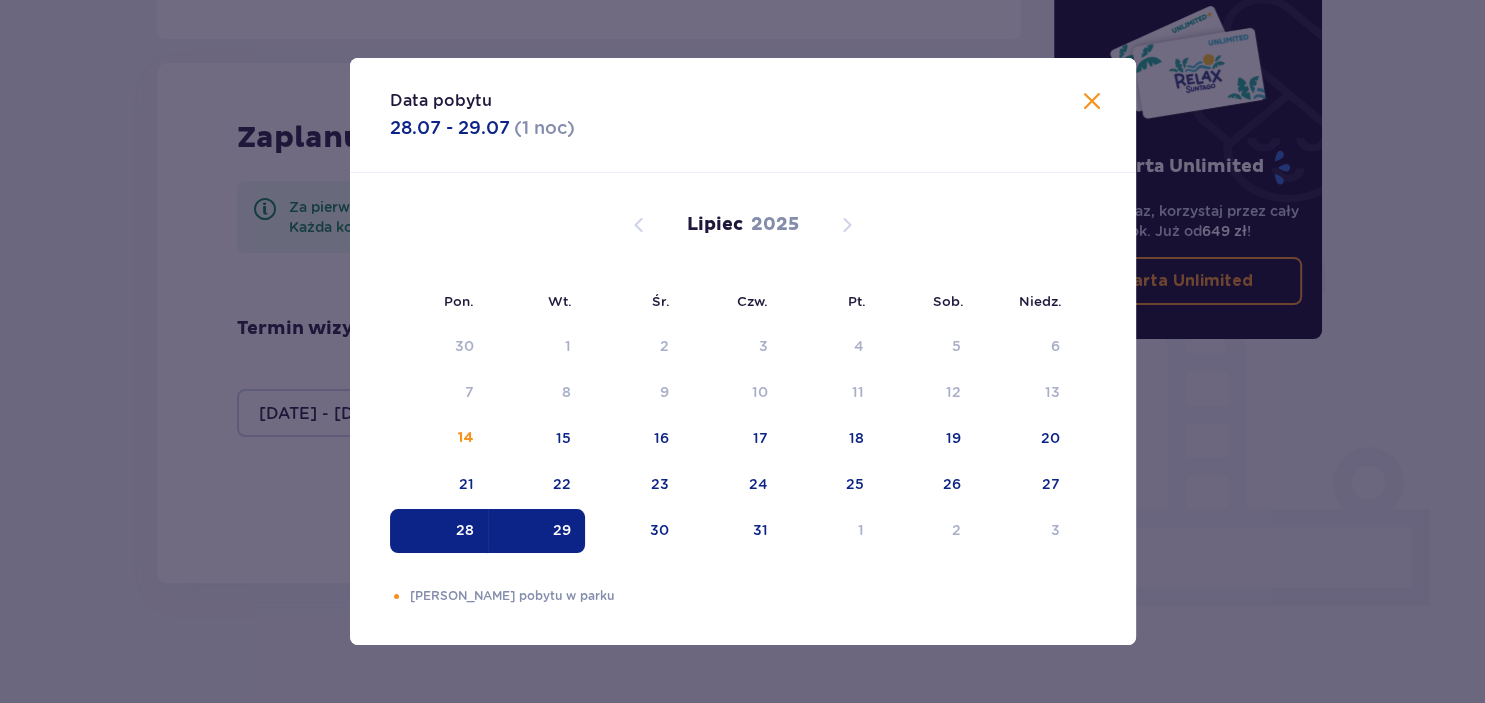 type on "28.07.25 - 29.07.25" 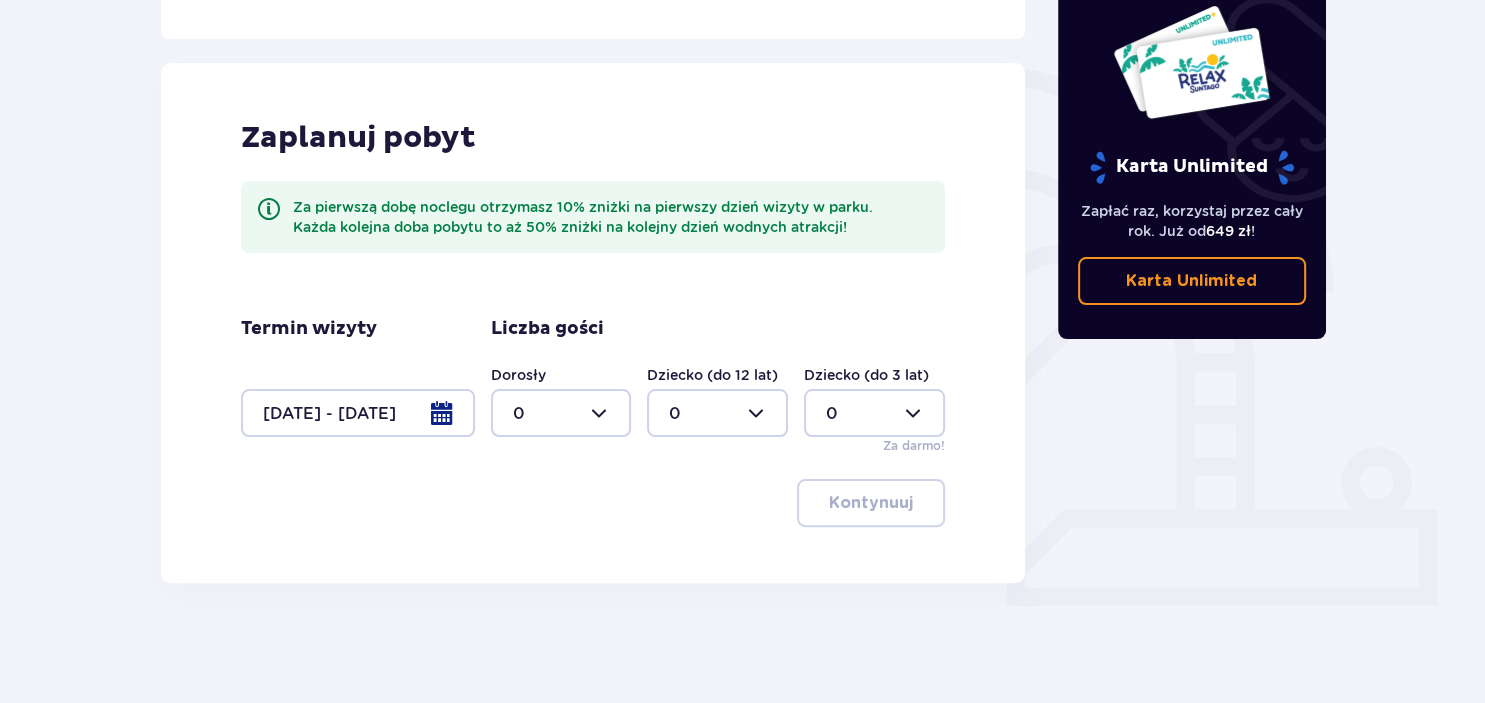 click at bounding box center (561, 413) 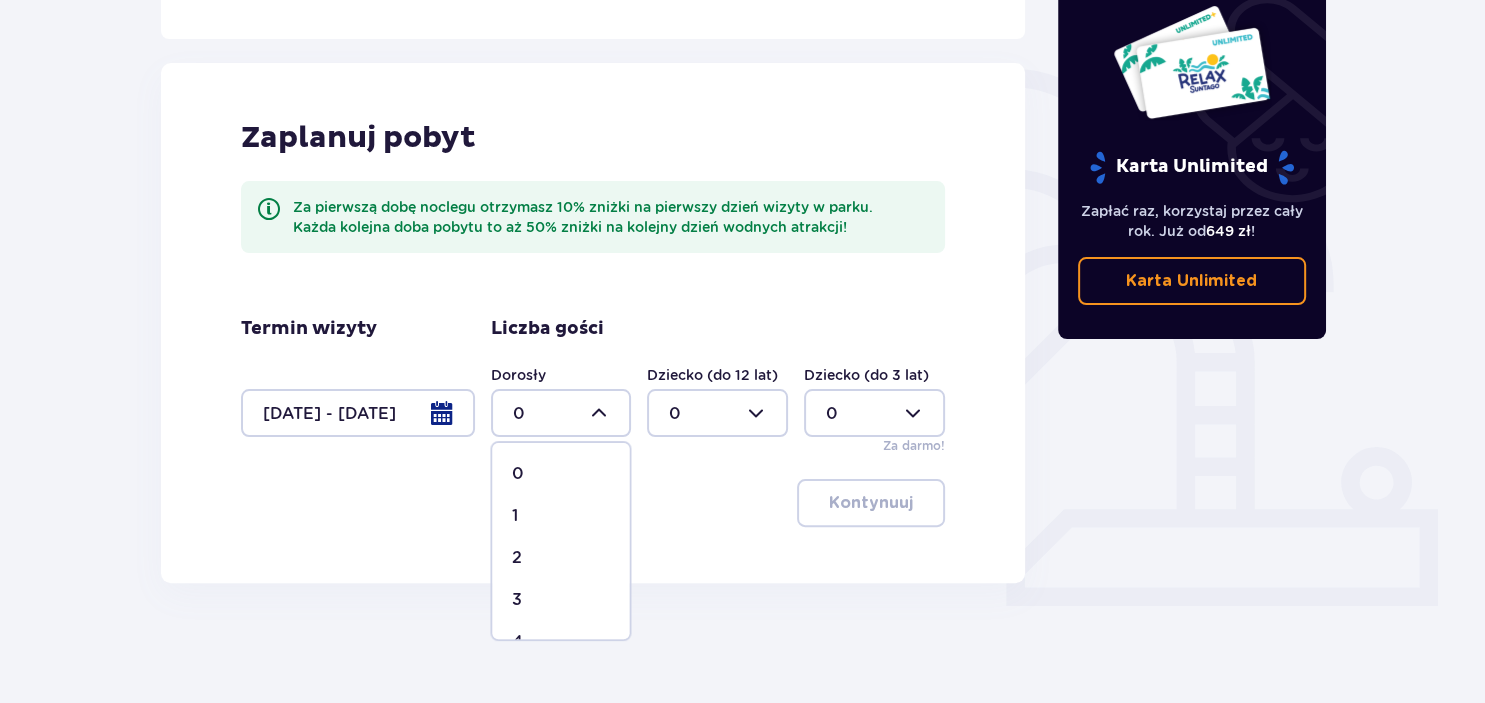 click on "3" at bounding box center (517, 600) 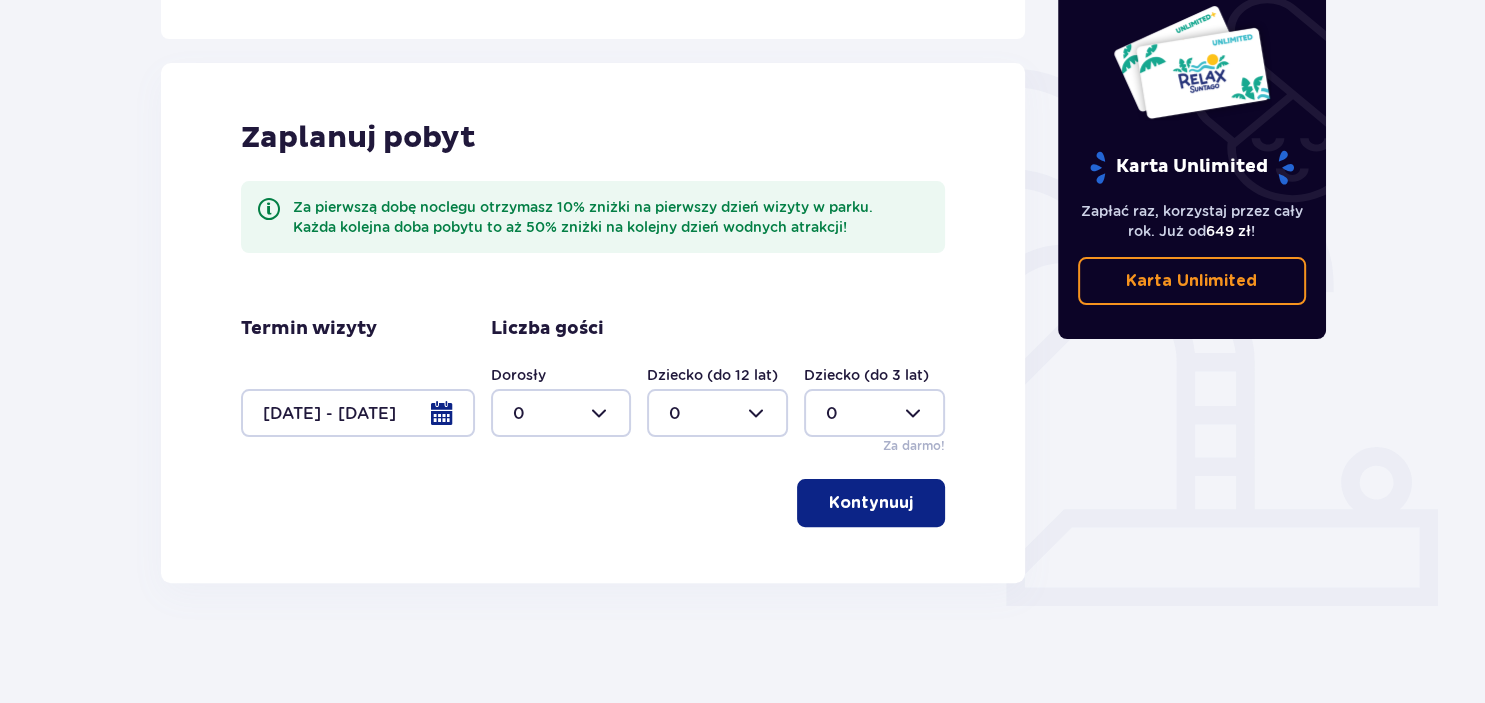 type on "3" 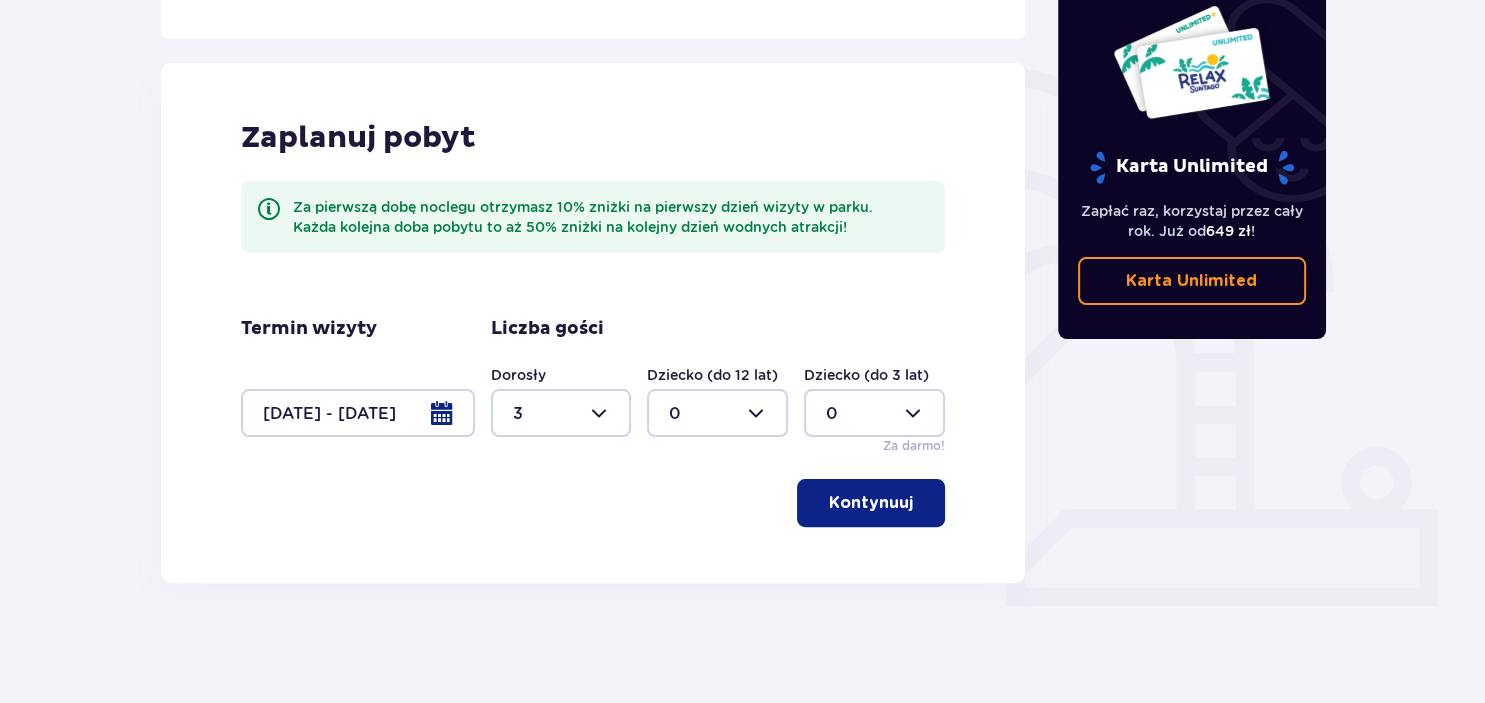 click at bounding box center (717, 413) 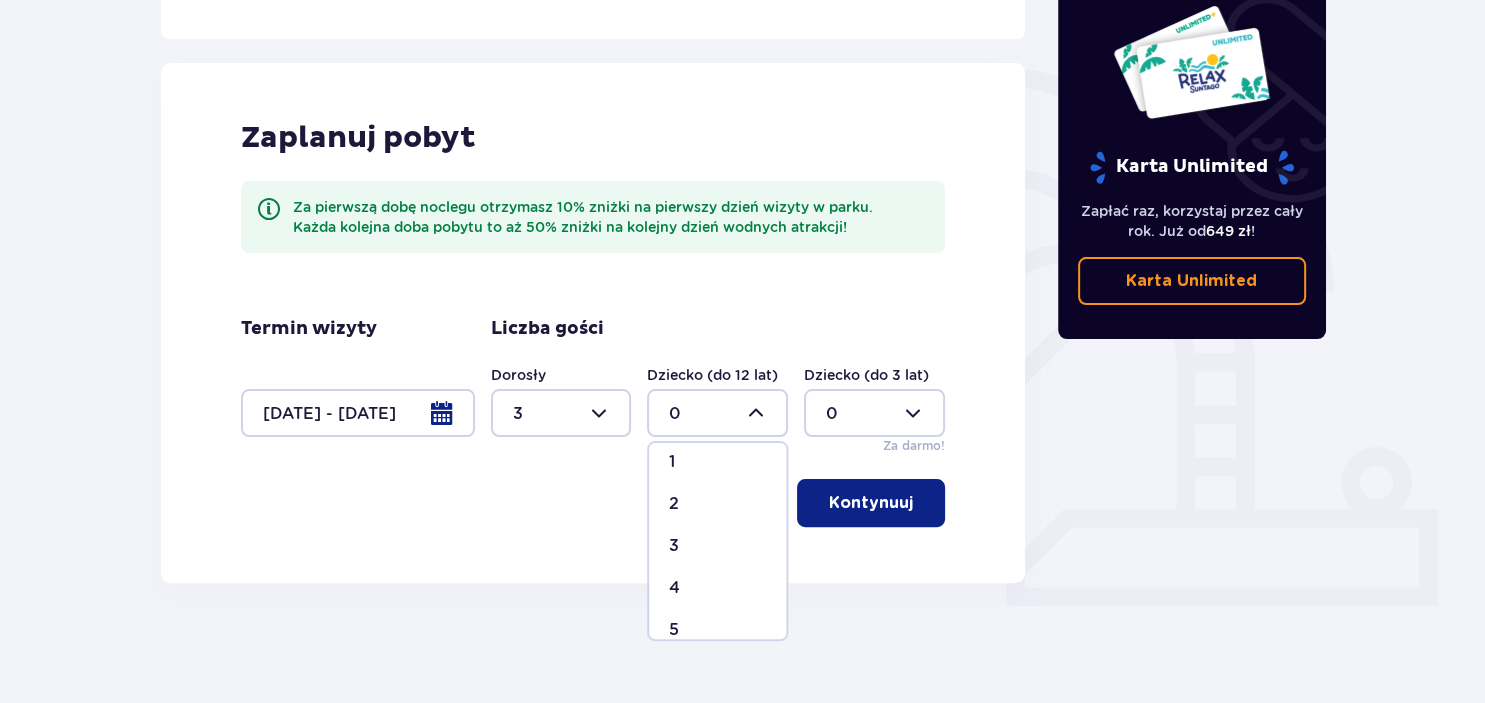 scroll, scrollTop: 61, scrollLeft: 0, axis: vertical 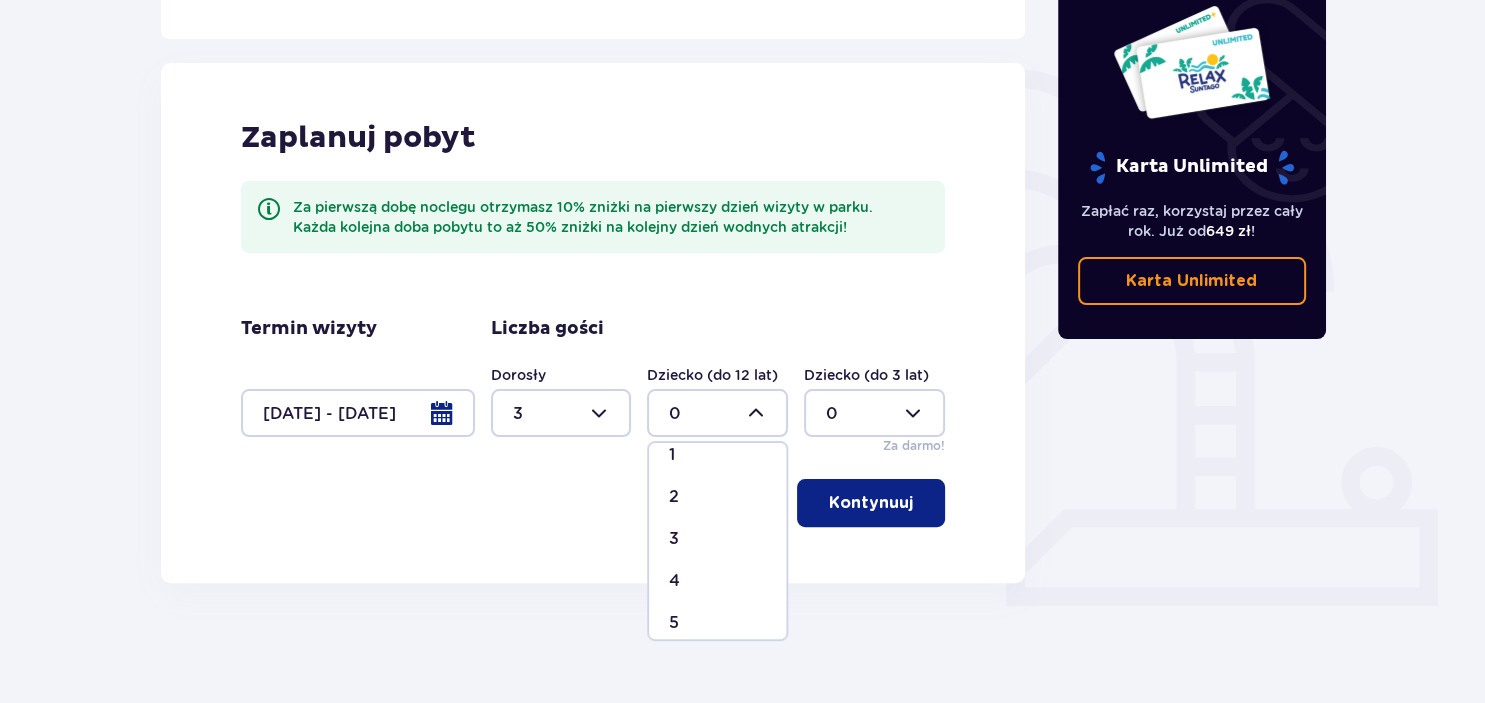 click on "4" at bounding box center [674, 581] 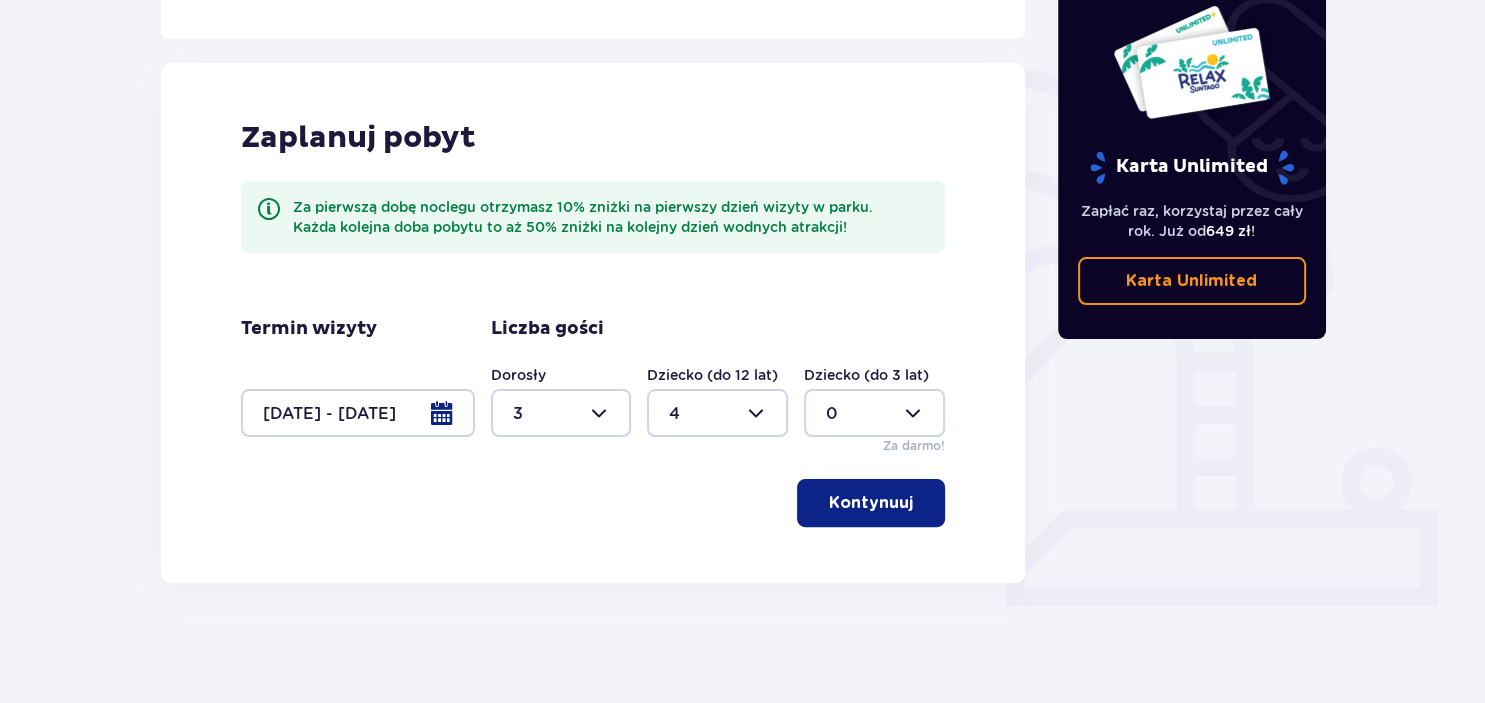 click on "Kontynuuj" at bounding box center (871, 503) 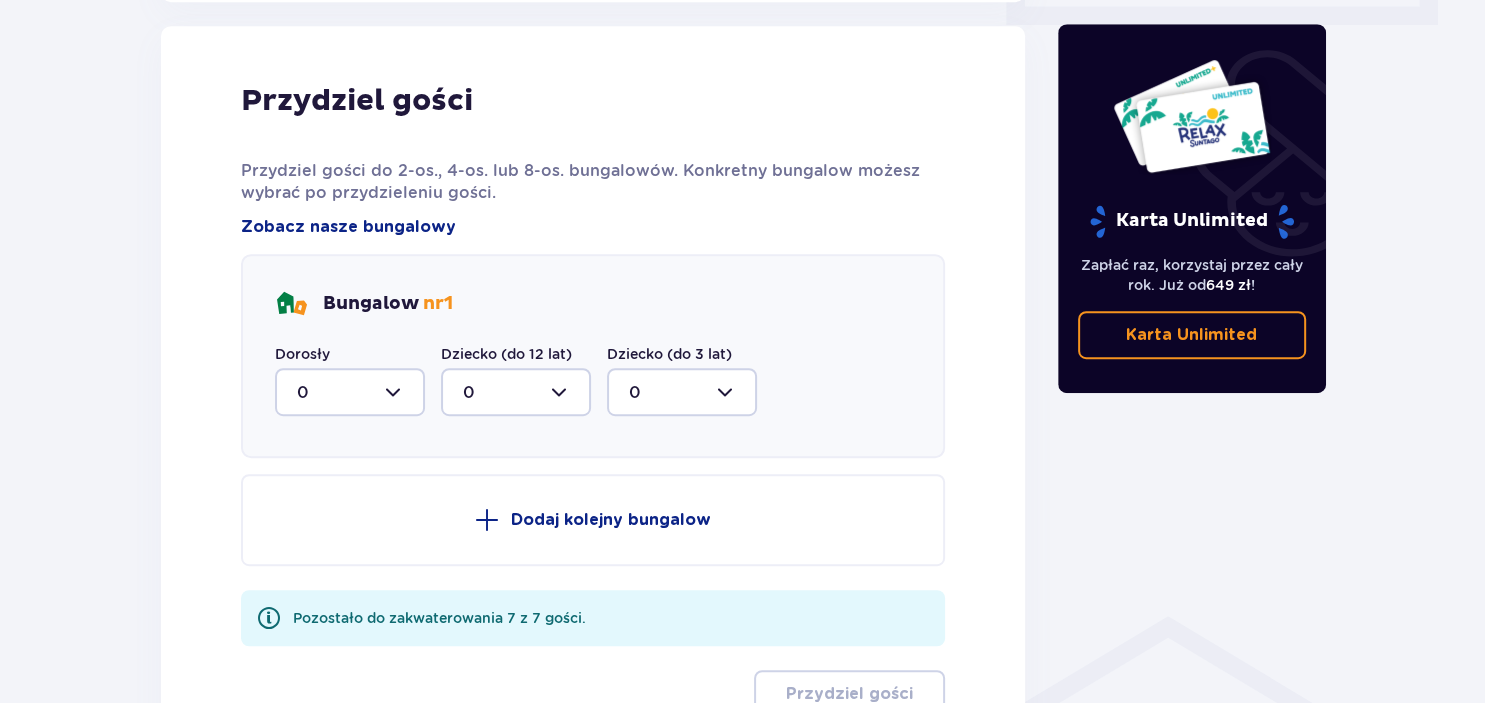 scroll, scrollTop: 1010, scrollLeft: 0, axis: vertical 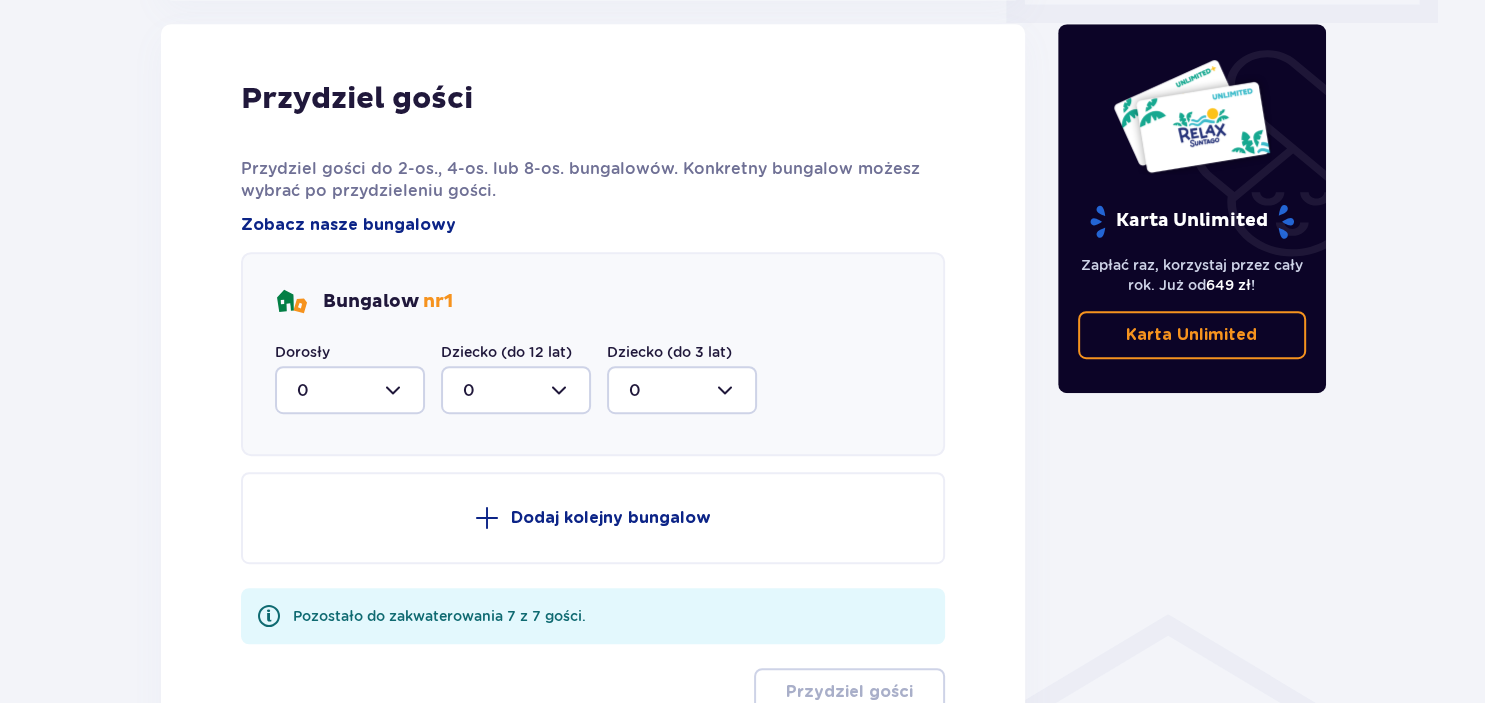 click at bounding box center [350, 390] 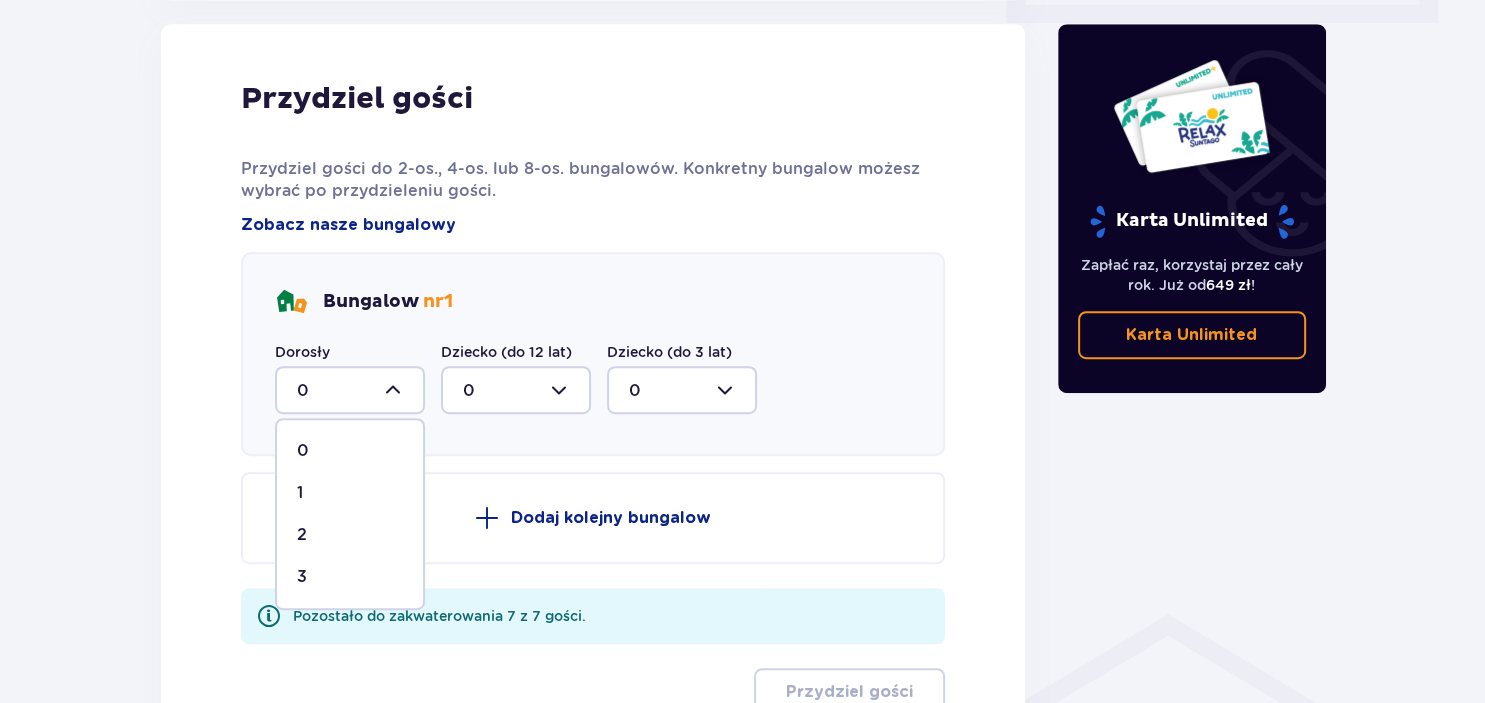 click on "3" at bounding box center (302, 577) 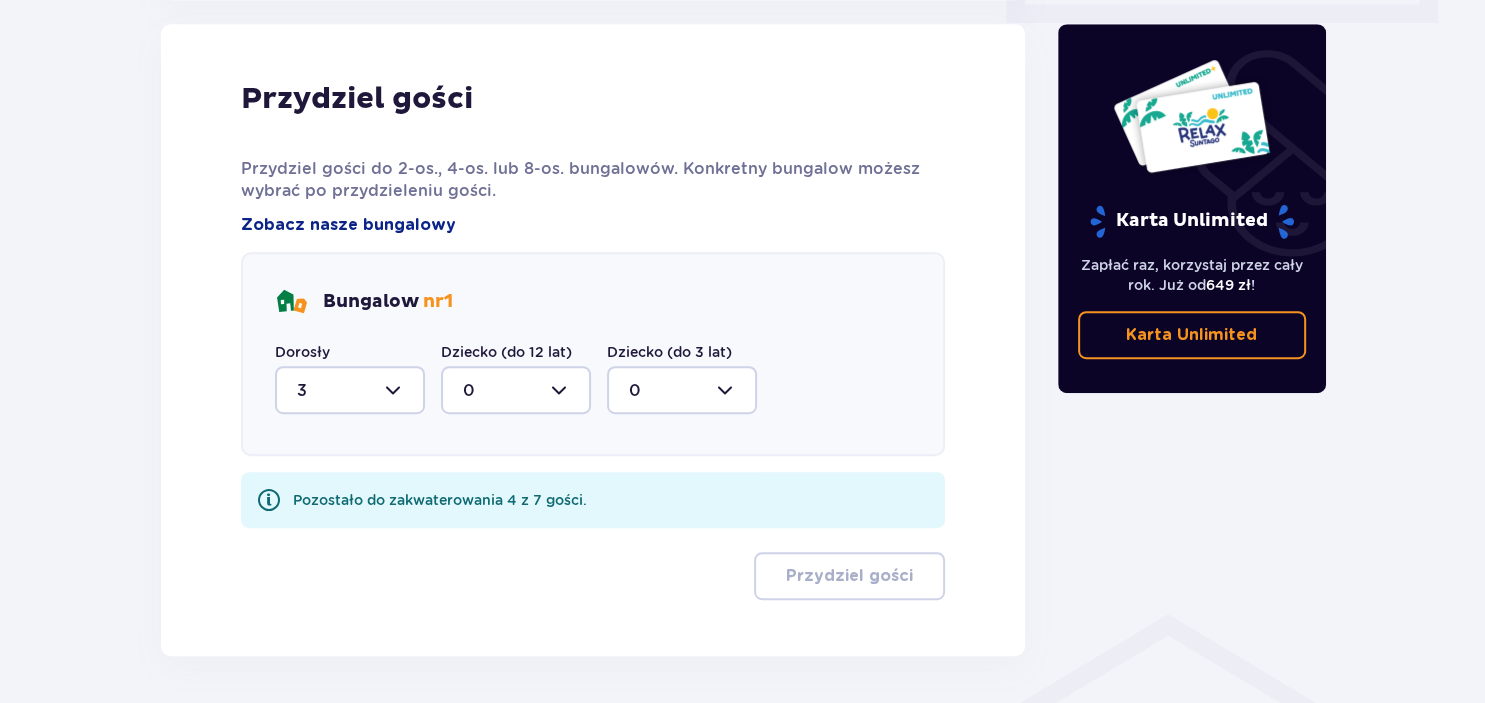 type on "3" 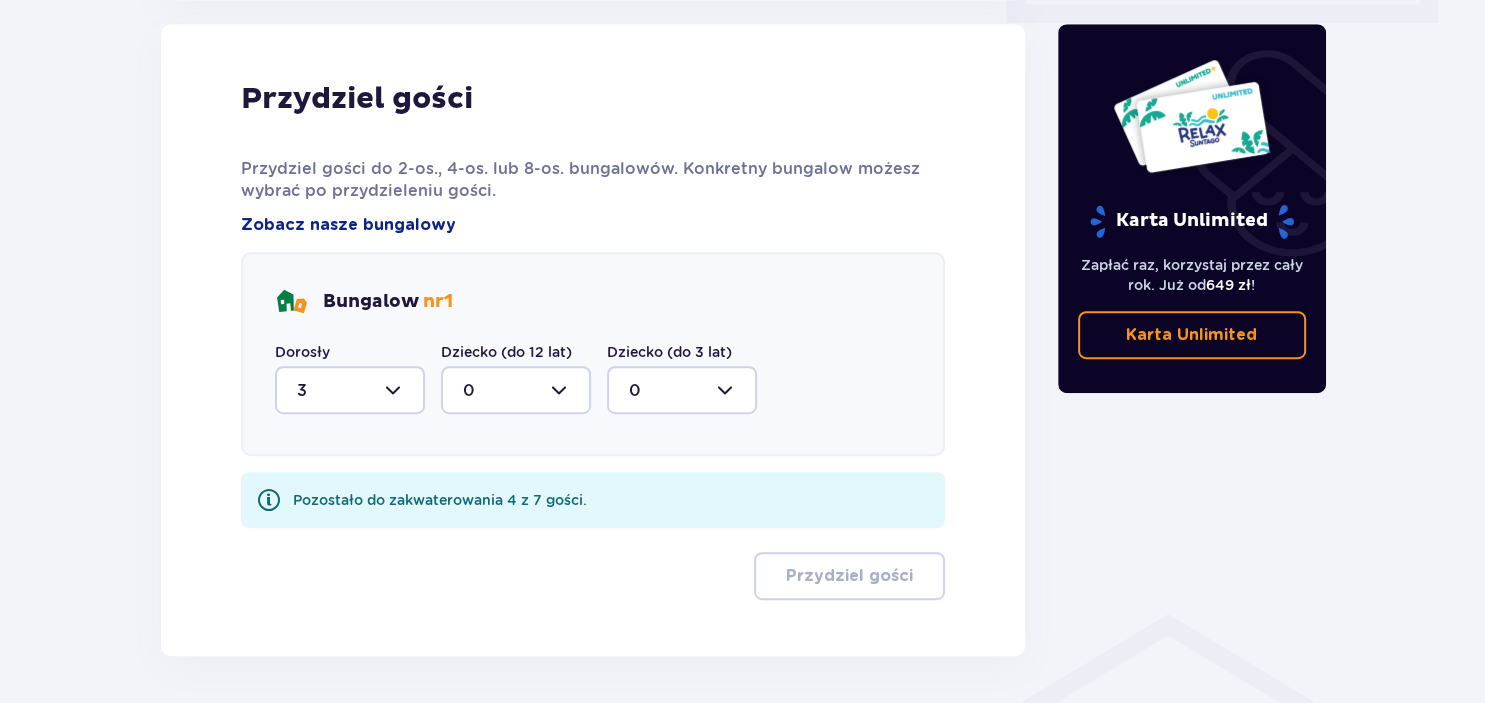 click at bounding box center [516, 390] 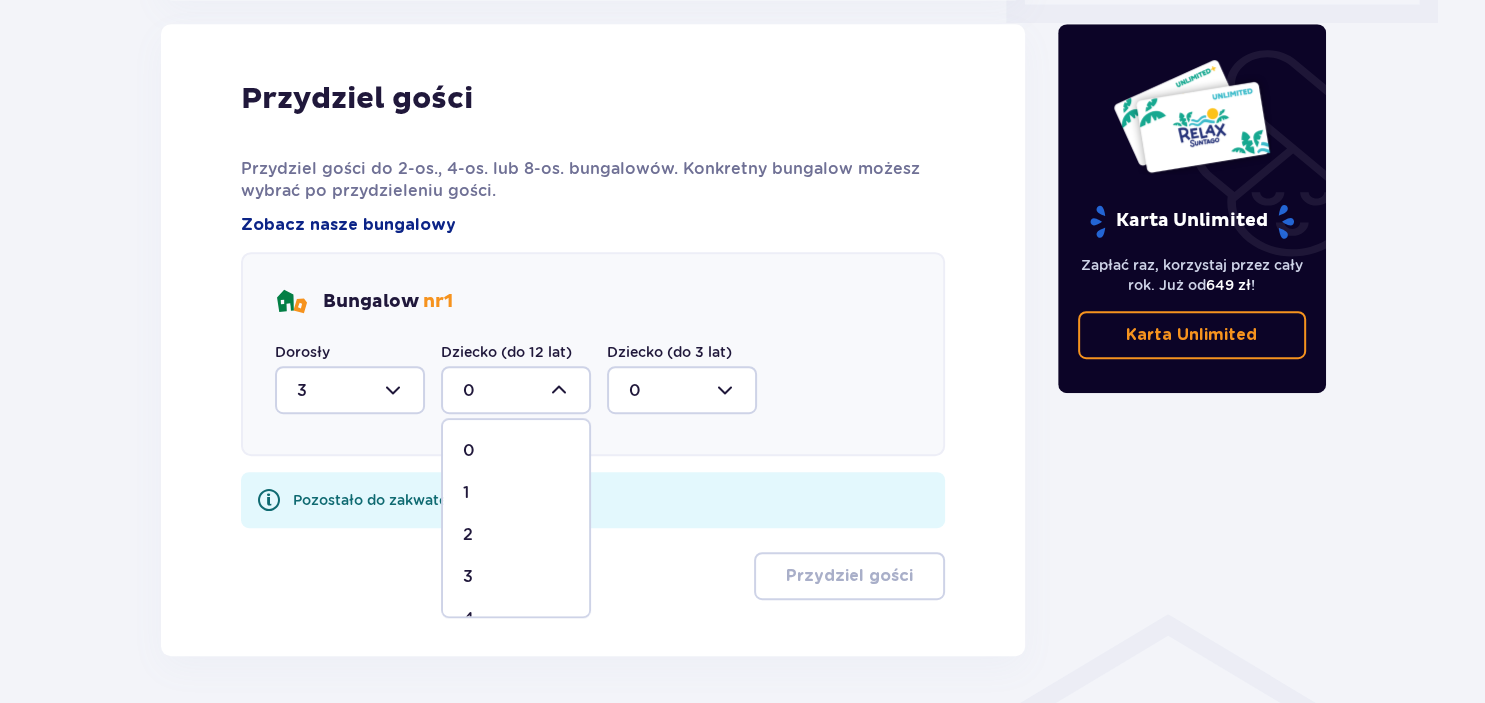 click on "1" at bounding box center [516, 493] 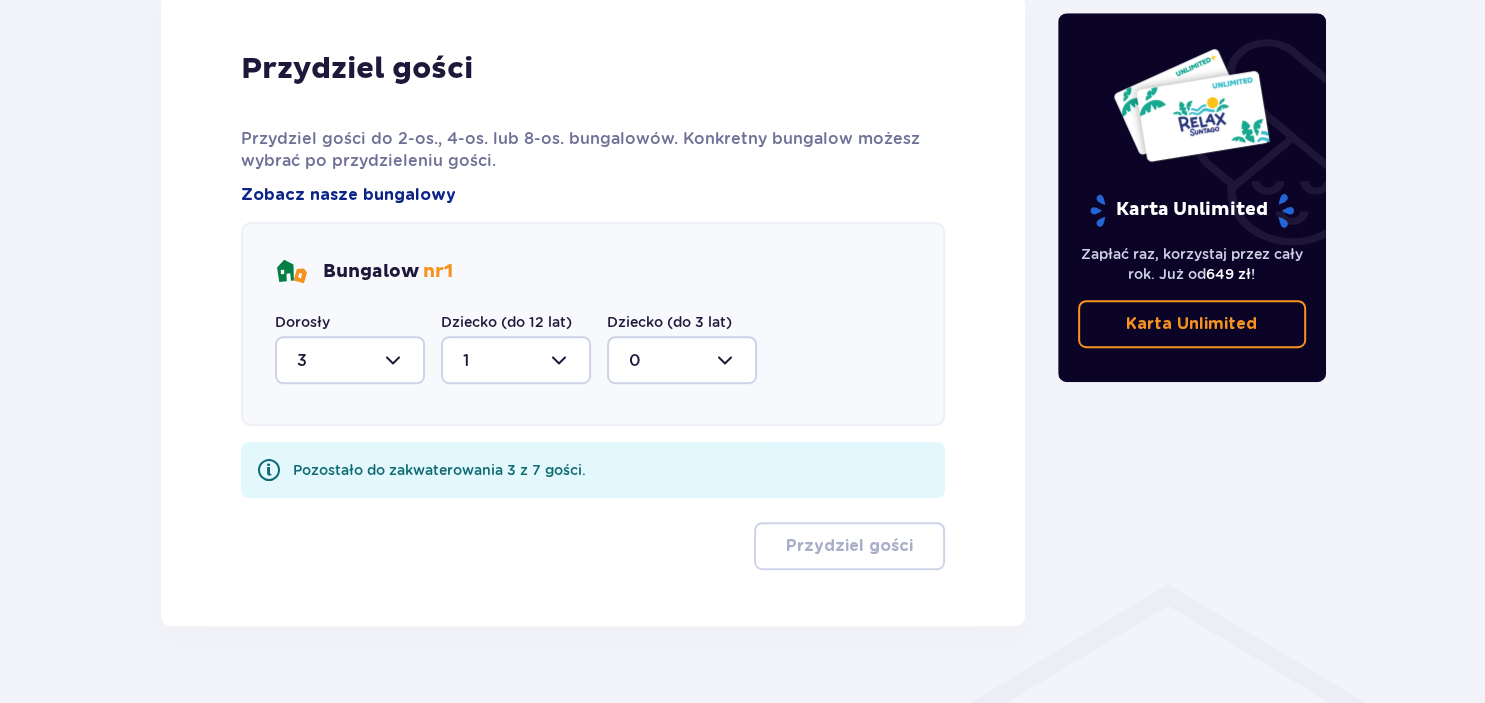 scroll, scrollTop: 1040, scrollLeft: 0, axis: vertical 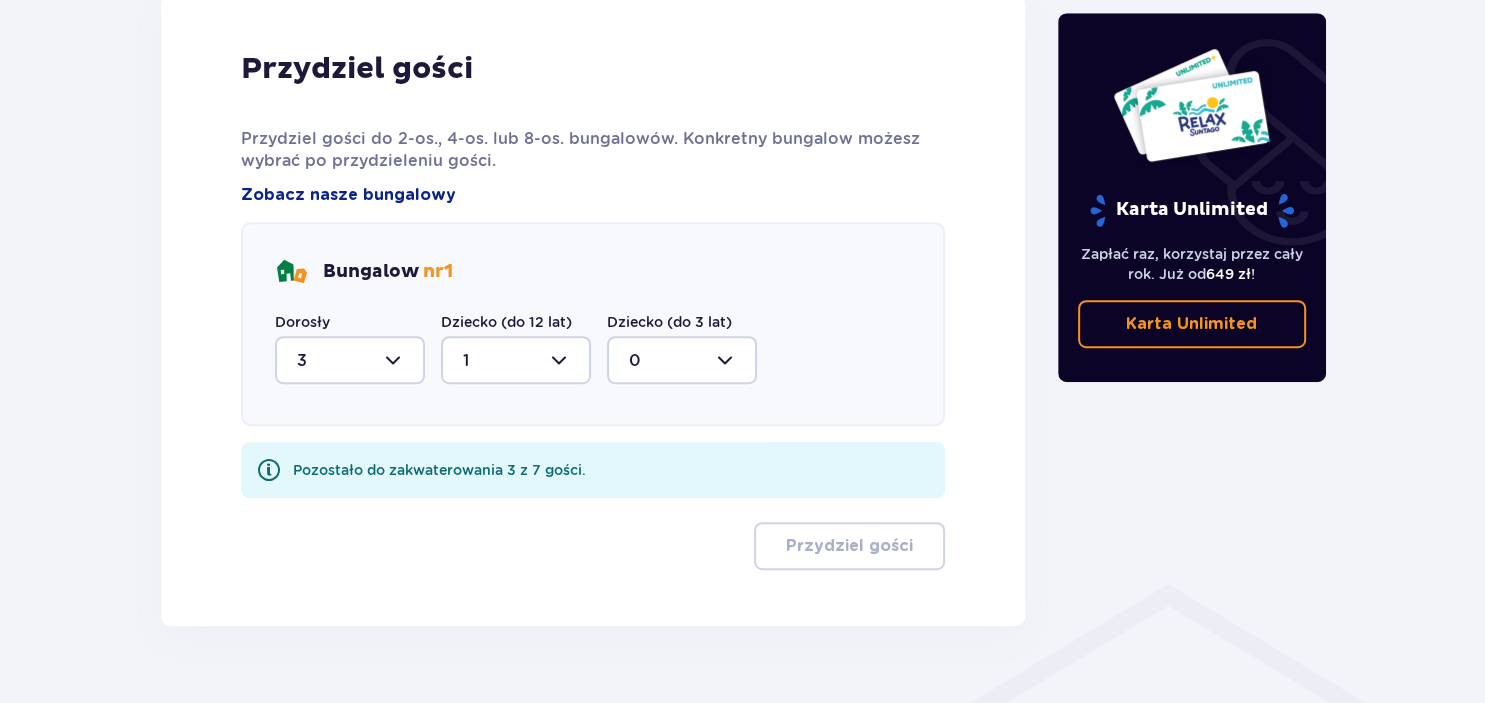 click on "Pozostało do zakwaterowania 3 z 7 gości." at bounding box center (439, 470) 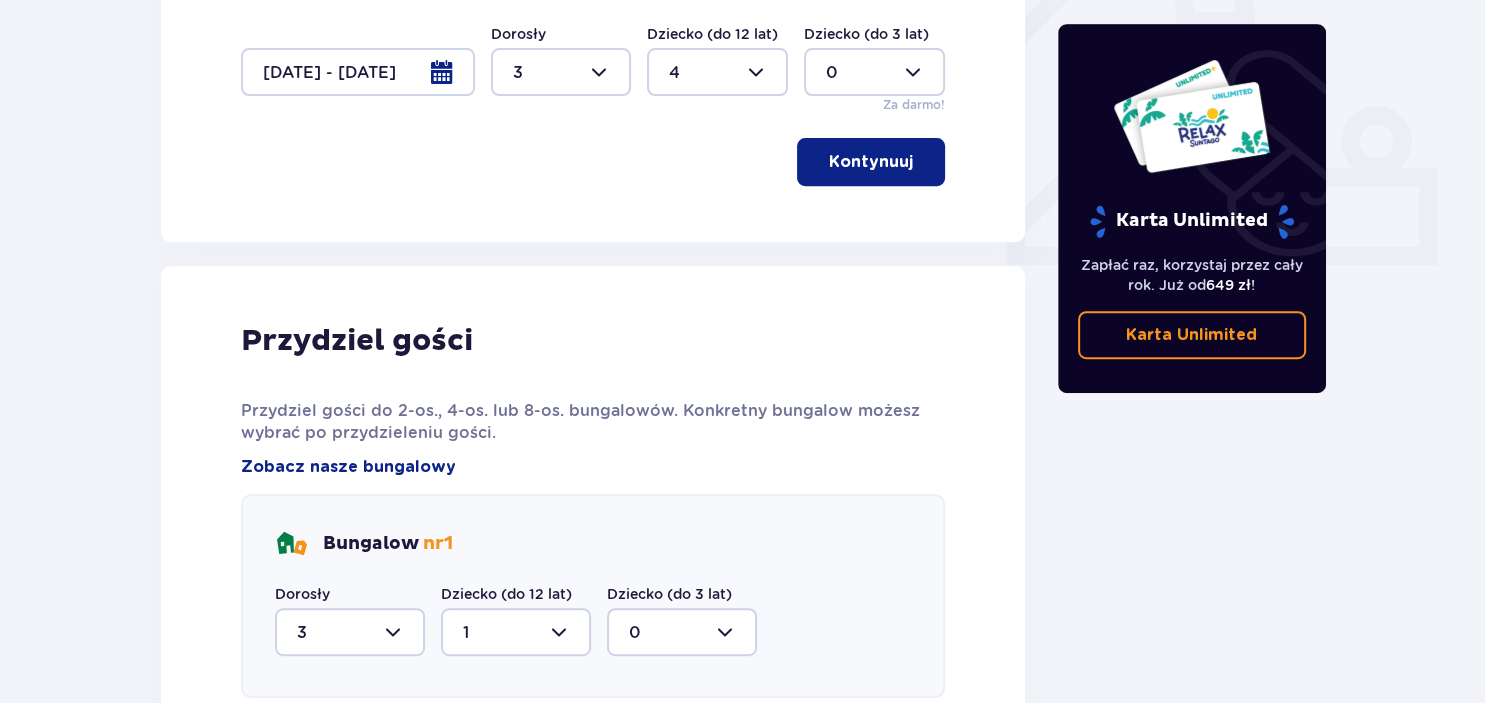 scroll, scrollTop: 764, scrollLeft: 0, axis: vertical 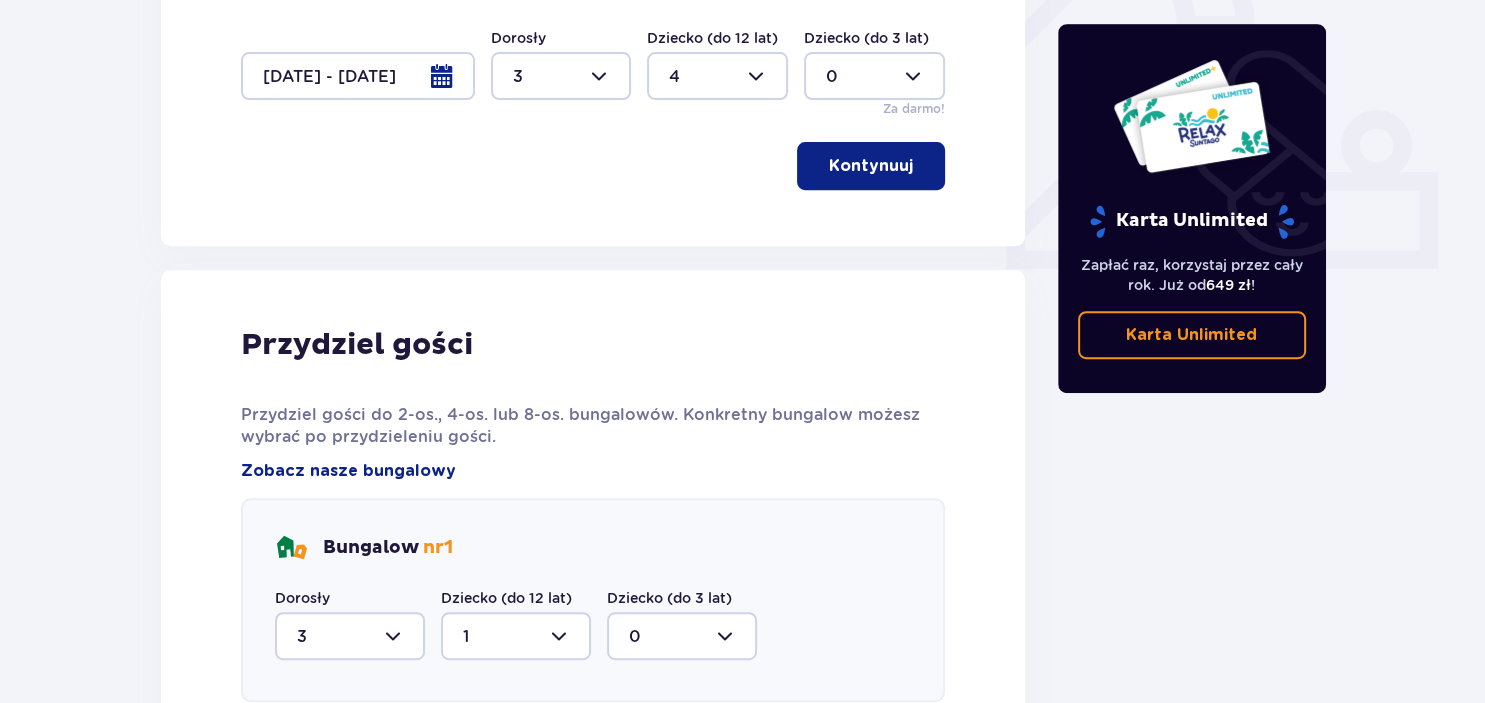 click on "Kontynuuj" at bounding box center [871, 166] 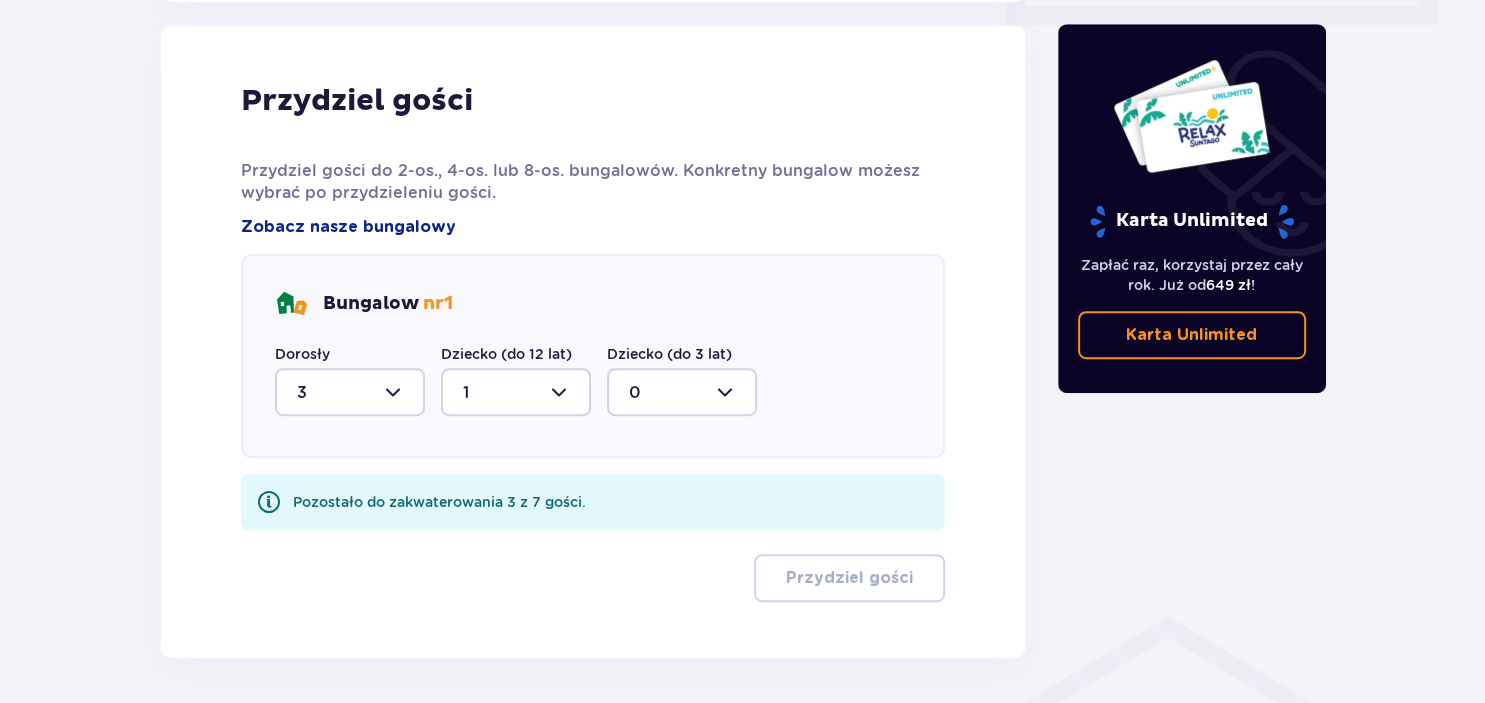 scroll, scrollTop: 1010, scrollLeft: 0, axis: vertical 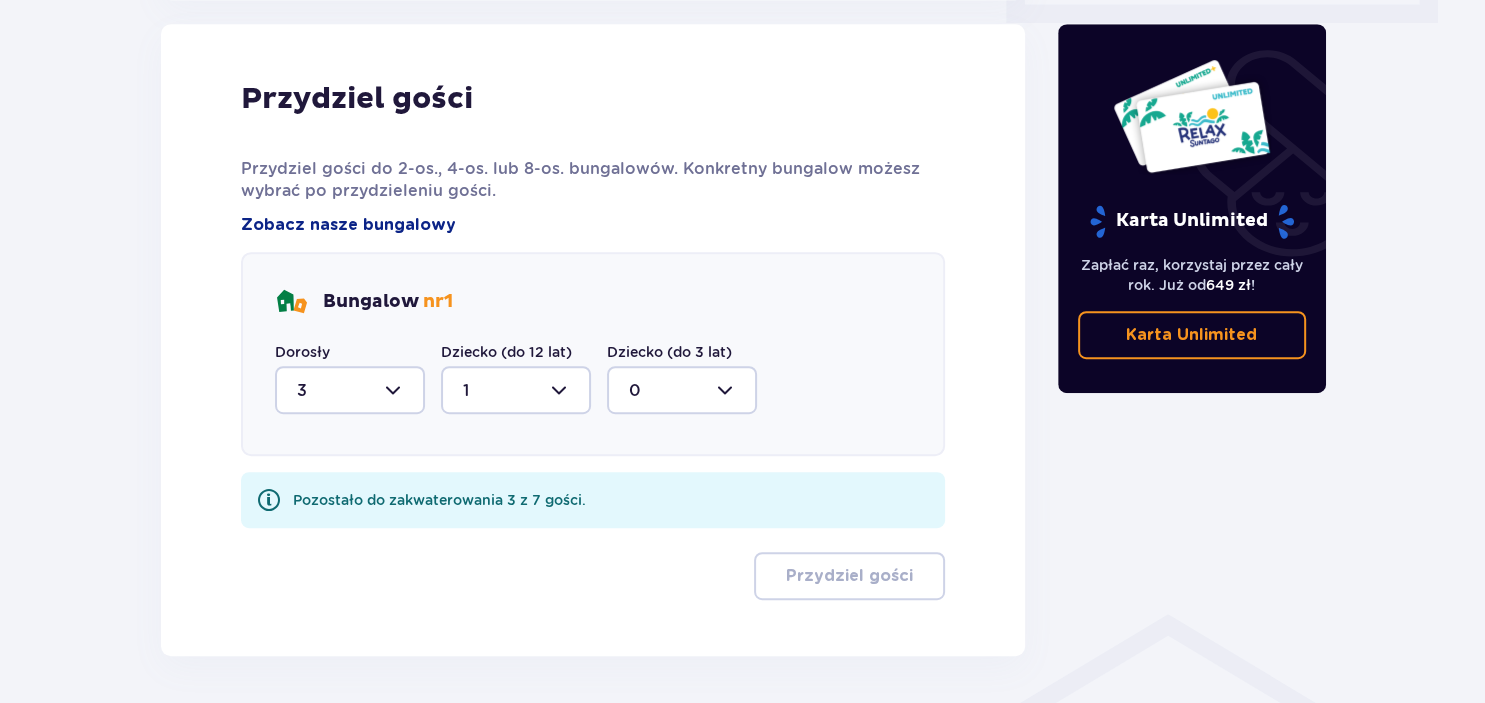 click at bounding box center [516, 390] 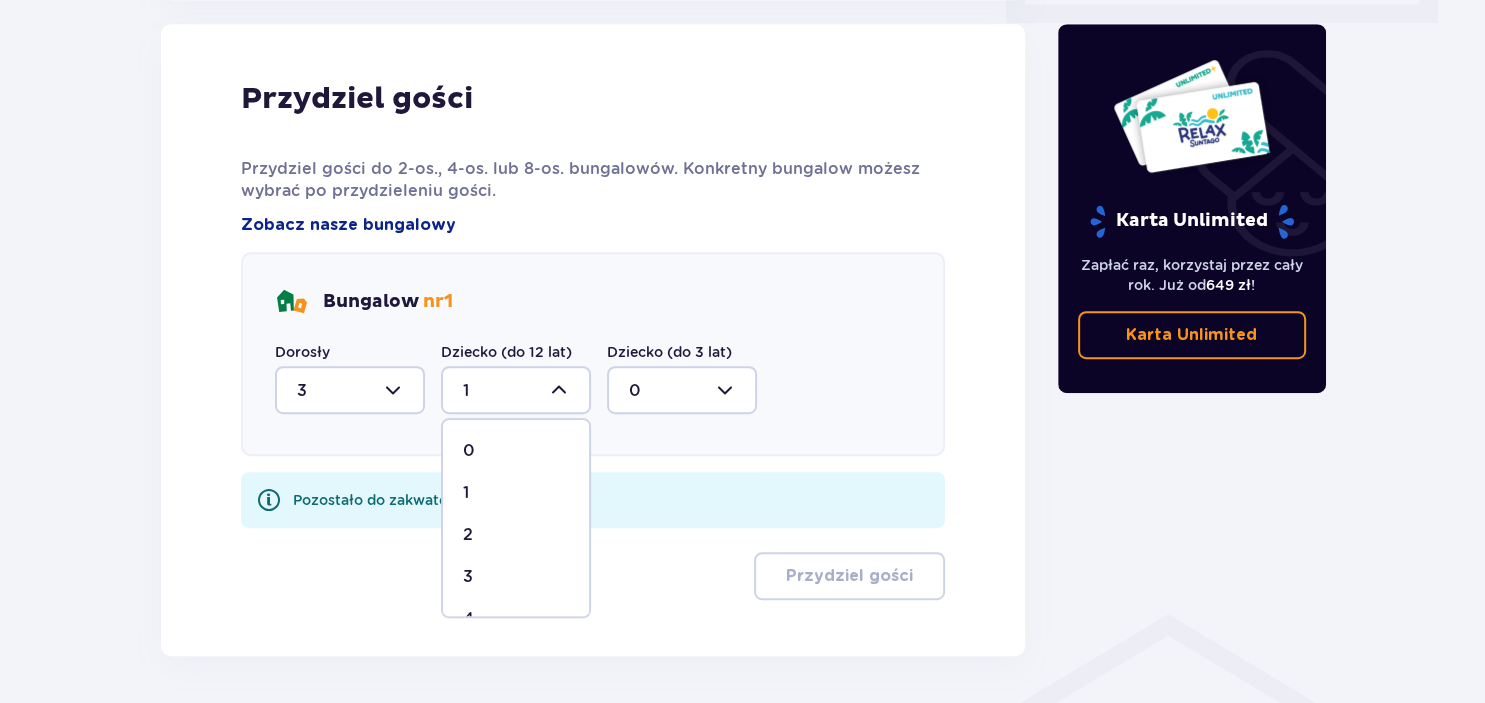 click on "4" at bounding box center [516, 619] 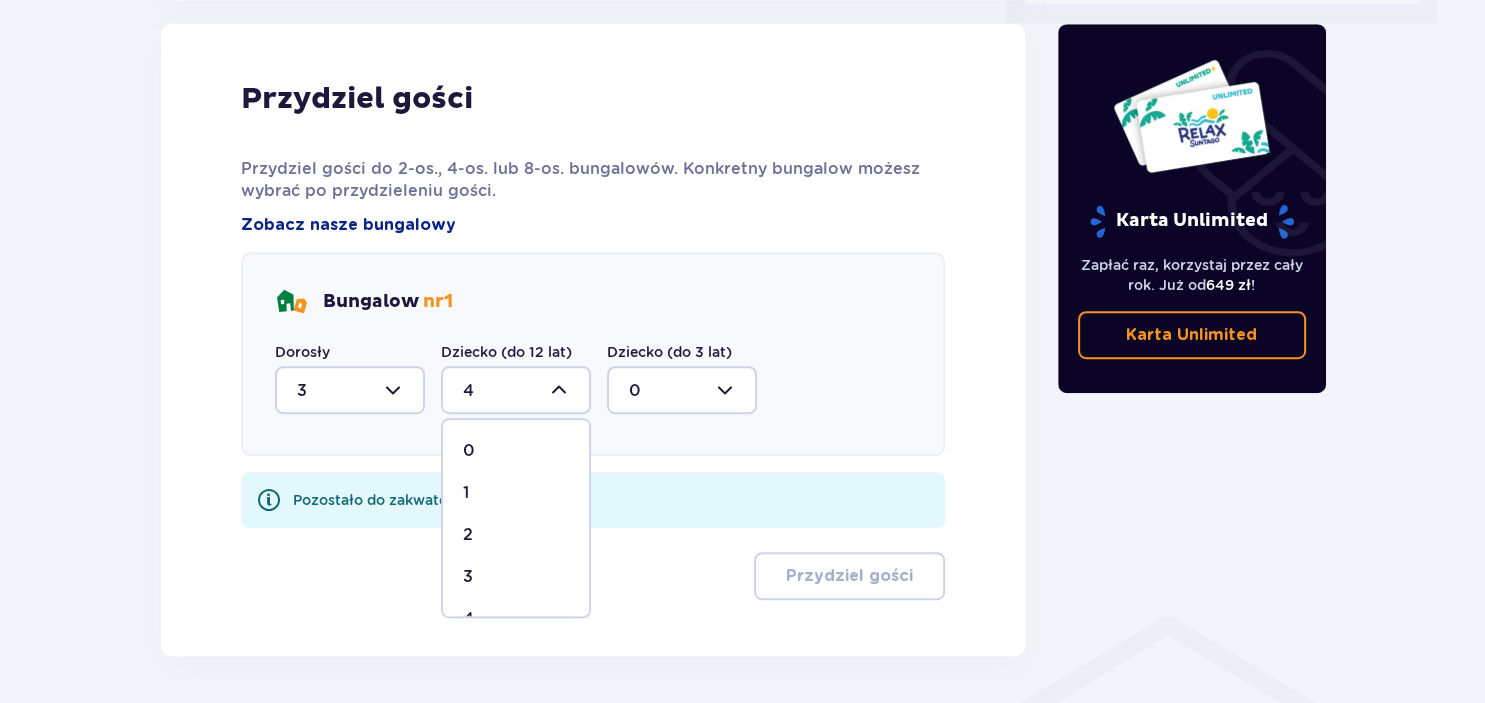 scroll, scrollTop: 1002, scrollLeft: 0, axis: vertical 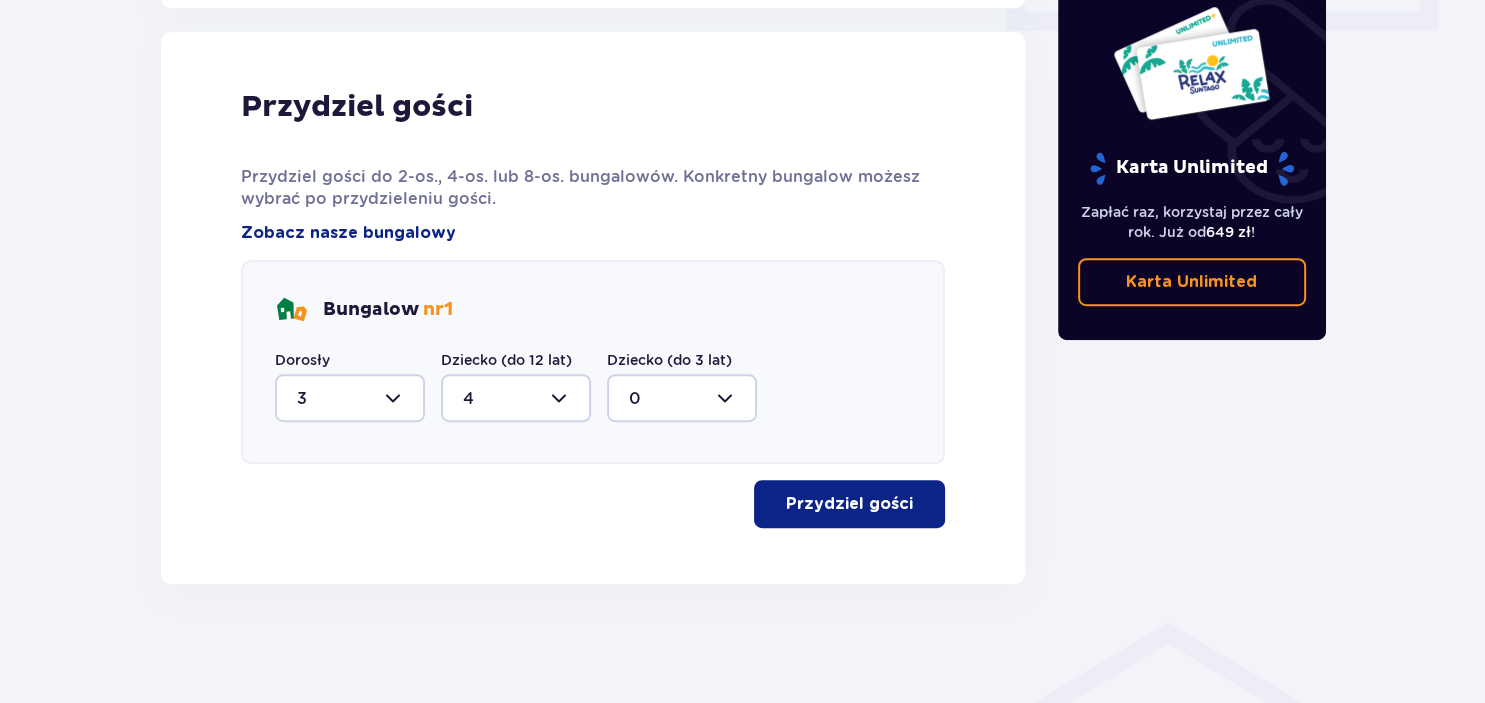 click on "Przydziel gości" at bounding box center (849, 504) 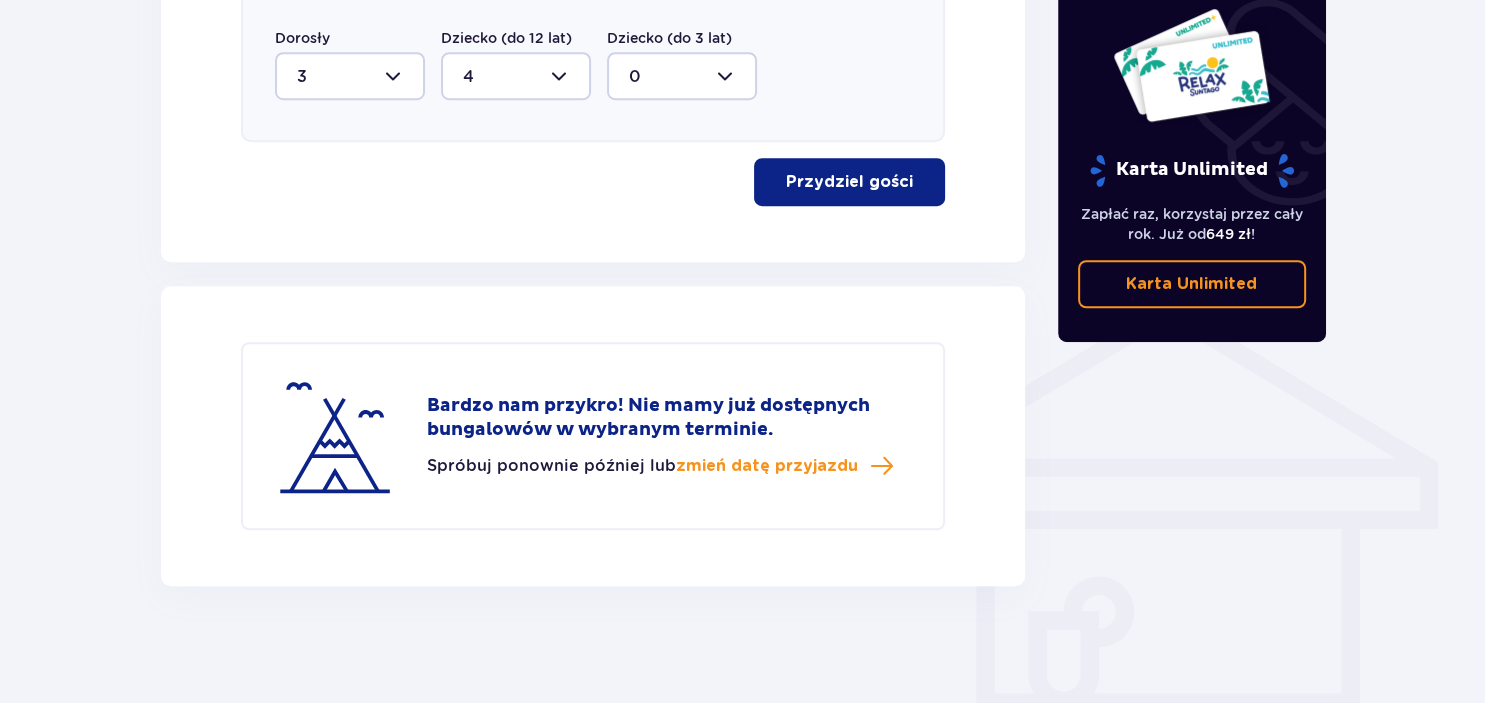 scroll, scrollTop: 1325, scrollLeft: 0, axis: vertical 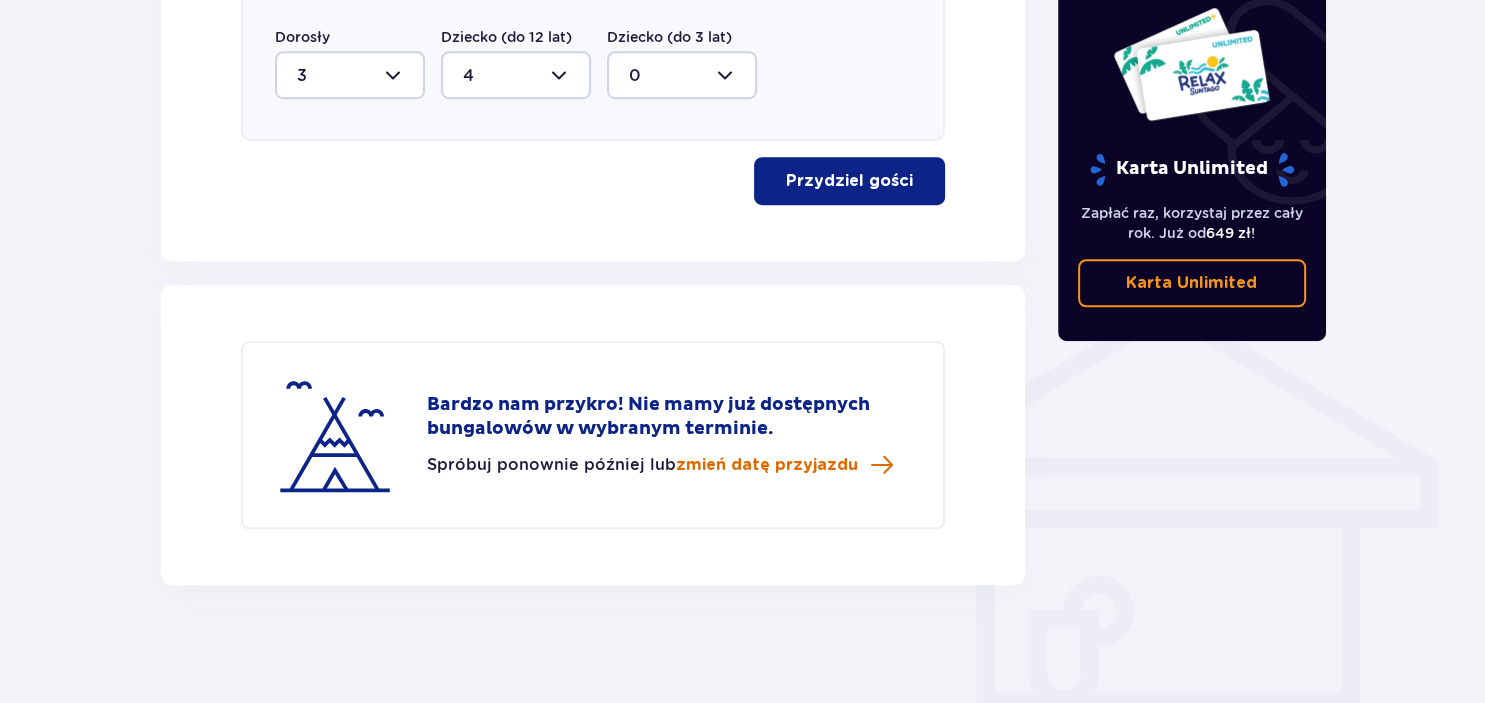 click on "zmień datę przyjazdu" at bounding box center (767, 465) 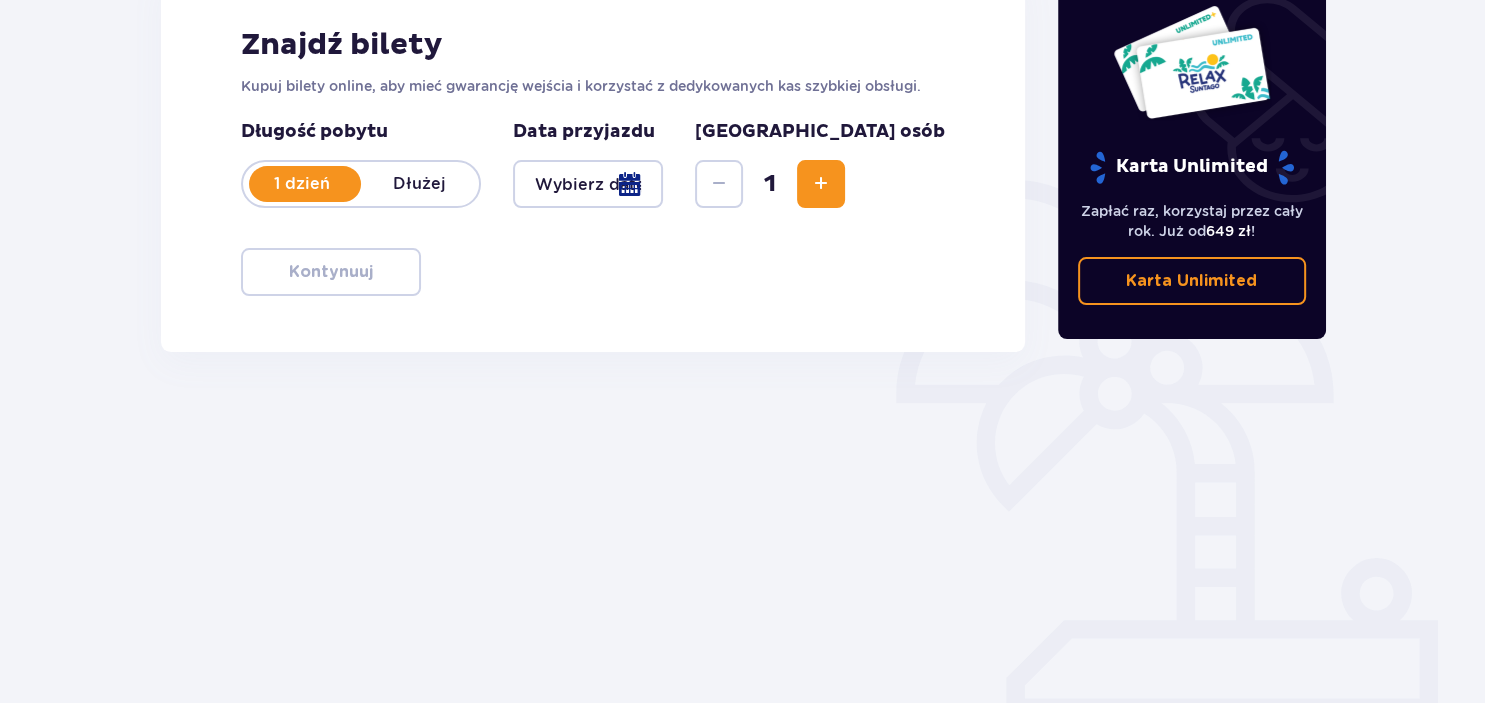 scroll, scrollTop: 0, scrollLeft: 0, axis: both 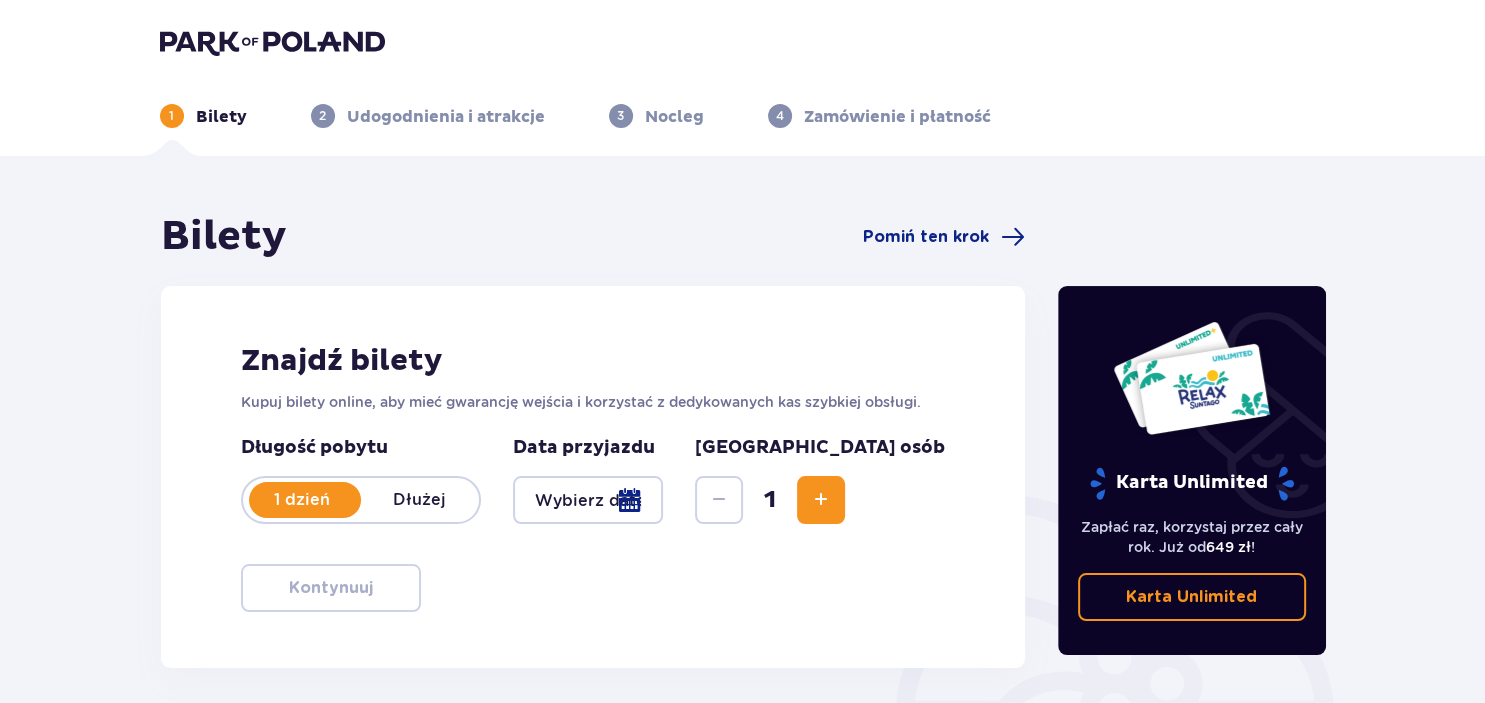 click at bounding box center [588, 500] 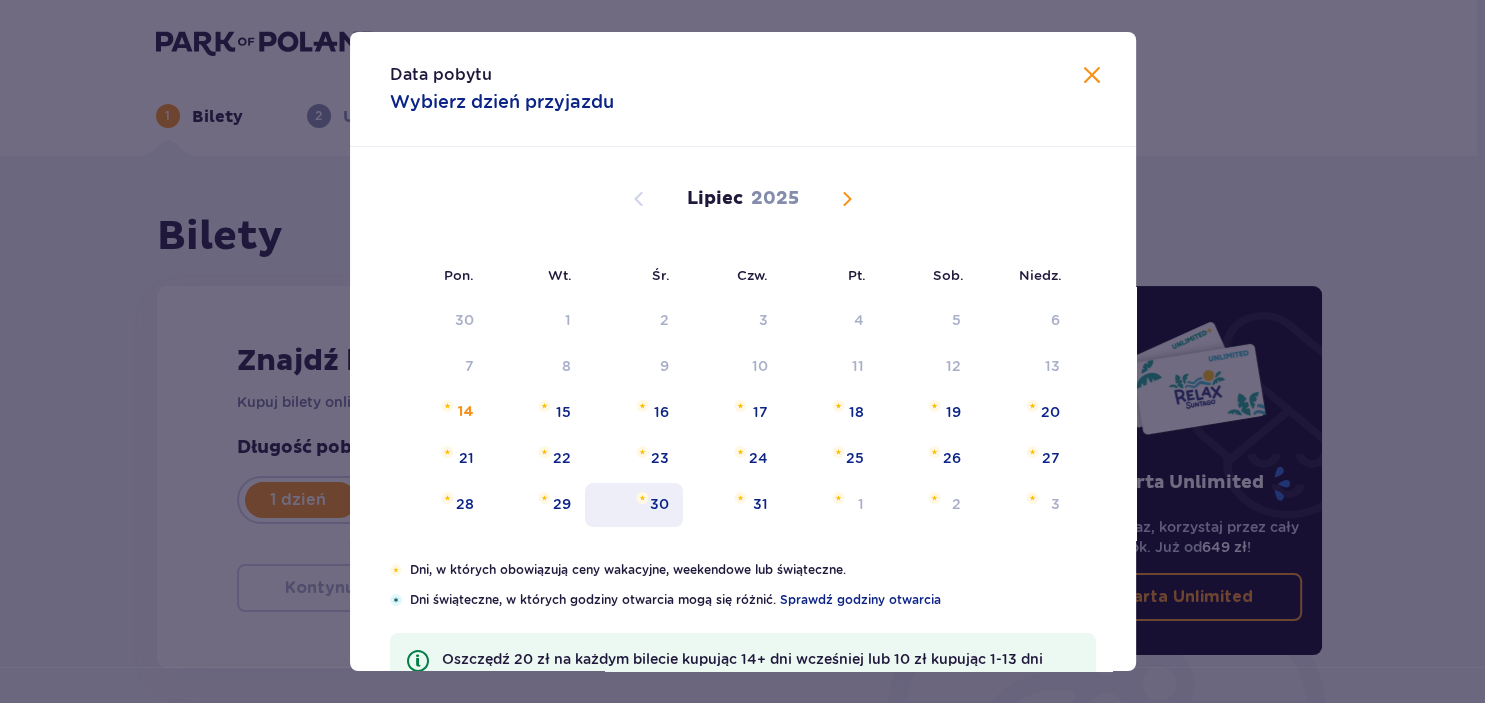 click on "30" at bounding box center [659, 504] 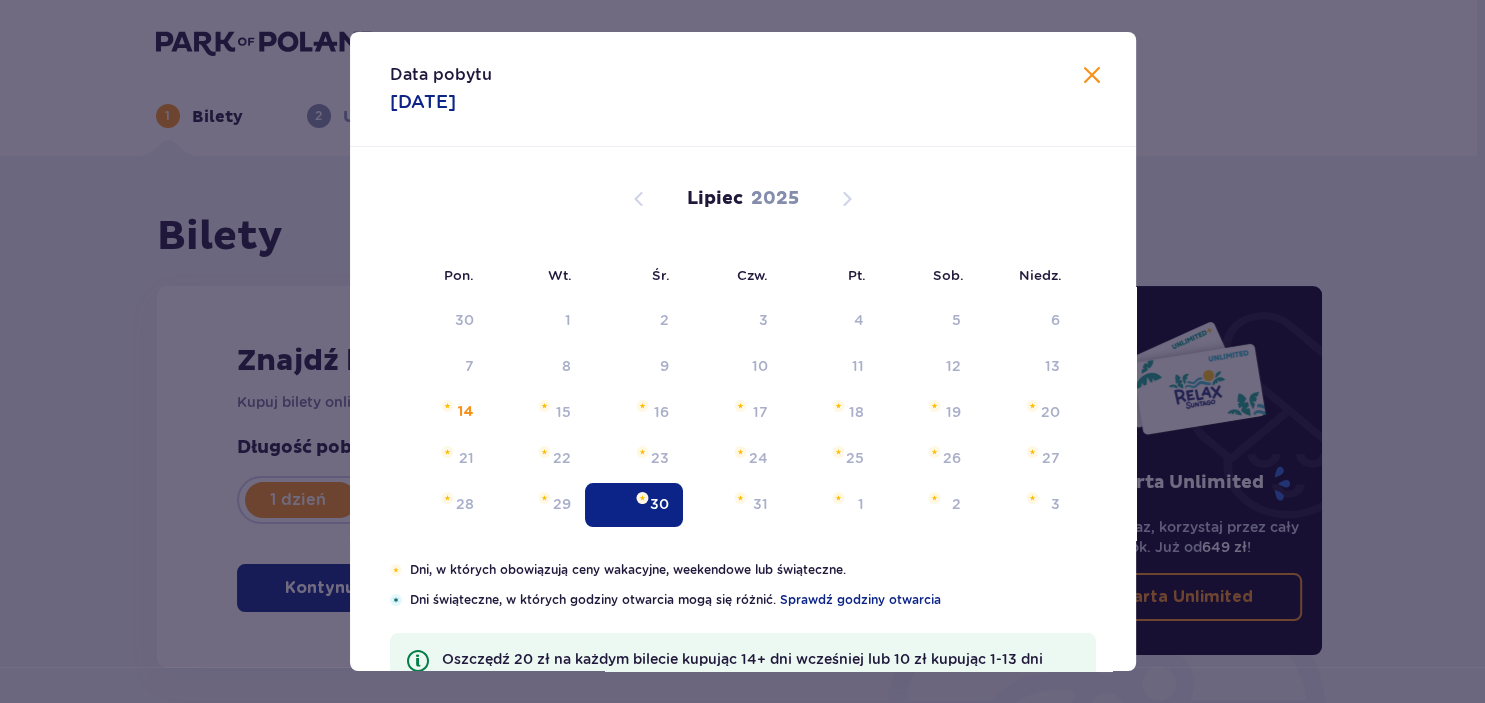 type on "30.07.25" 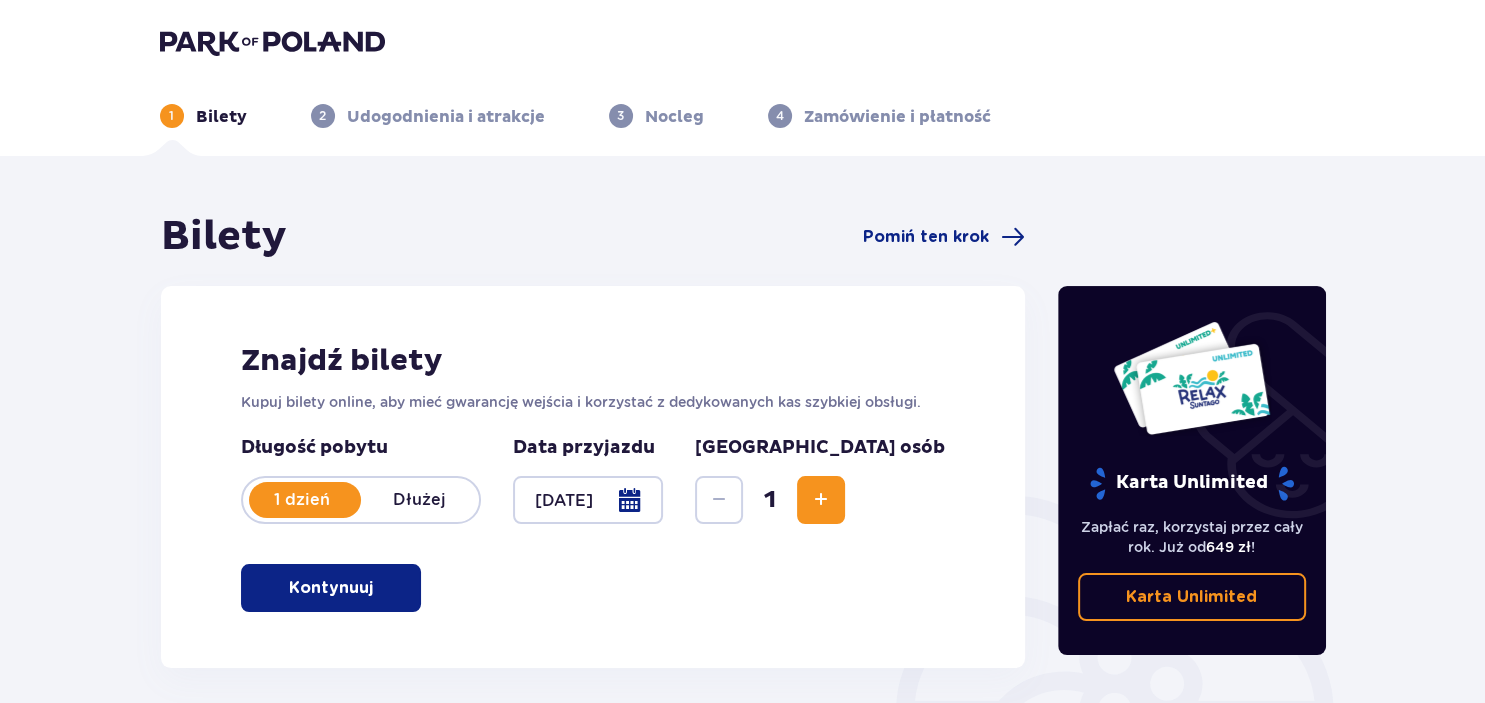 click on "Dłużej" at bounding box center (420, 500) 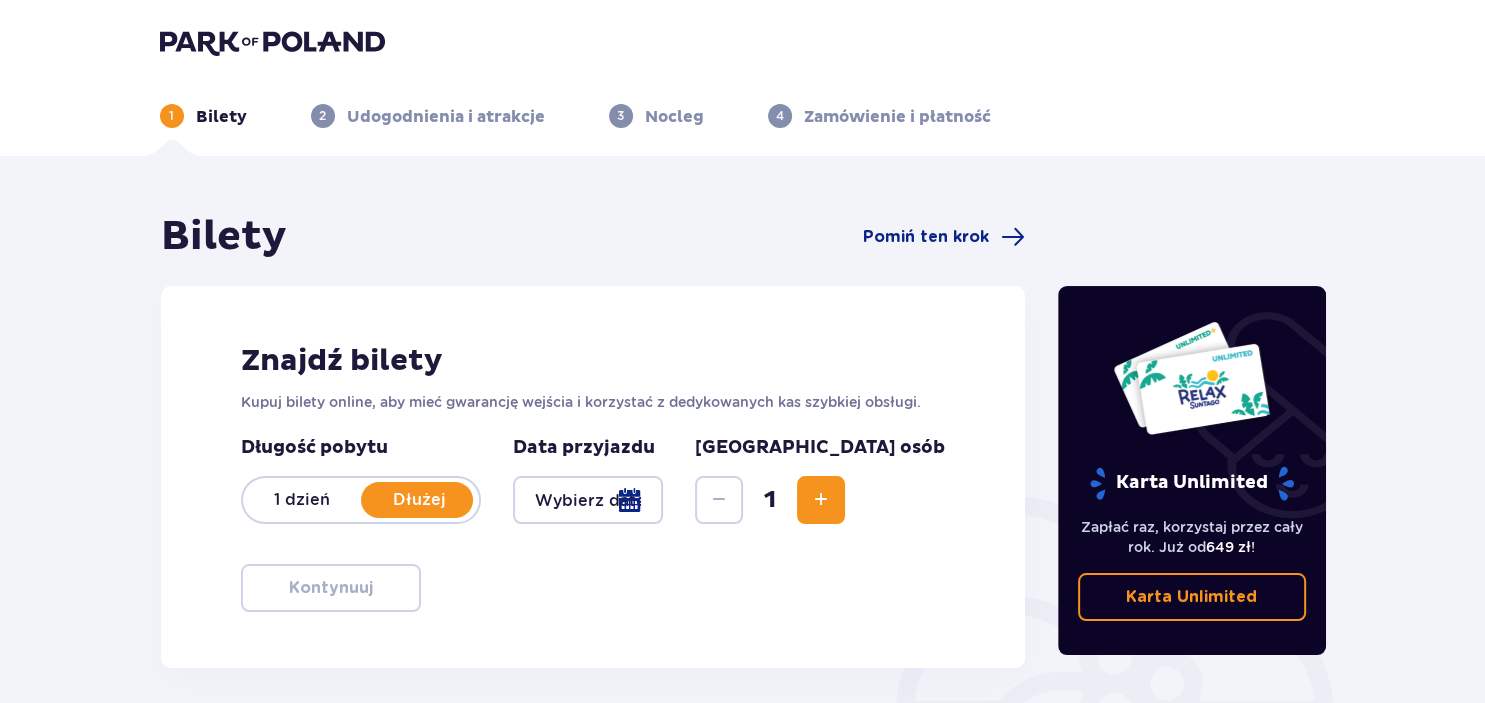 click at bounding box center (588, 500) 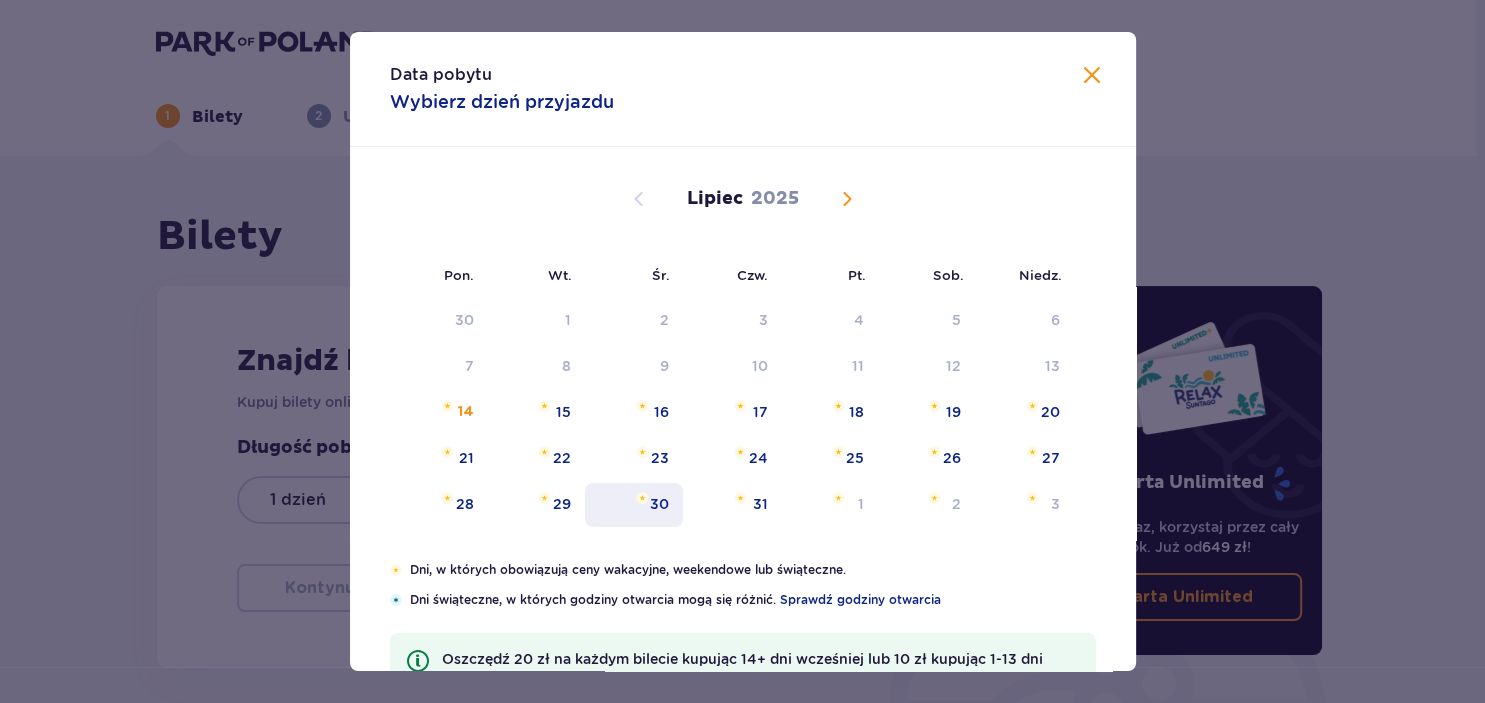 click on "30" at bounding box center [634, 505] 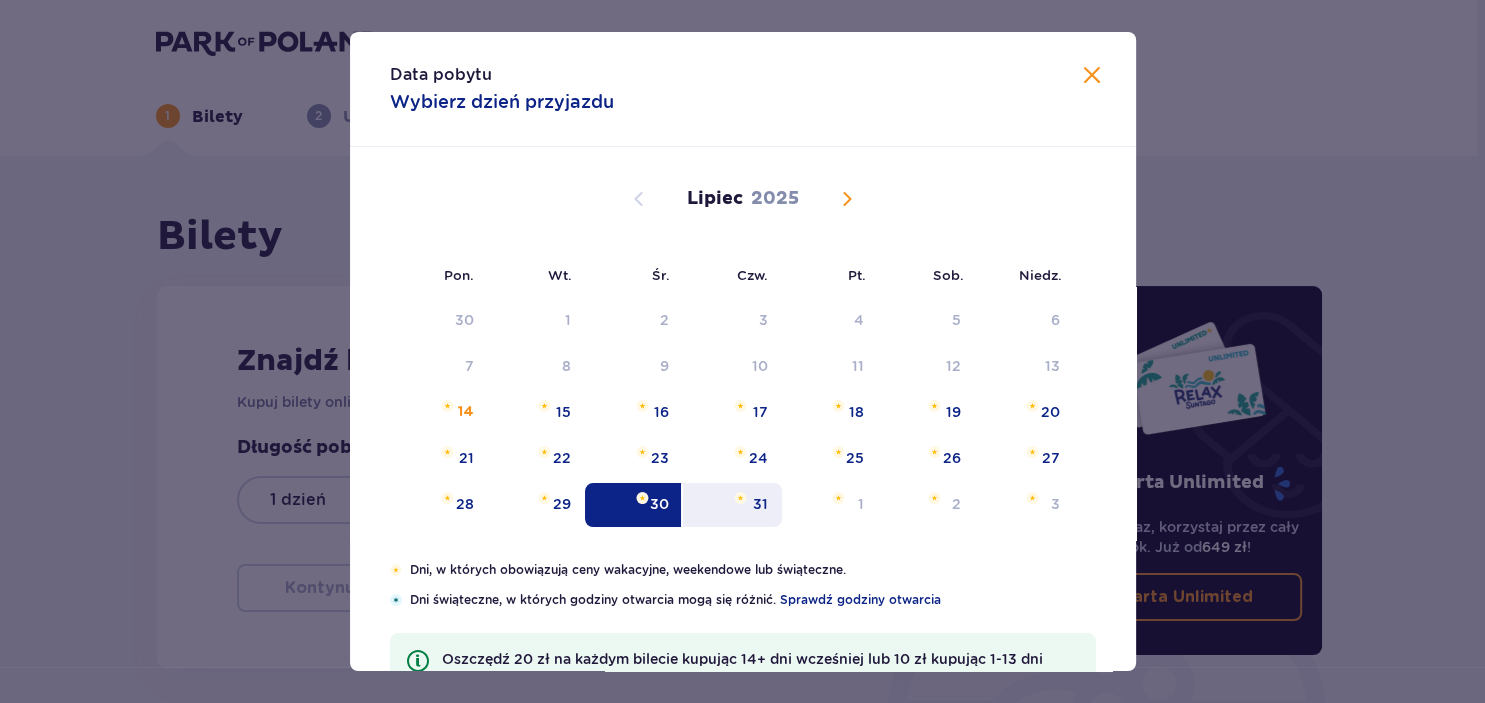 click on "31" at bounding box center (760, 504) 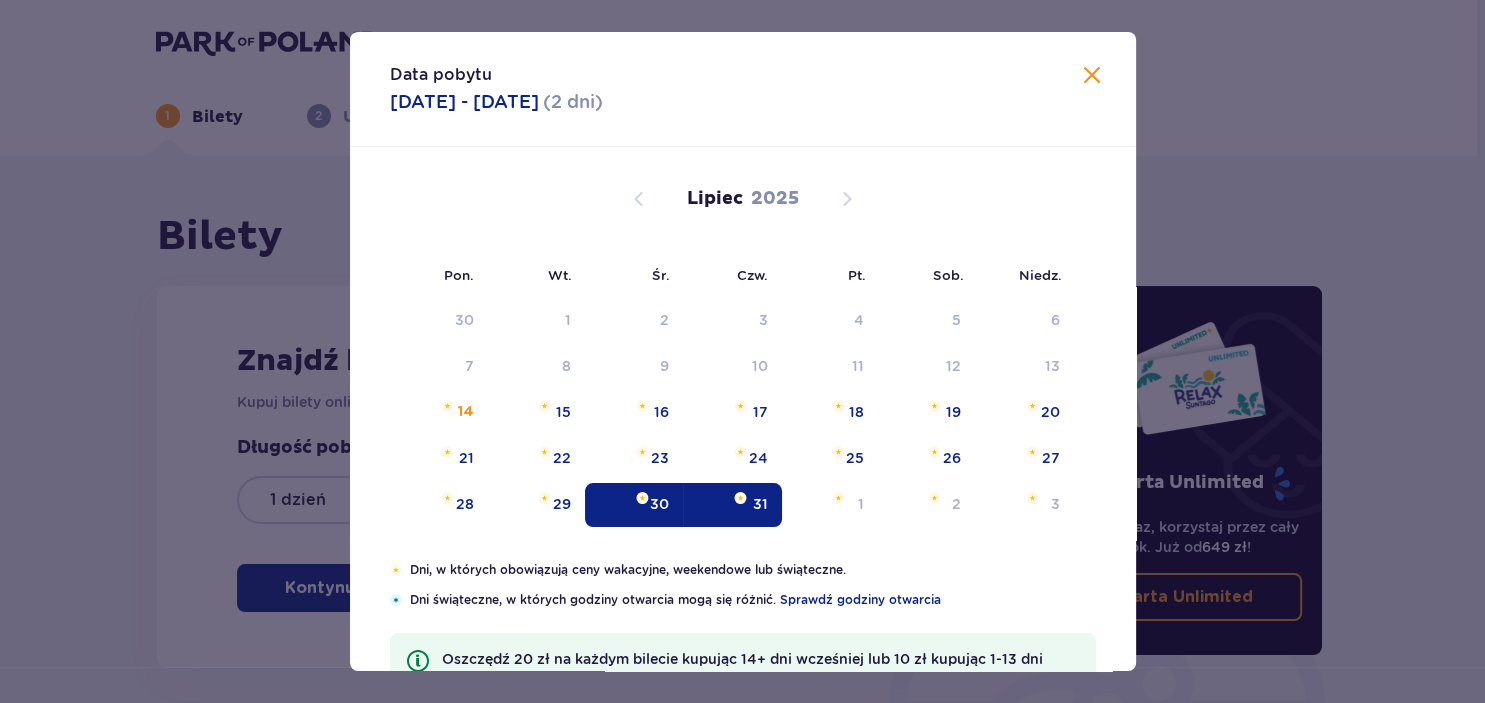 type on "[DATE] - [DATE]" 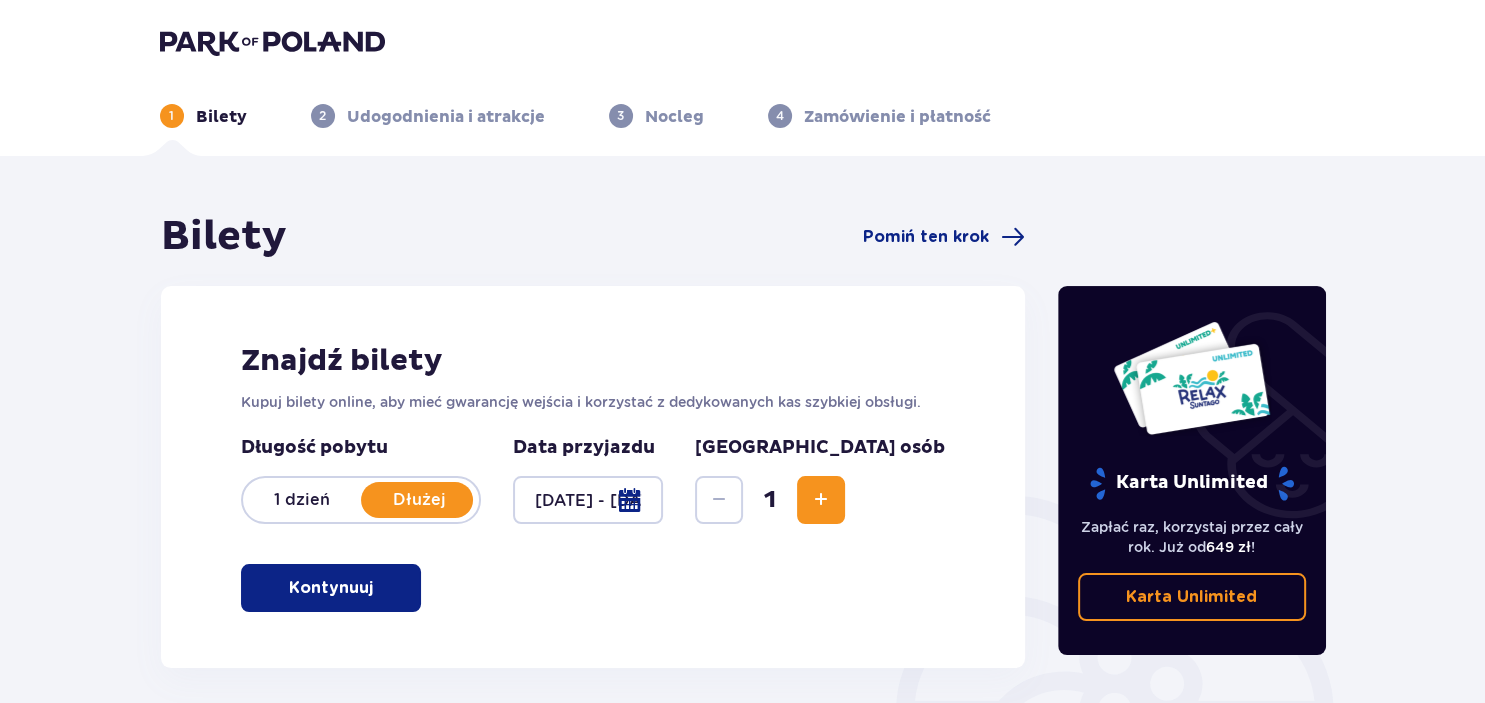click at bounding box center [821, 500] 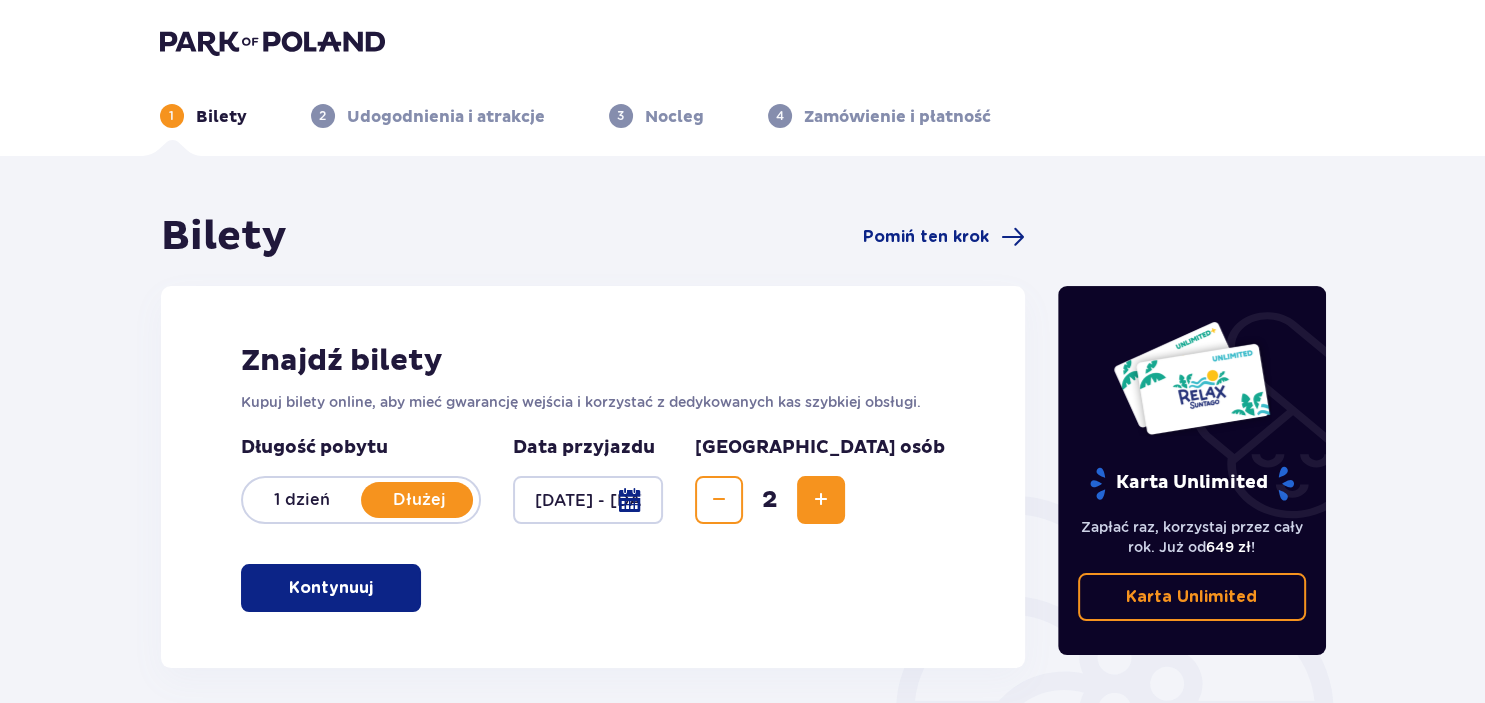 click at bounding box center (821, 500) 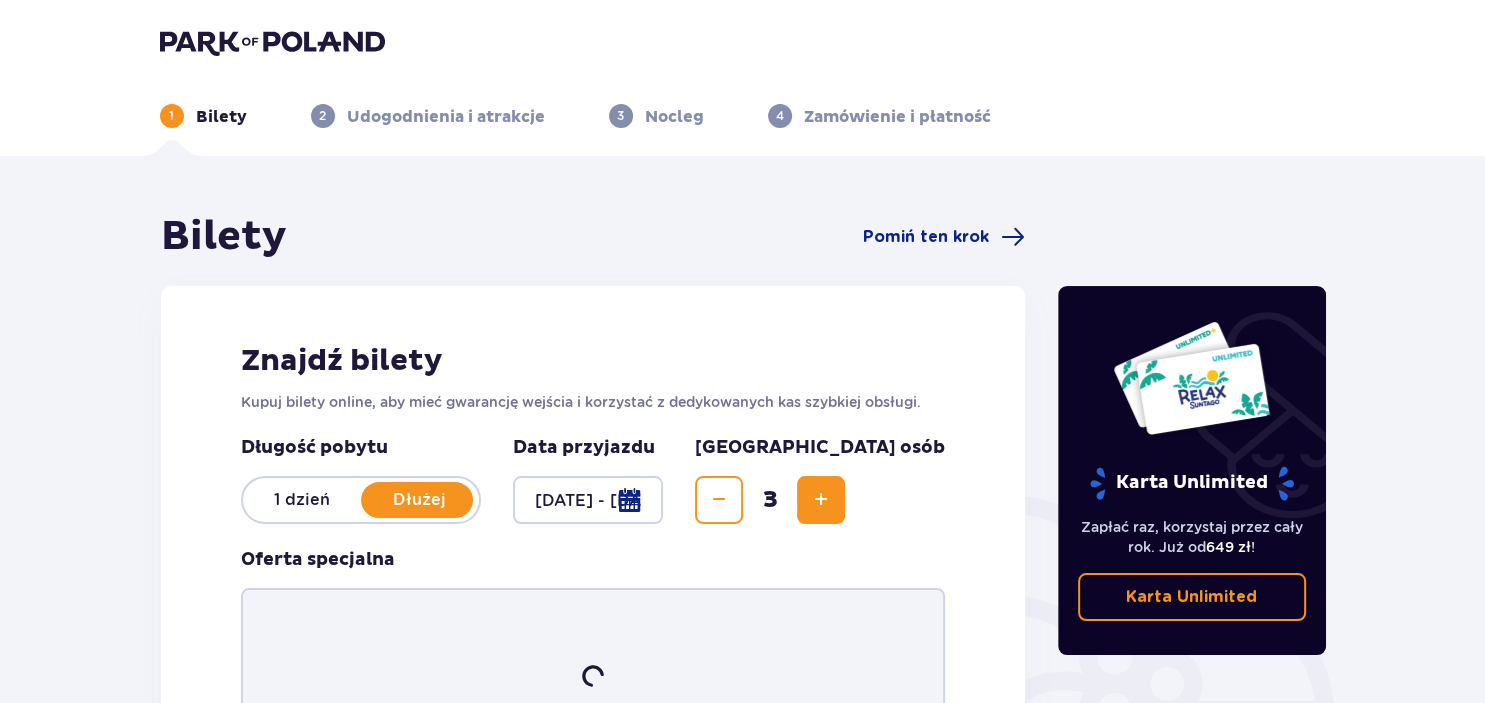 click at bounding box center (821, 500) 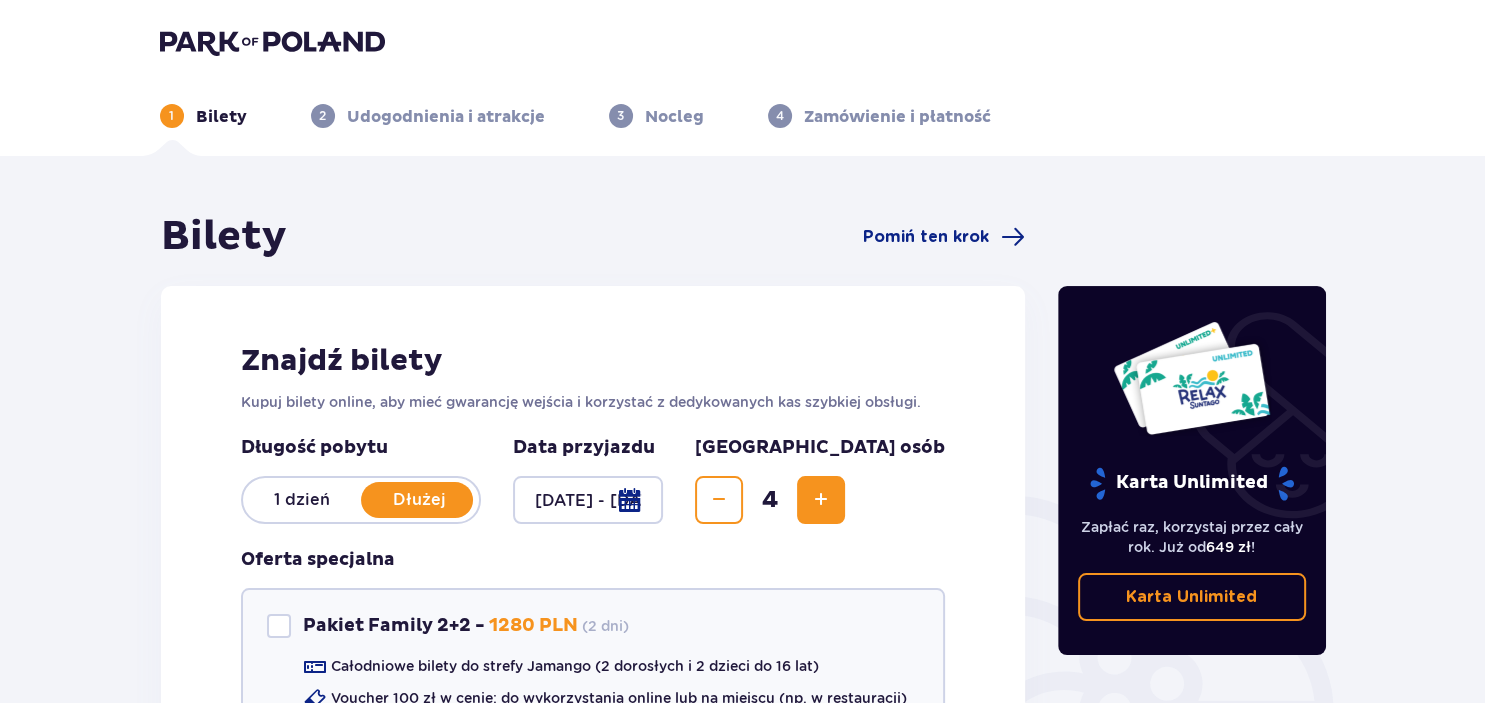 click at bounding box center (821, 500) 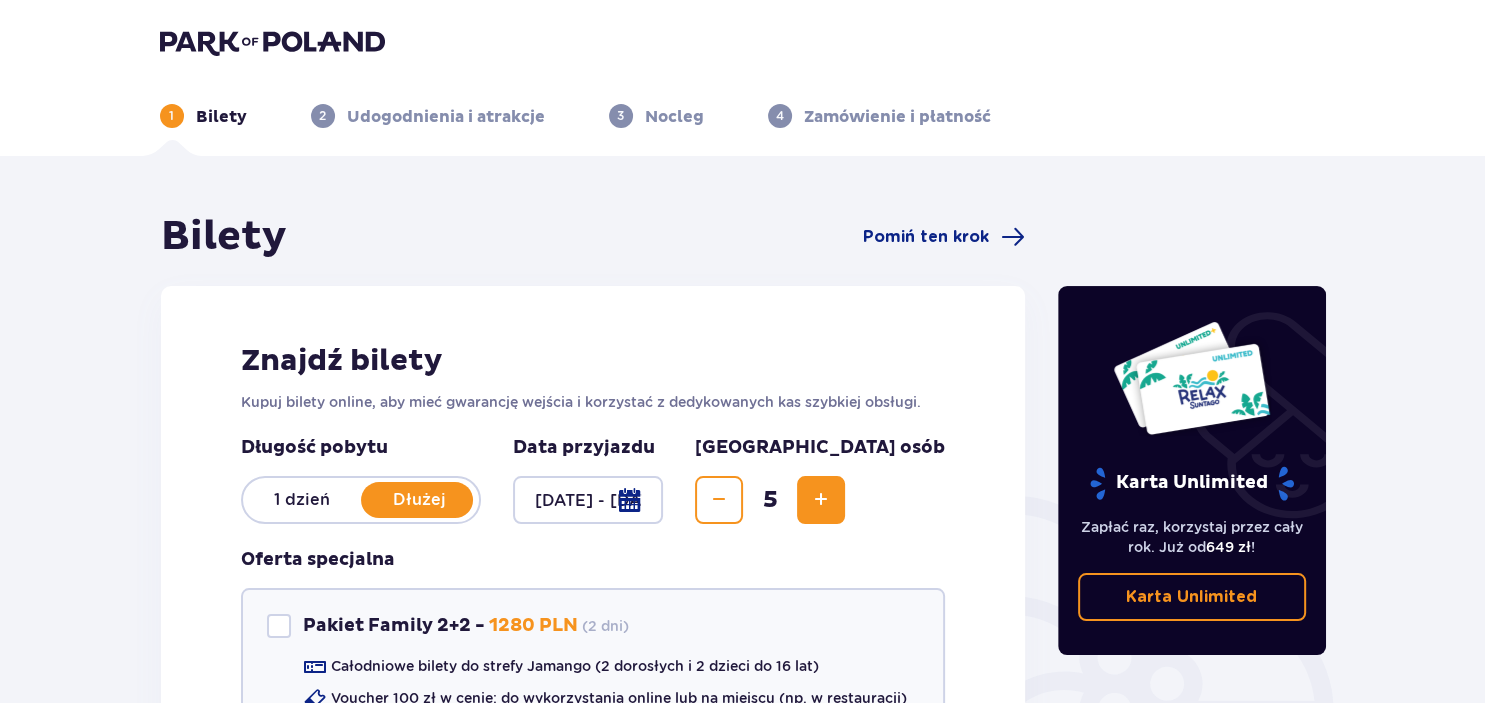 click at bounding box center (821, 500) 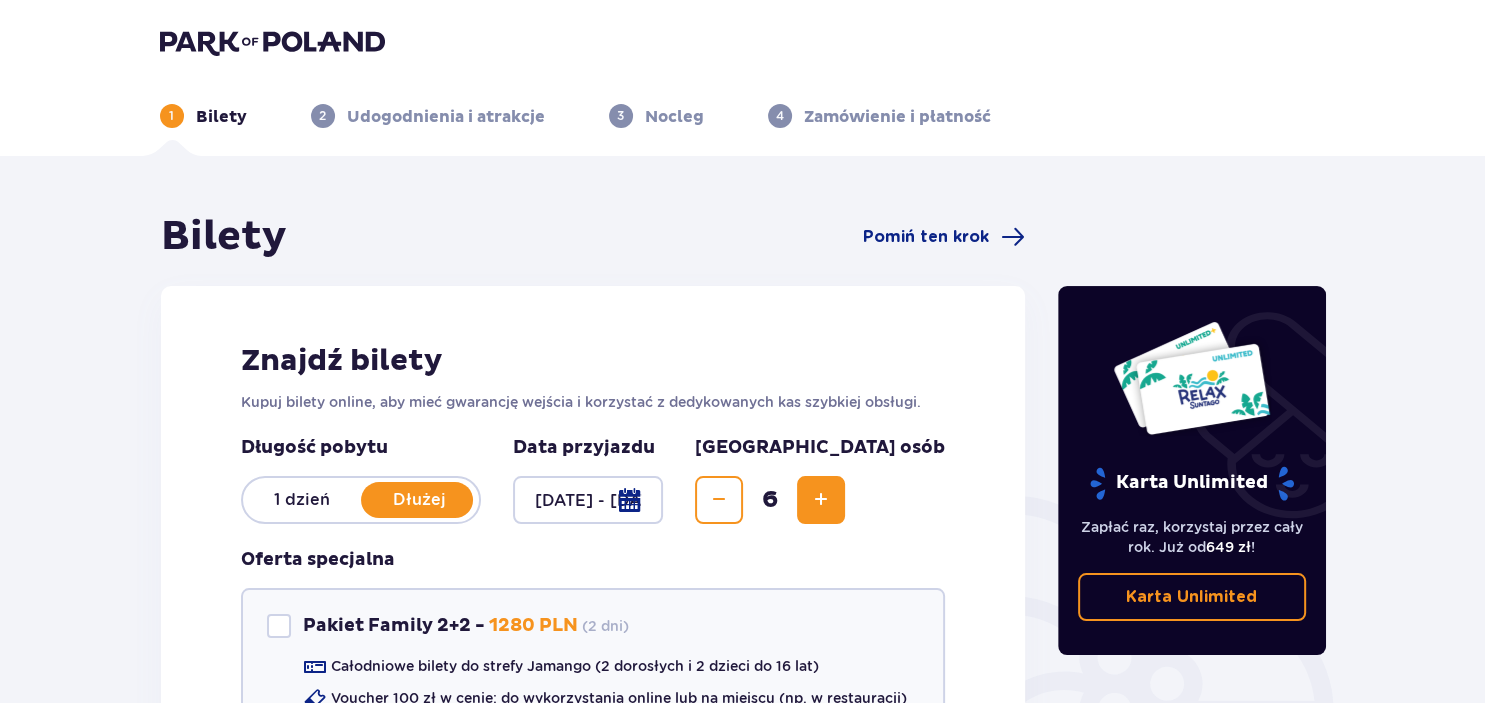 click at bounding box center [821, 500] 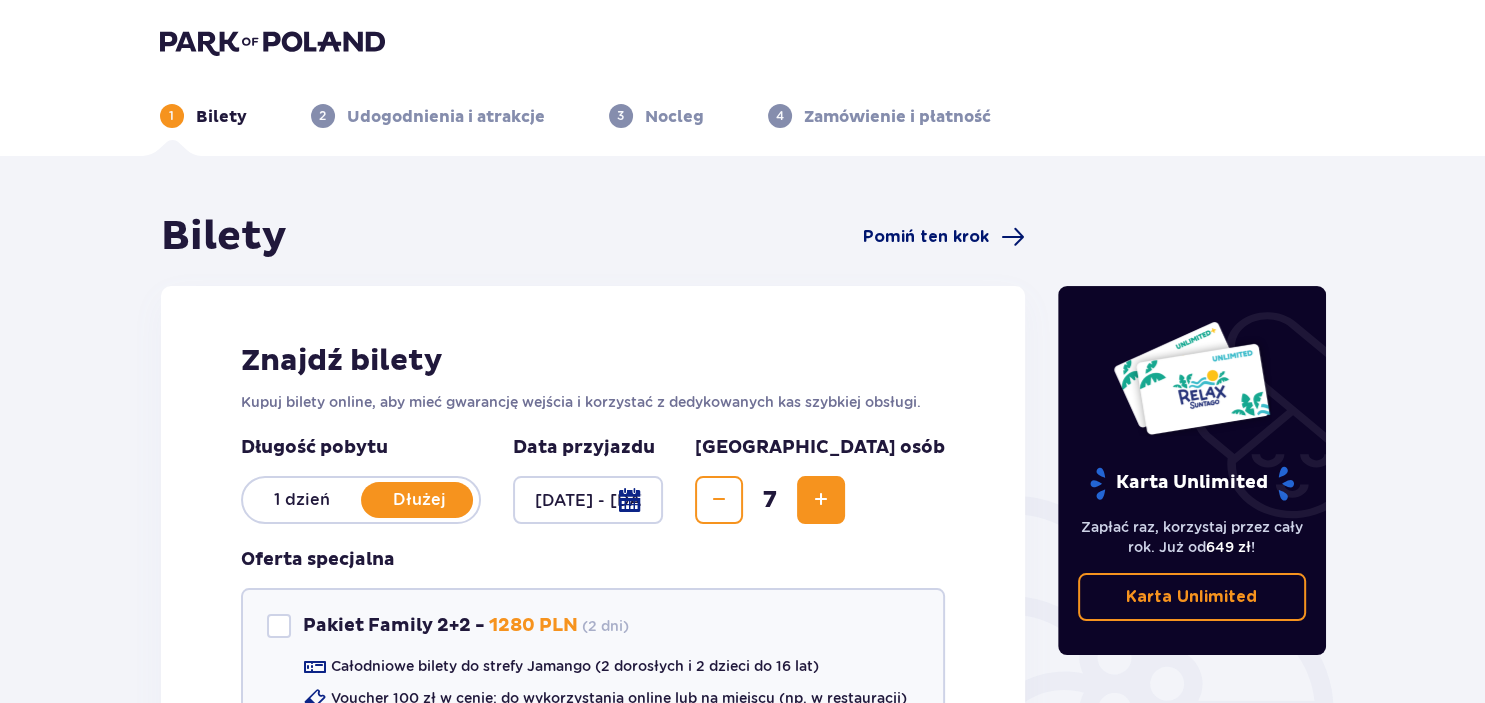 click on "Pomiń ten krok" at bounding box center (926, 237) 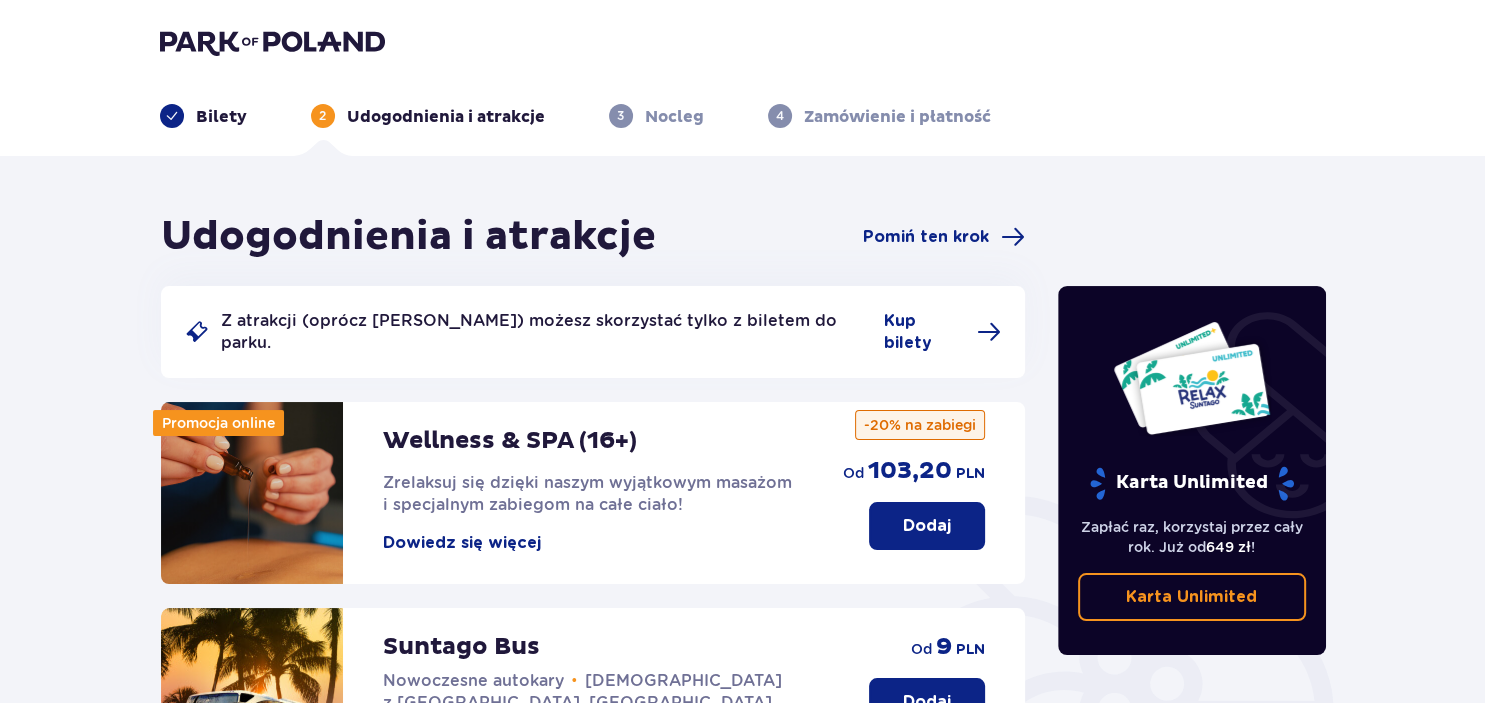 click on "Pomiń ten krok" at bounding box center (926, 237) 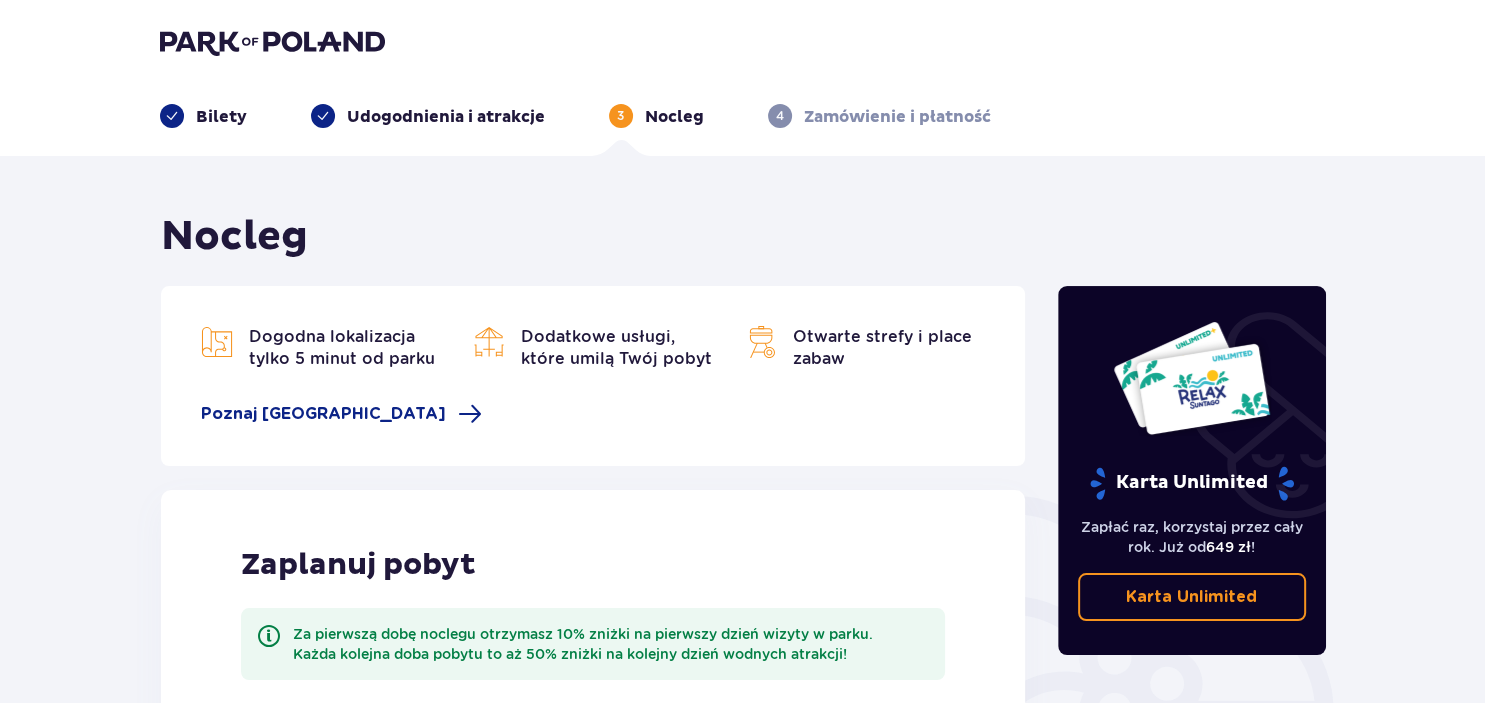 type on "0" 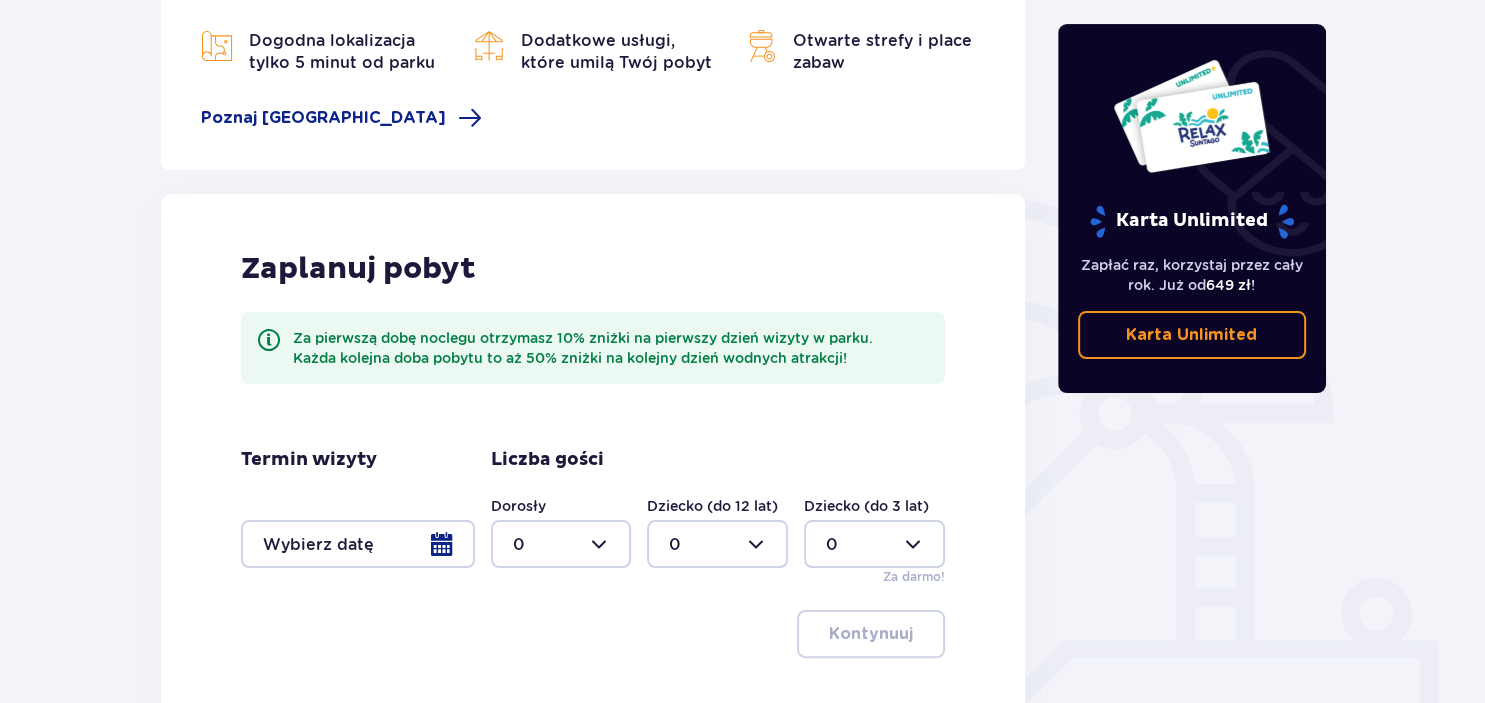 scroll, scrollTop: 298, scrollLeft: 0, axis: vertical 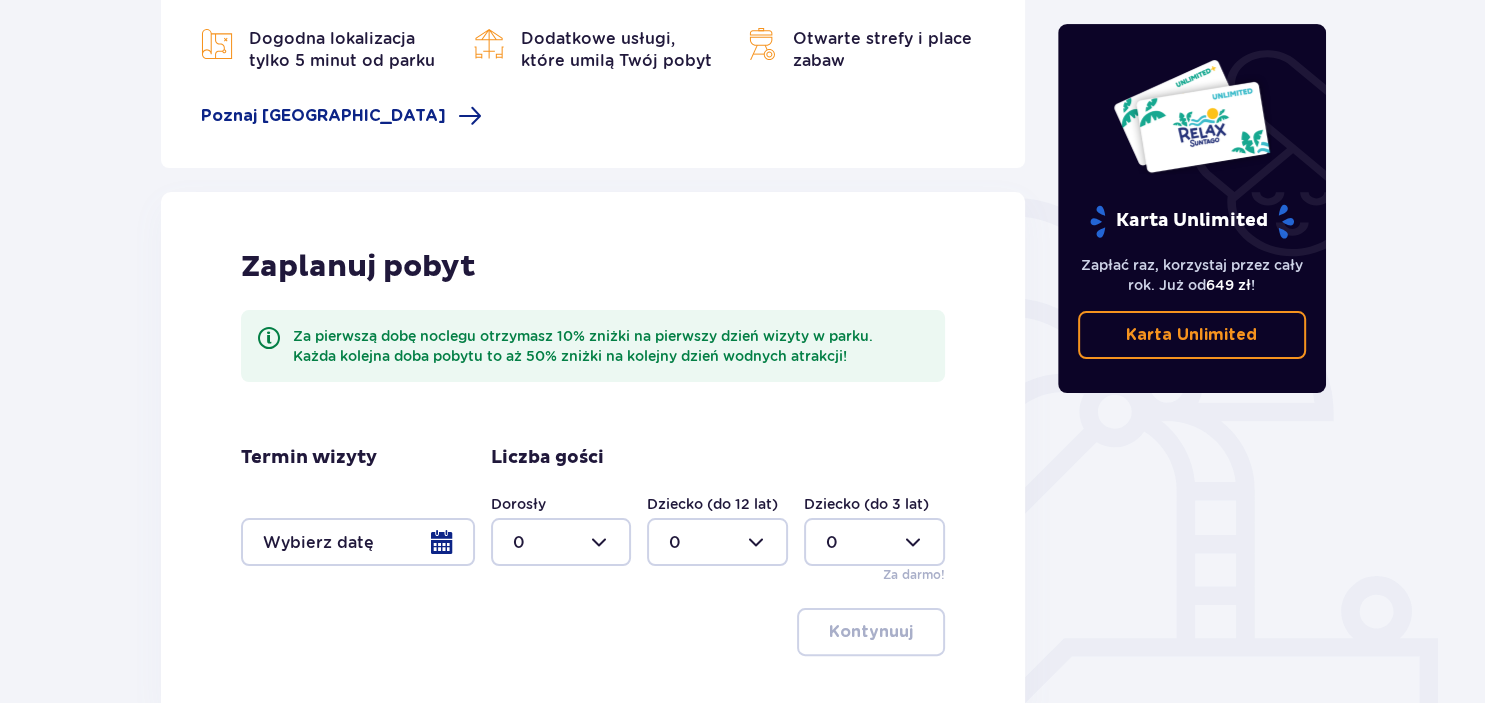 click at bounding box center [358, 542] 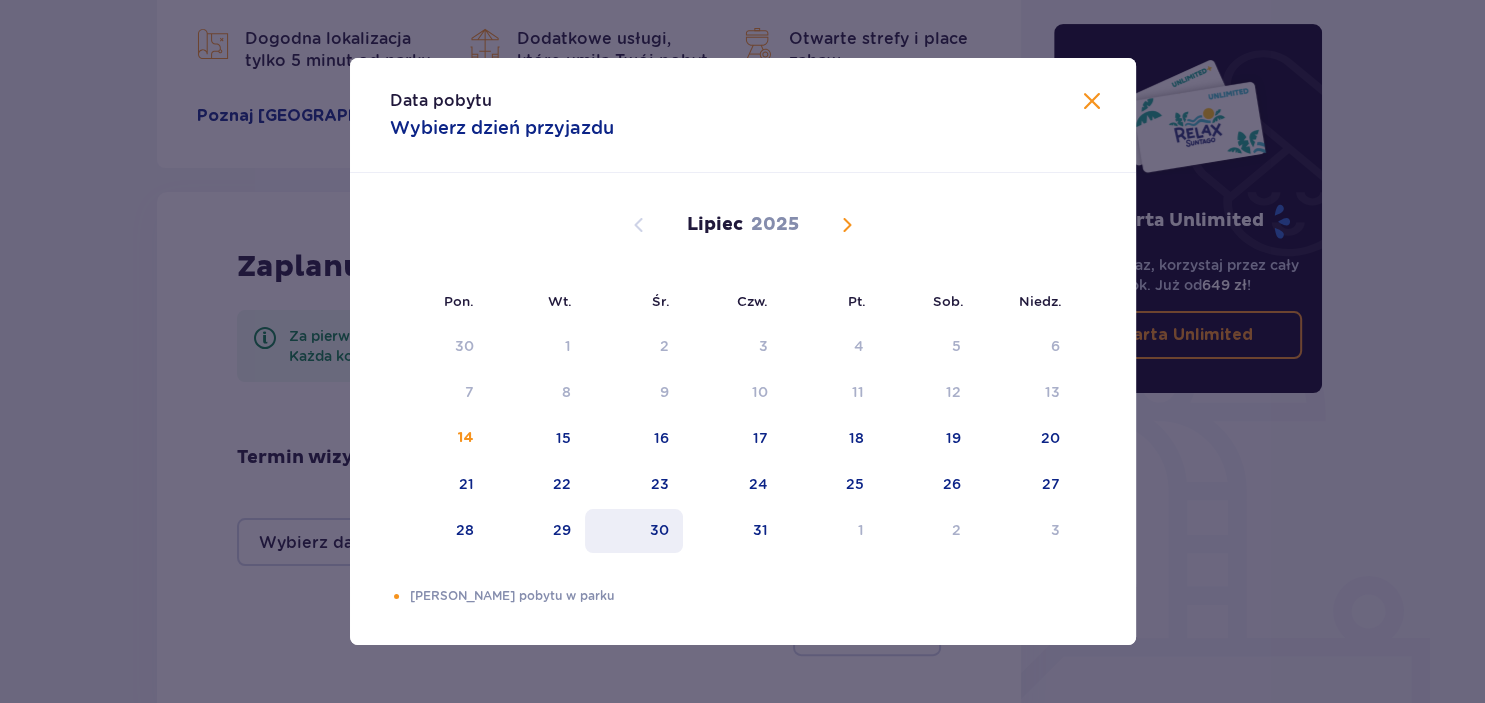click on "30" at bounding box center (659, 530) 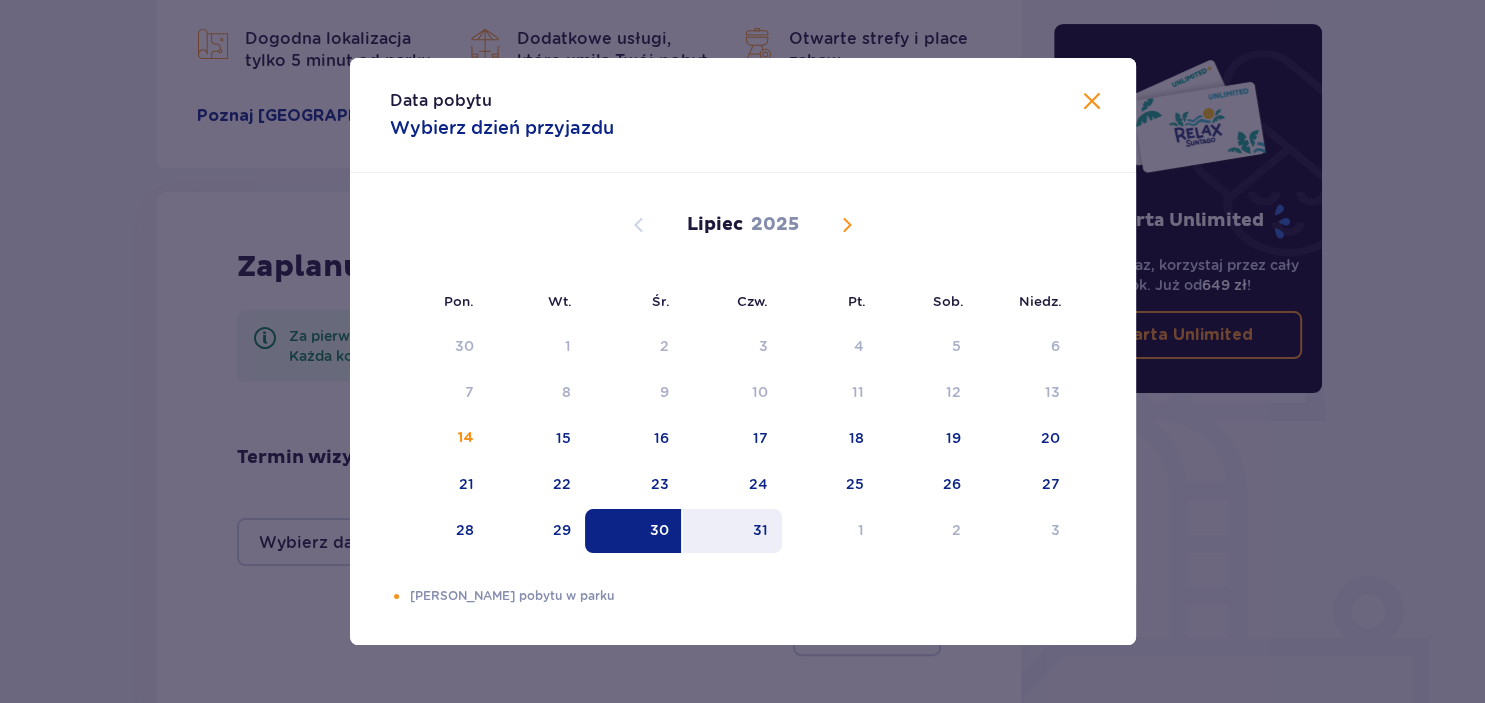 click on "31" at bounding box center (760, 530) 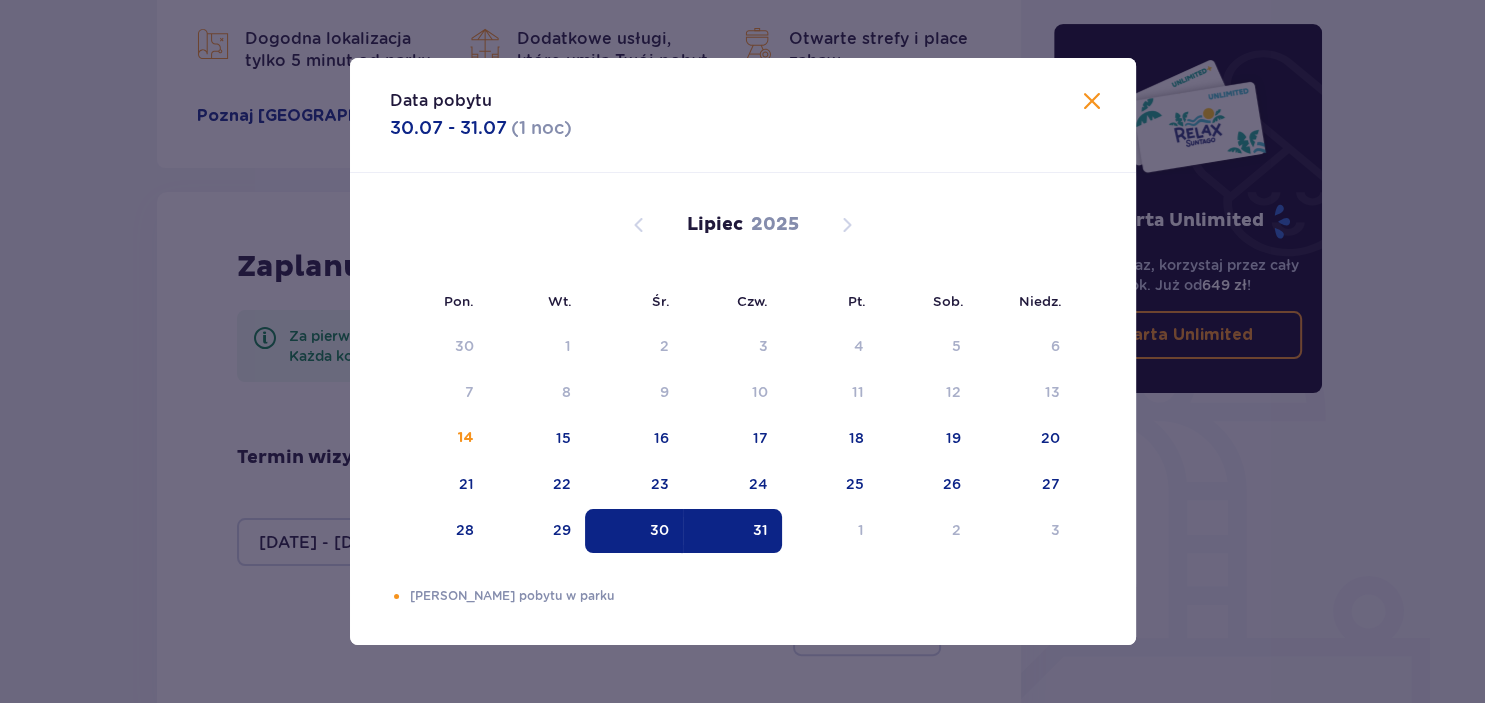 type on "[DATE] - [DATE]" 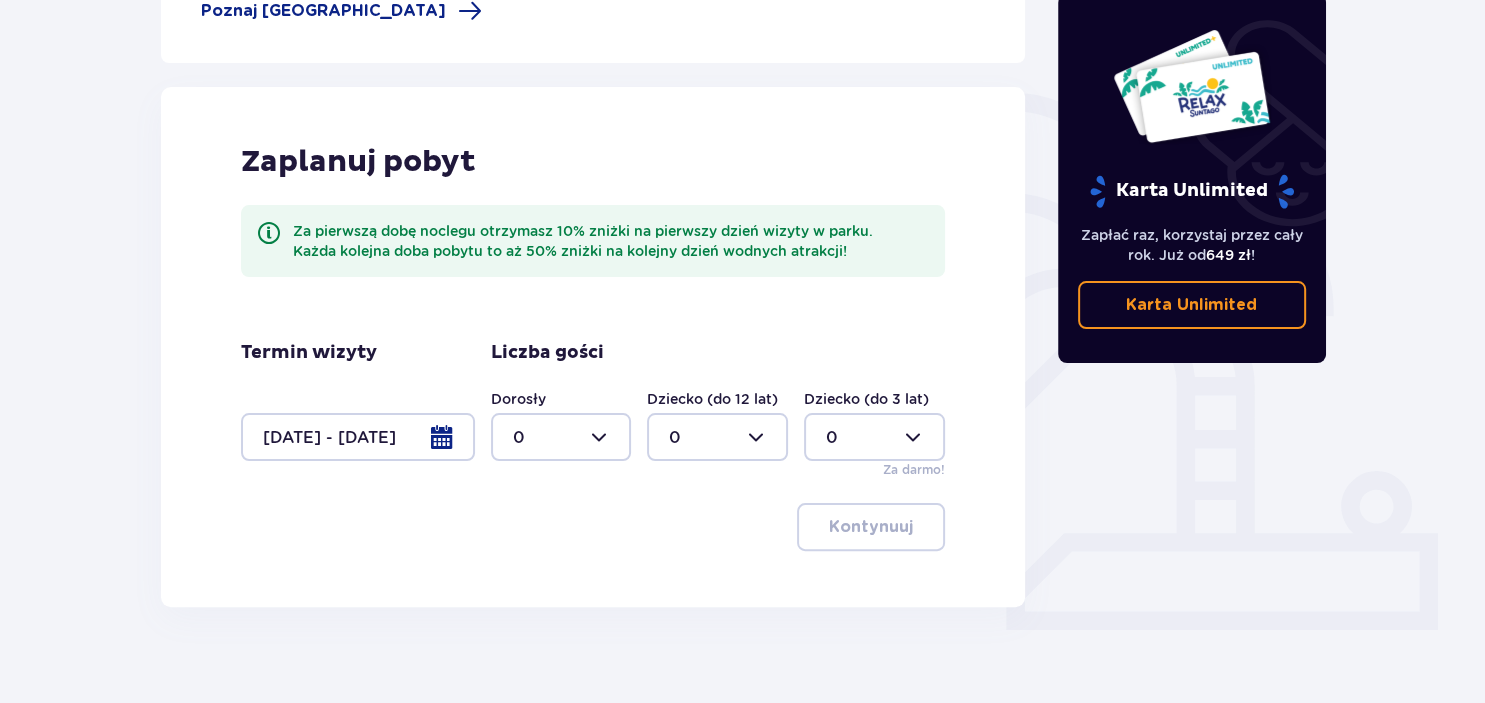 scroll, scrollTop: 427, scrollLeft: 0, axis: vertical 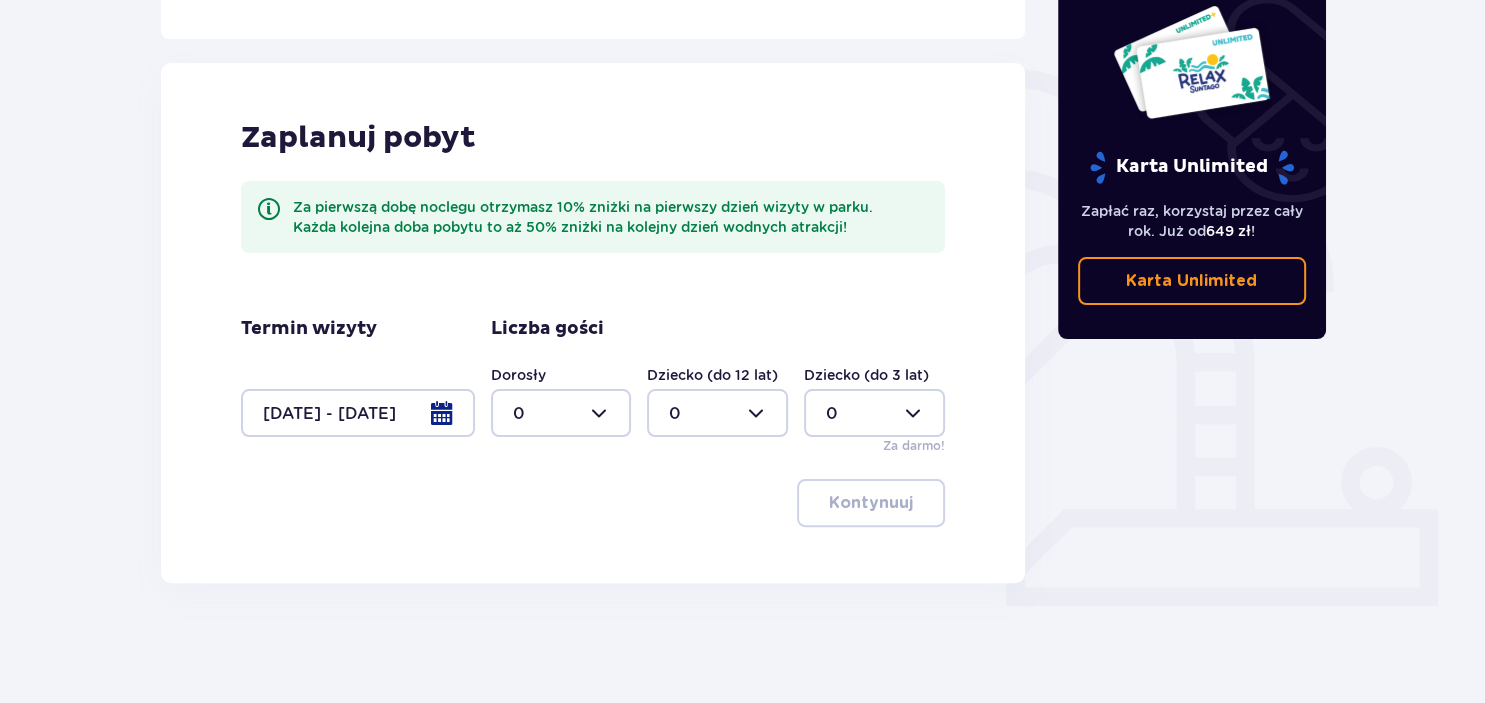 click at bounding box center (561, 413) 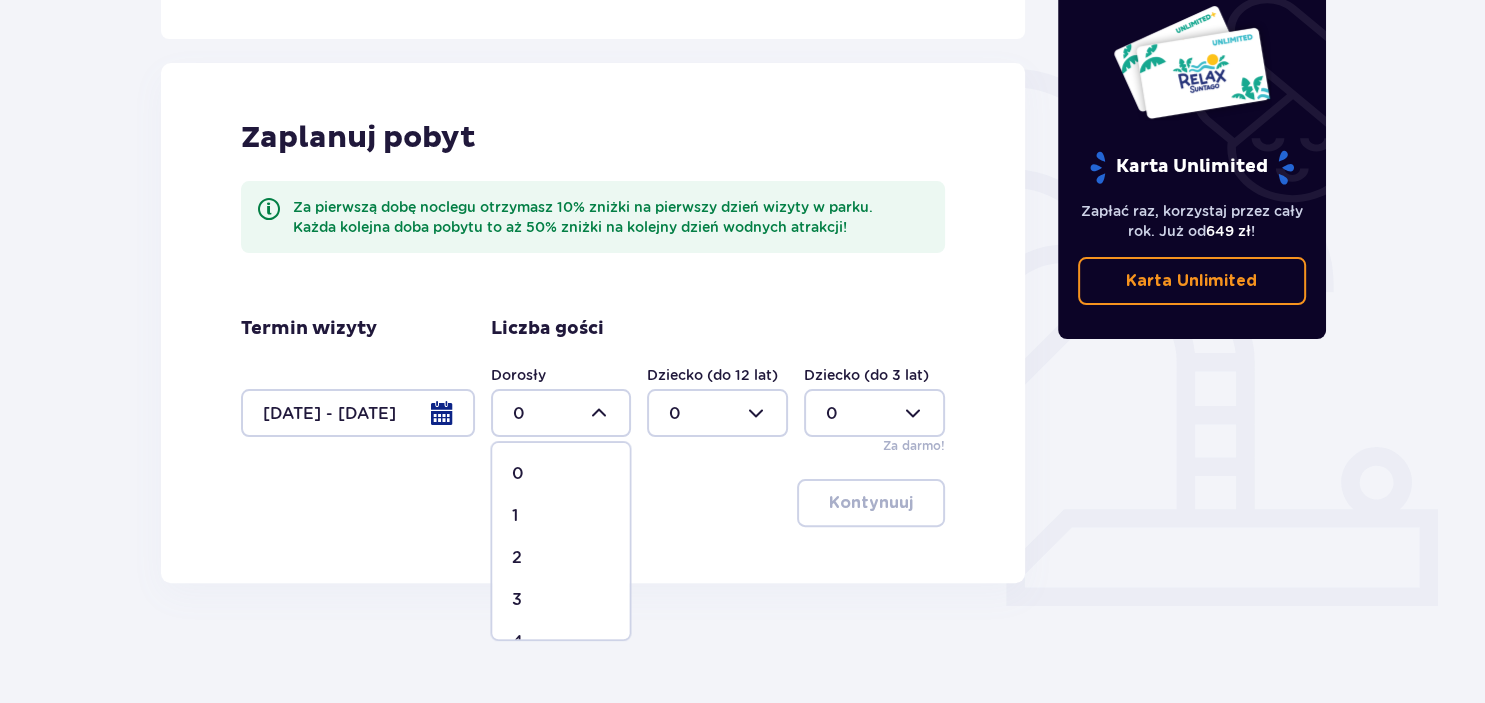 click on "3" at bounding box center [517, 600] 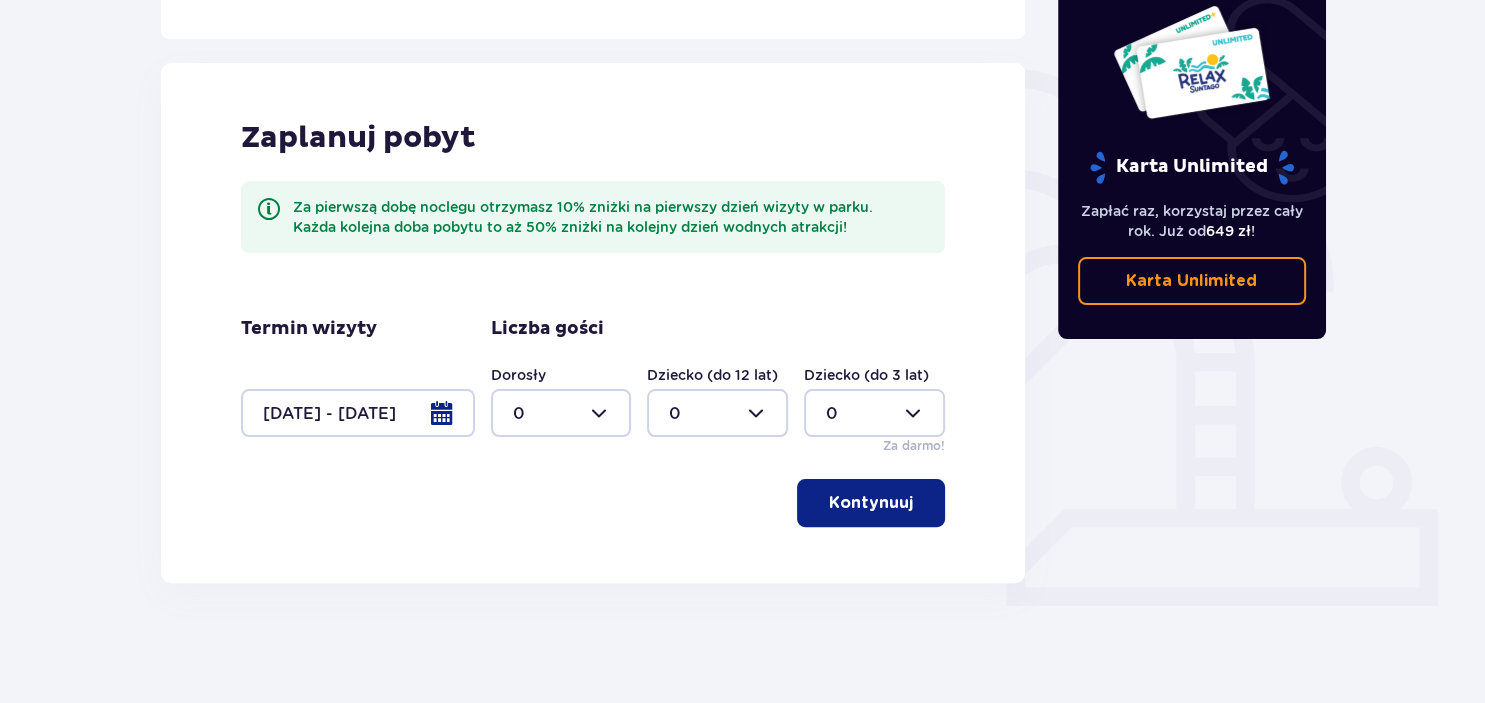 type on "3" 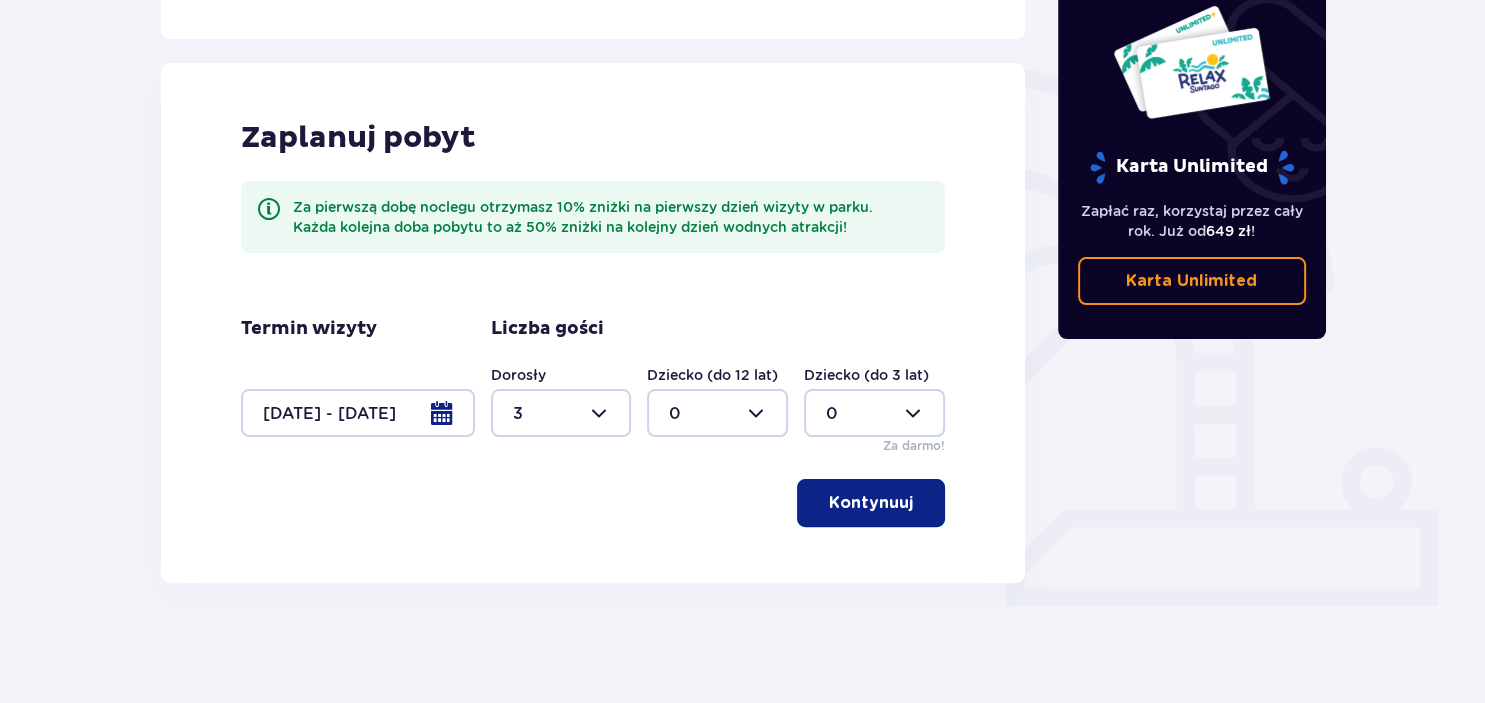 click at bounding box center (717, 413) 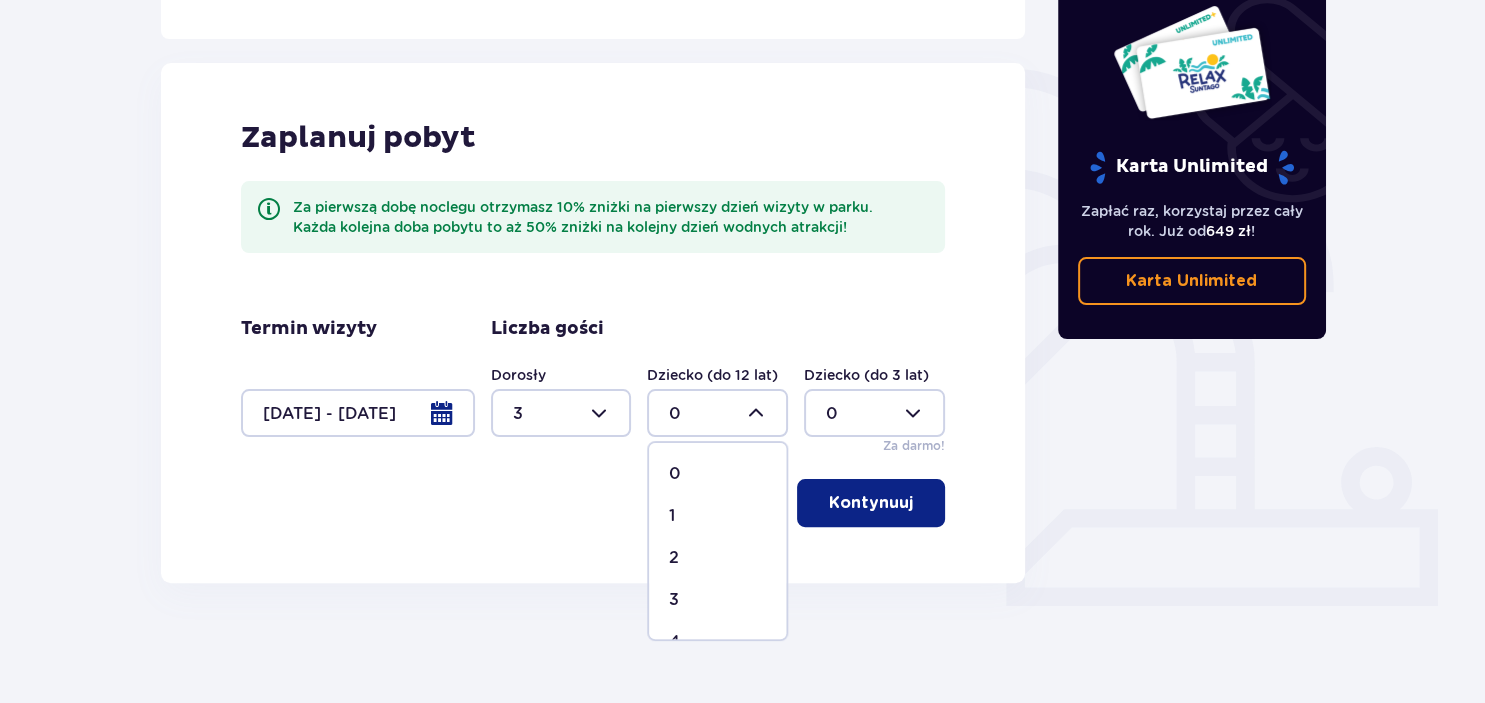 click on "4" at bounding box center [674, 642] 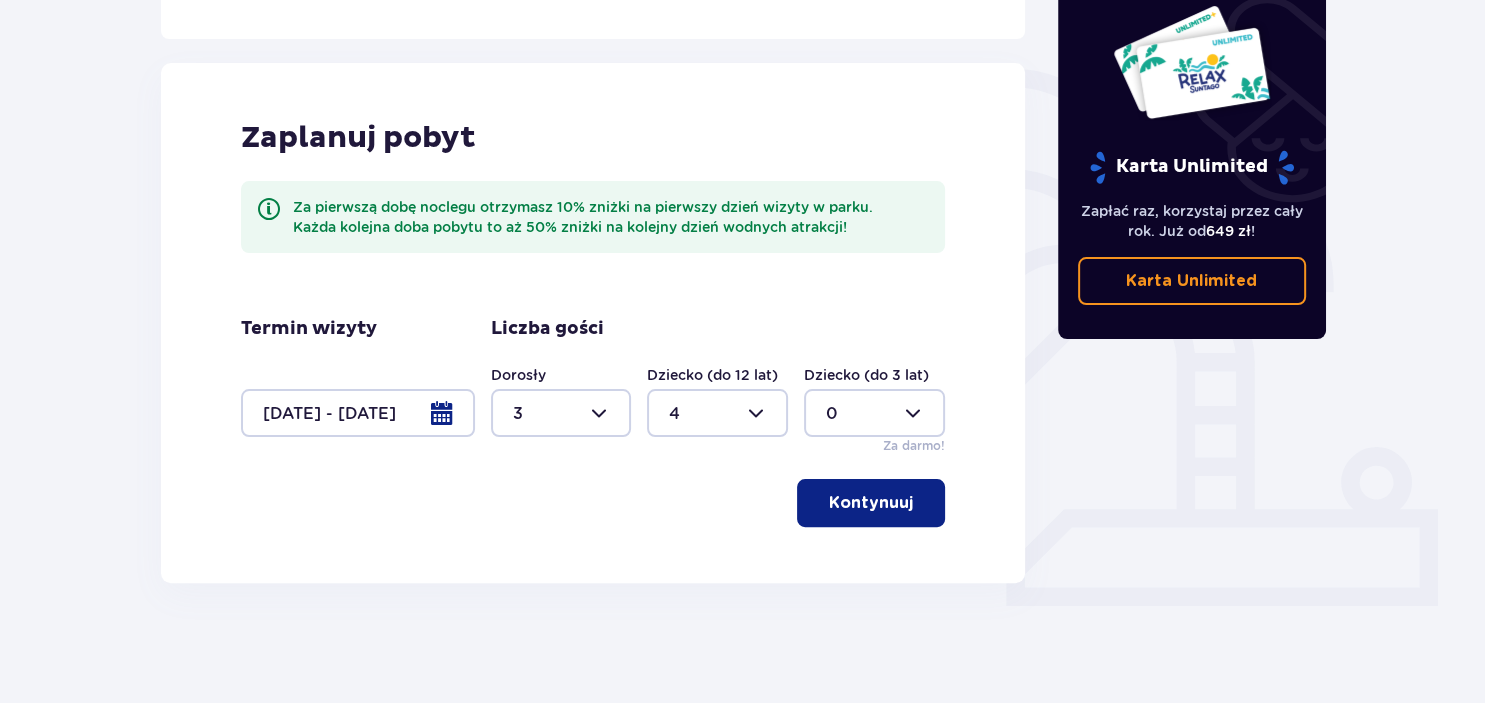 click on "Kontynuuj" at bounding box center (871, 503) 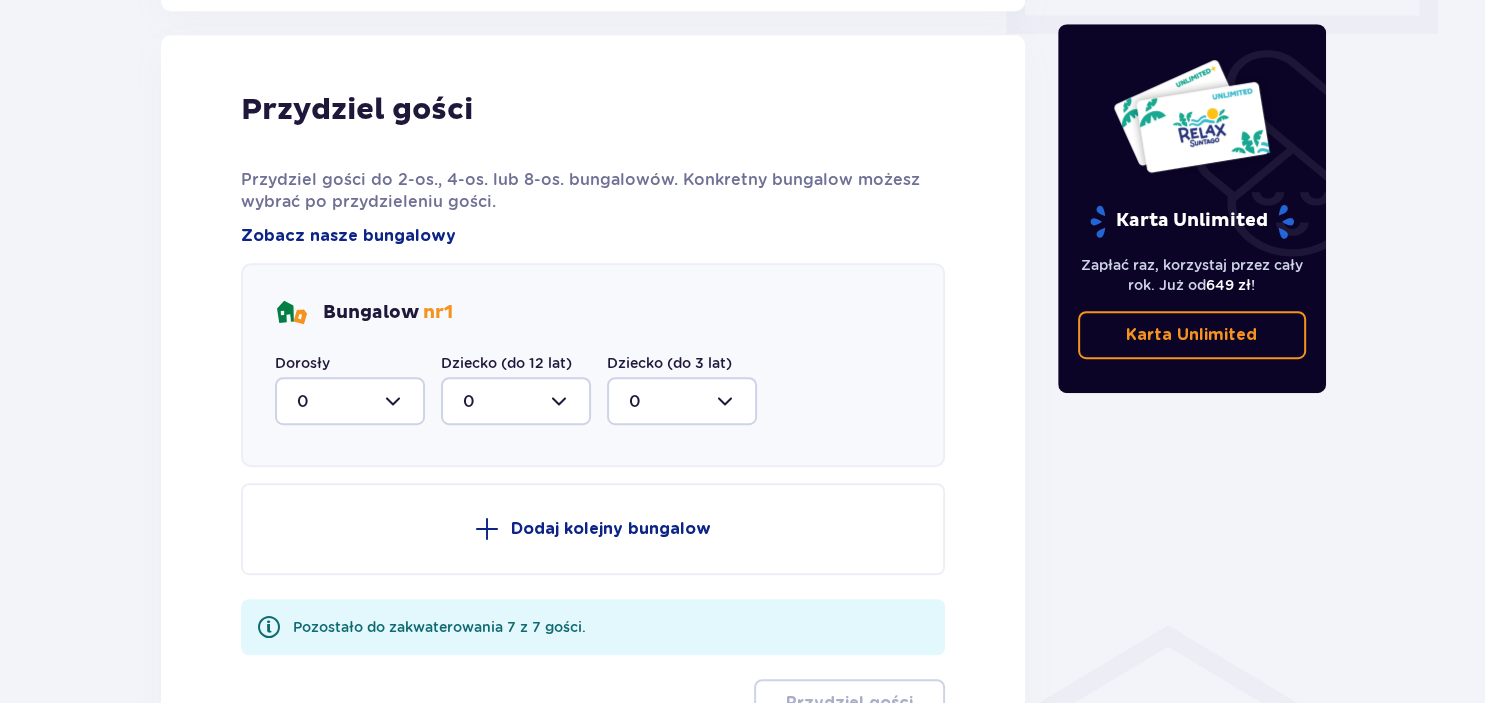 scroll, scrollTop: 1010, scrollLeft: 0, axis: vertical 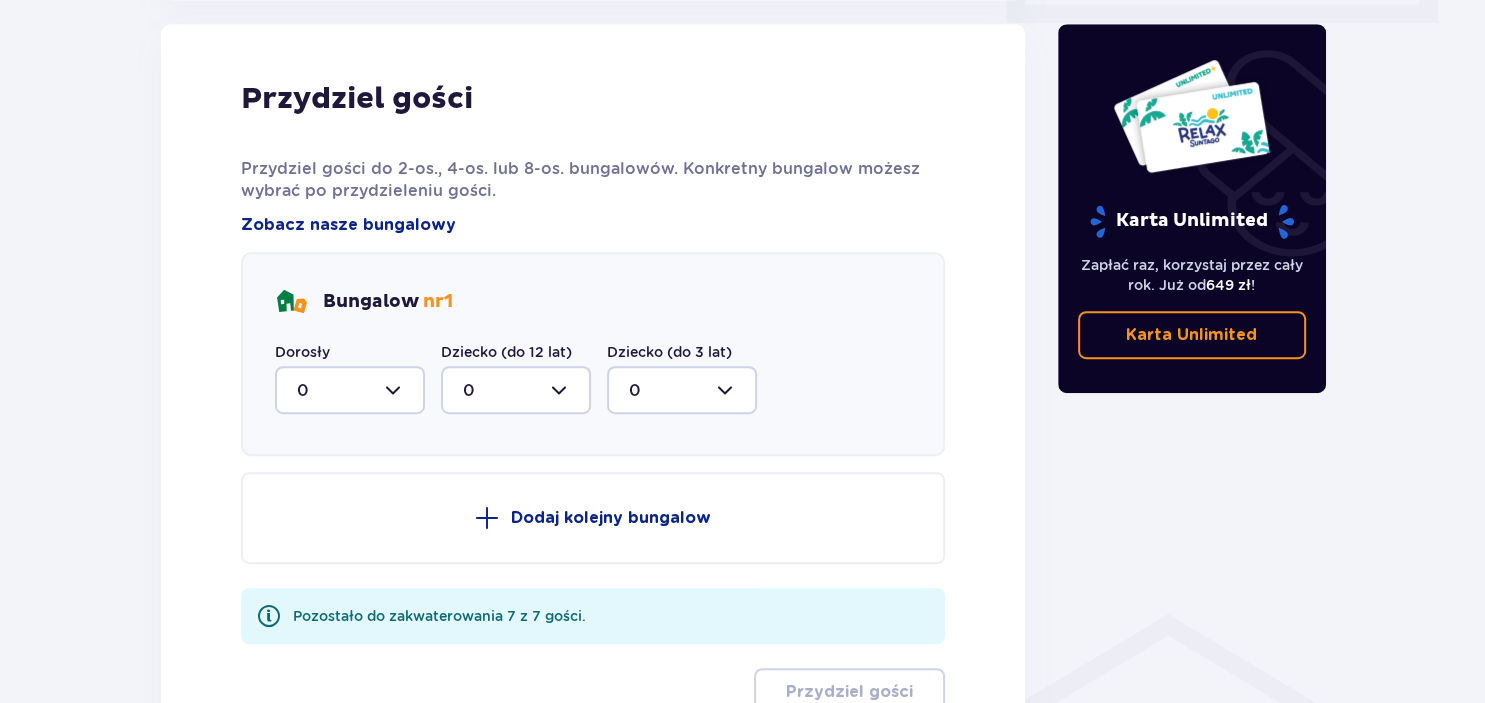 click on "Dodaj kolejny bungalow" at bounding box center (611, 518) 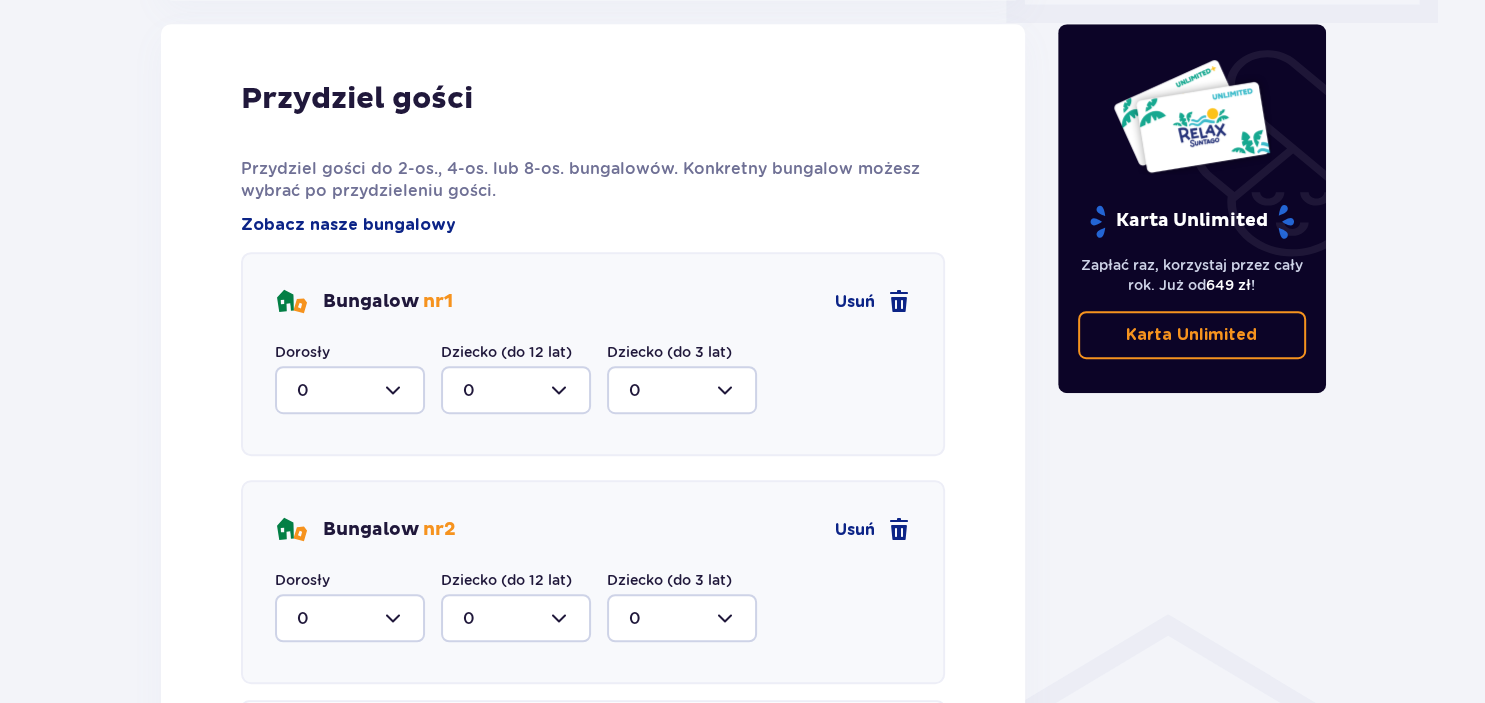 click at bounding box center [350, 390] 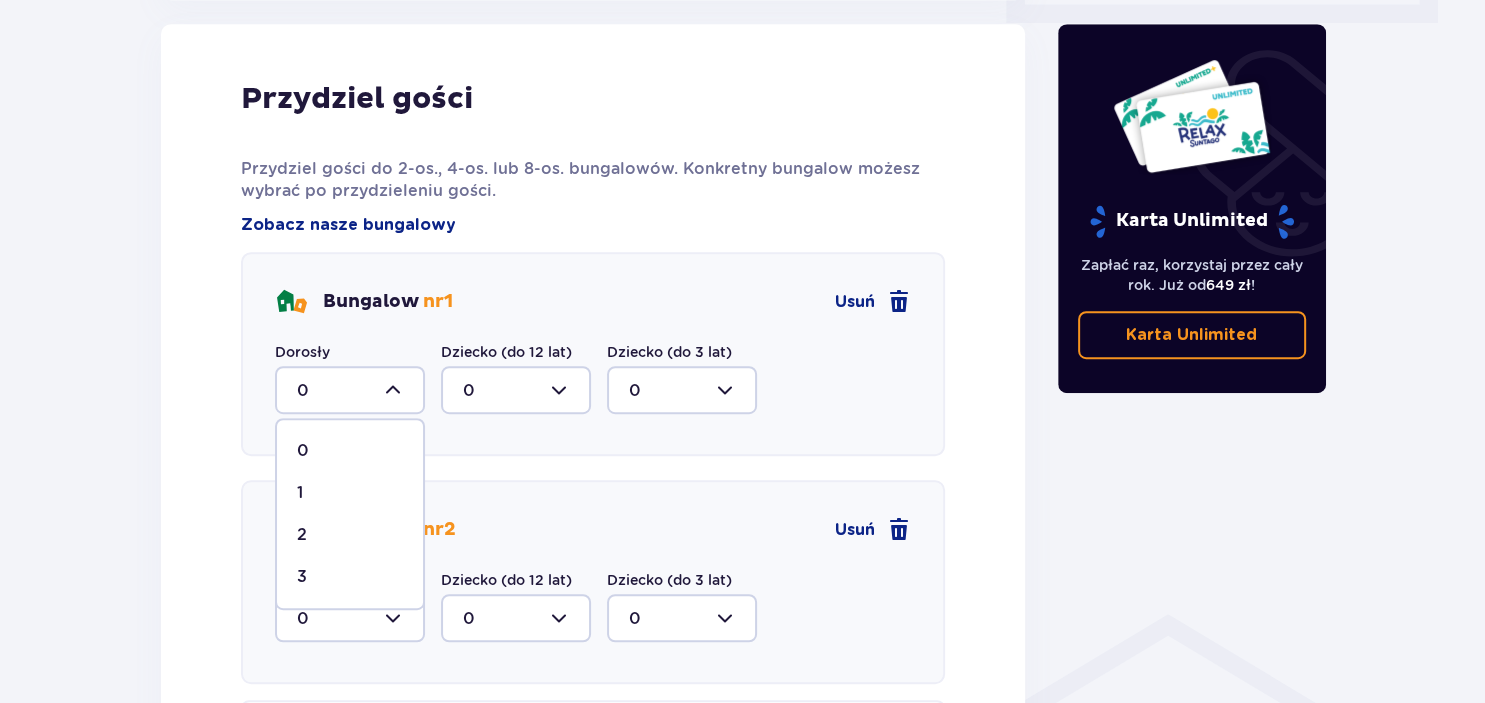 click on "3" at bounding box center (302, 577) 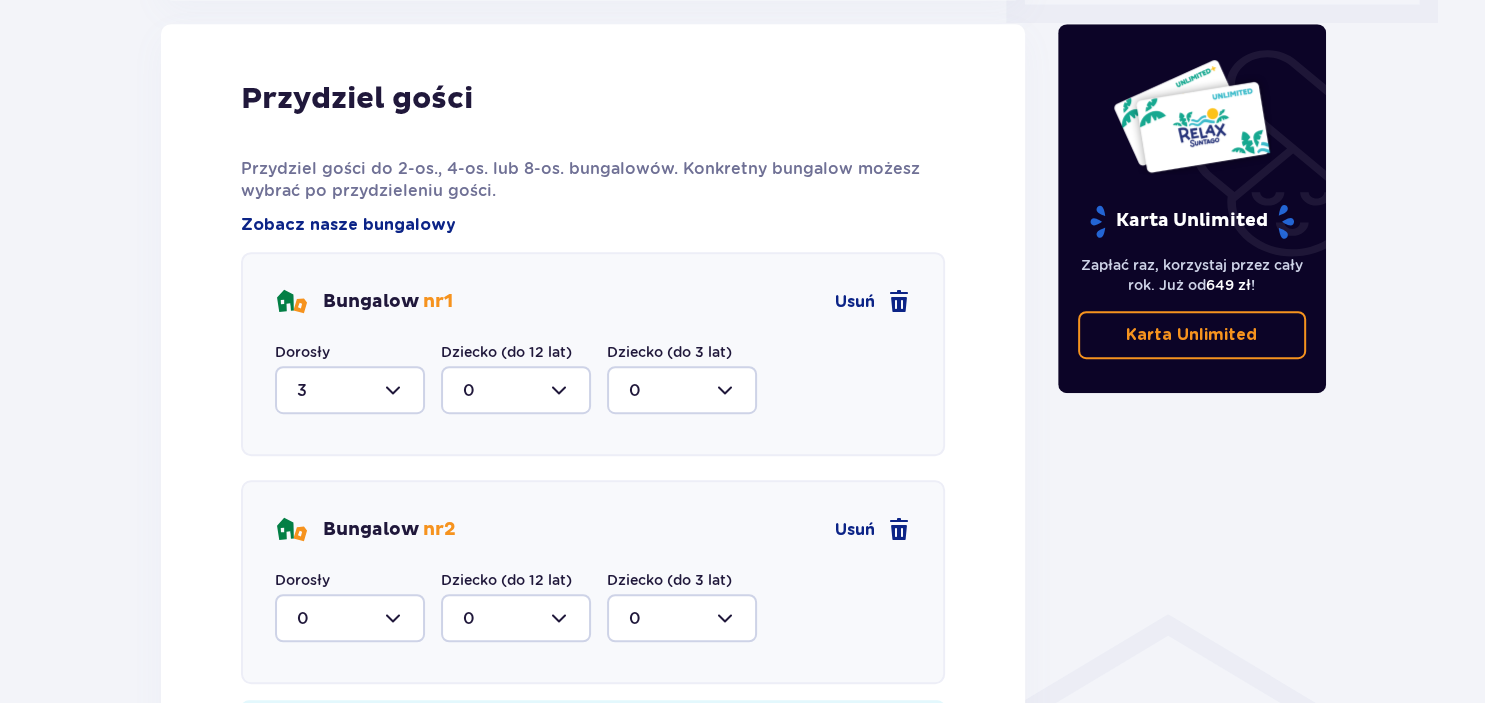 click at bounding box center (516, 390) 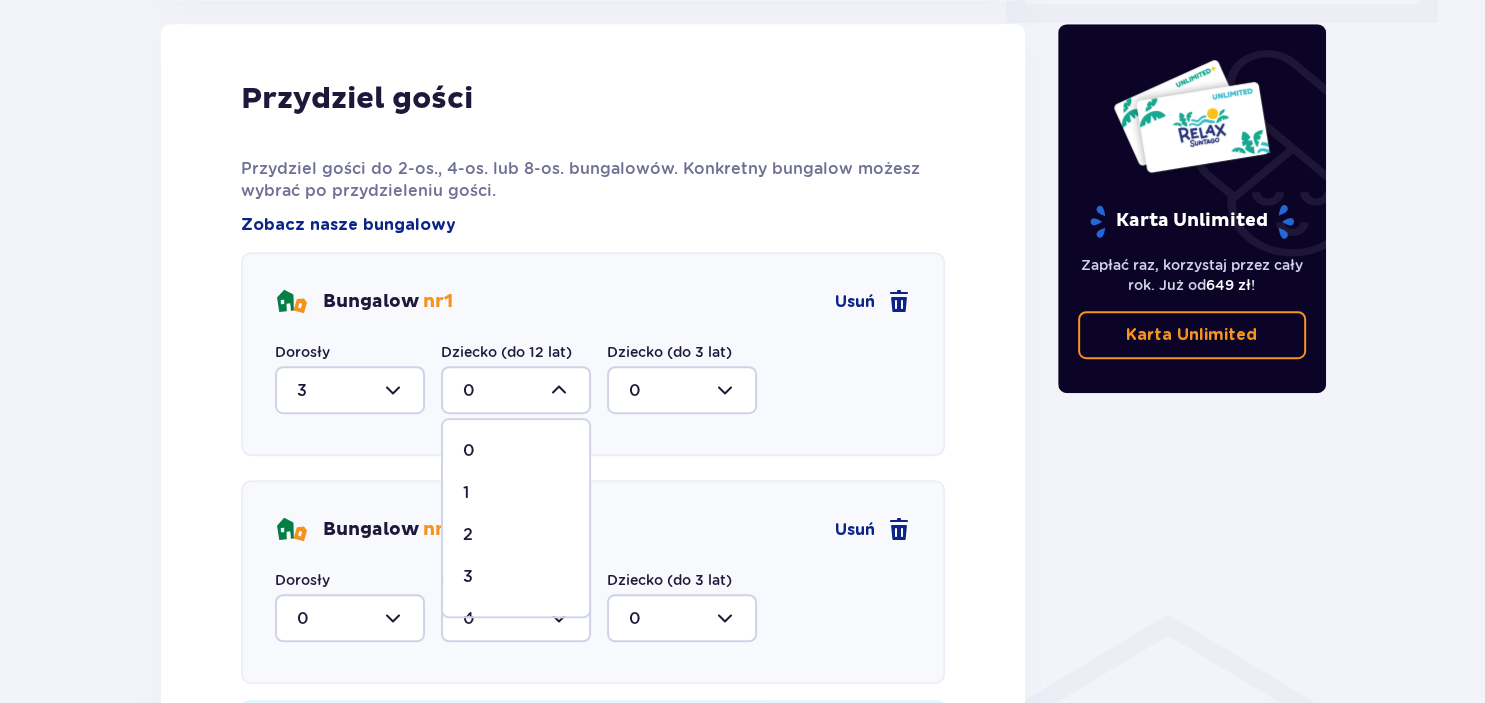 click on "1" at bounding box center (516, 493) 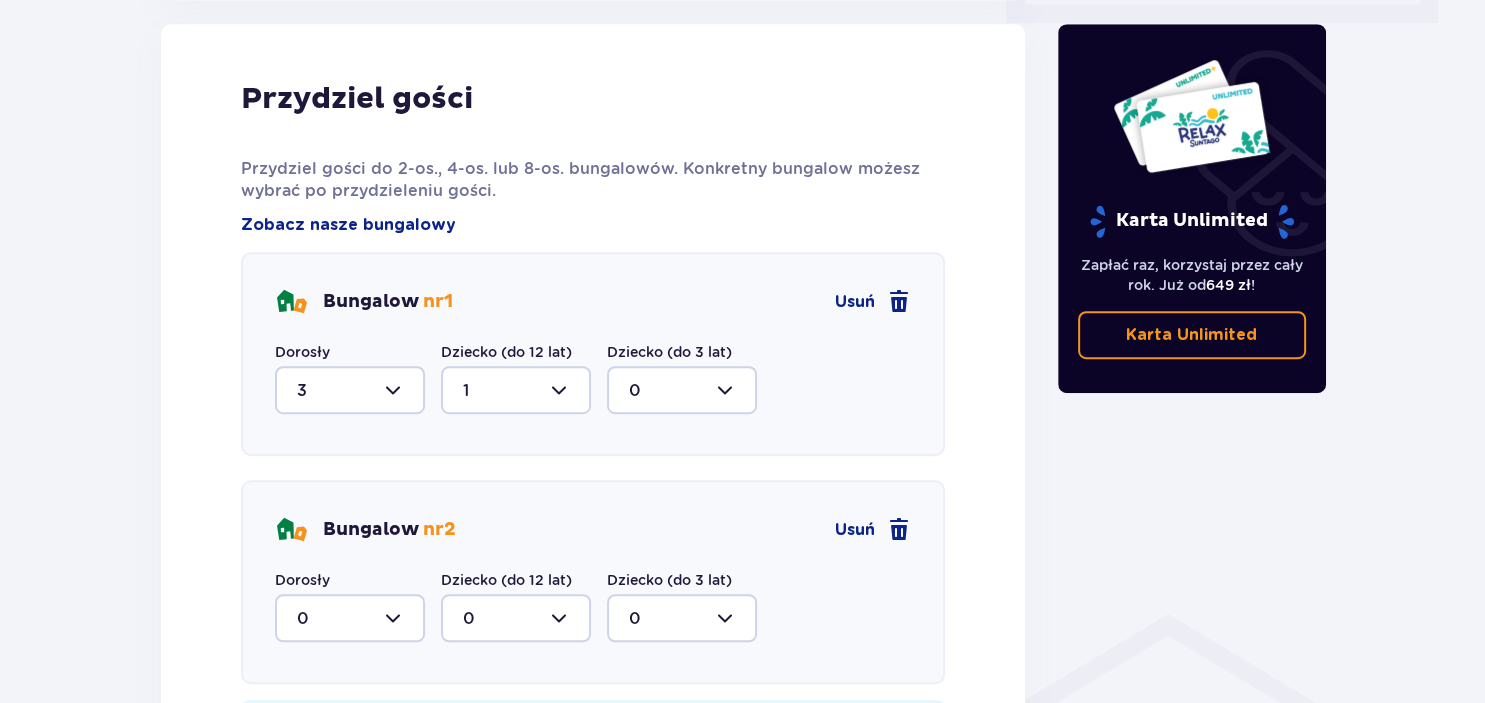 type on "1" 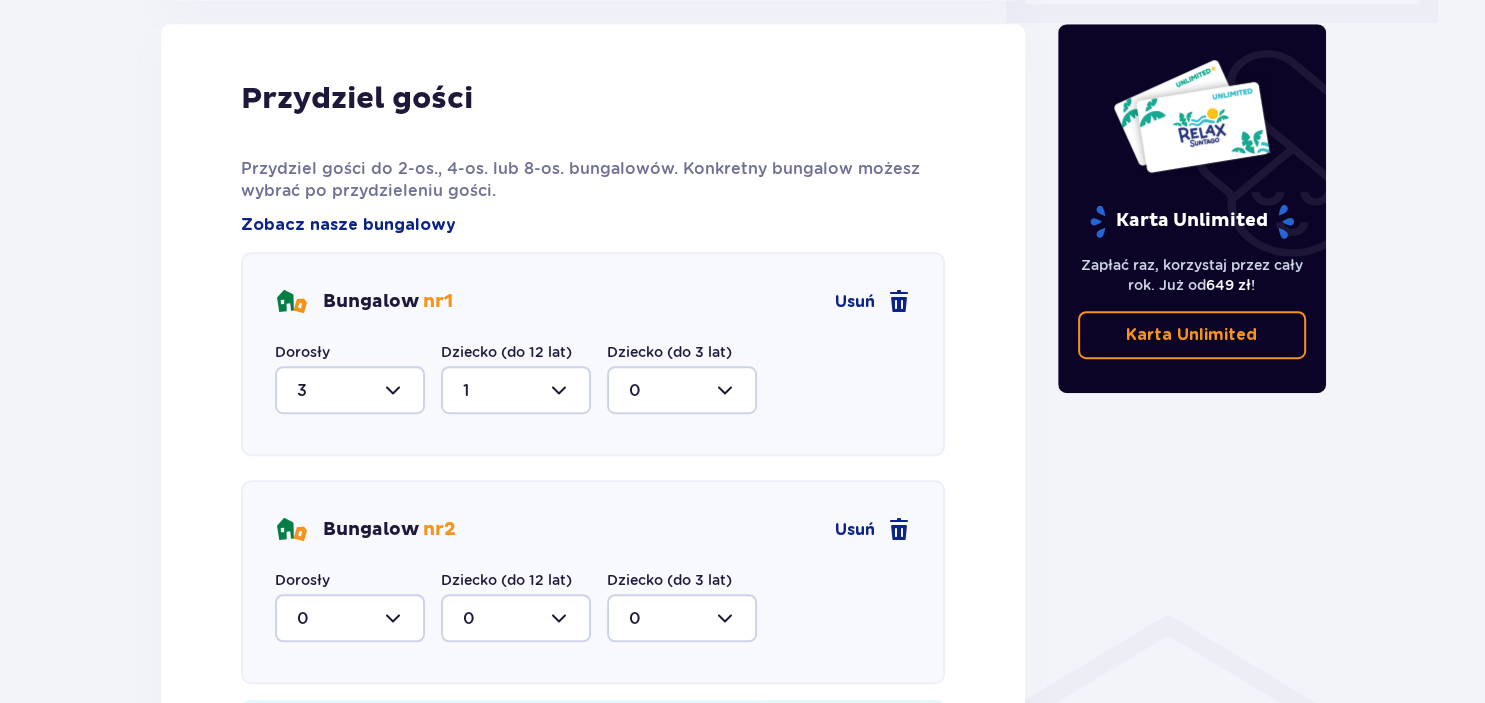 click at bounding box center [350, 618] 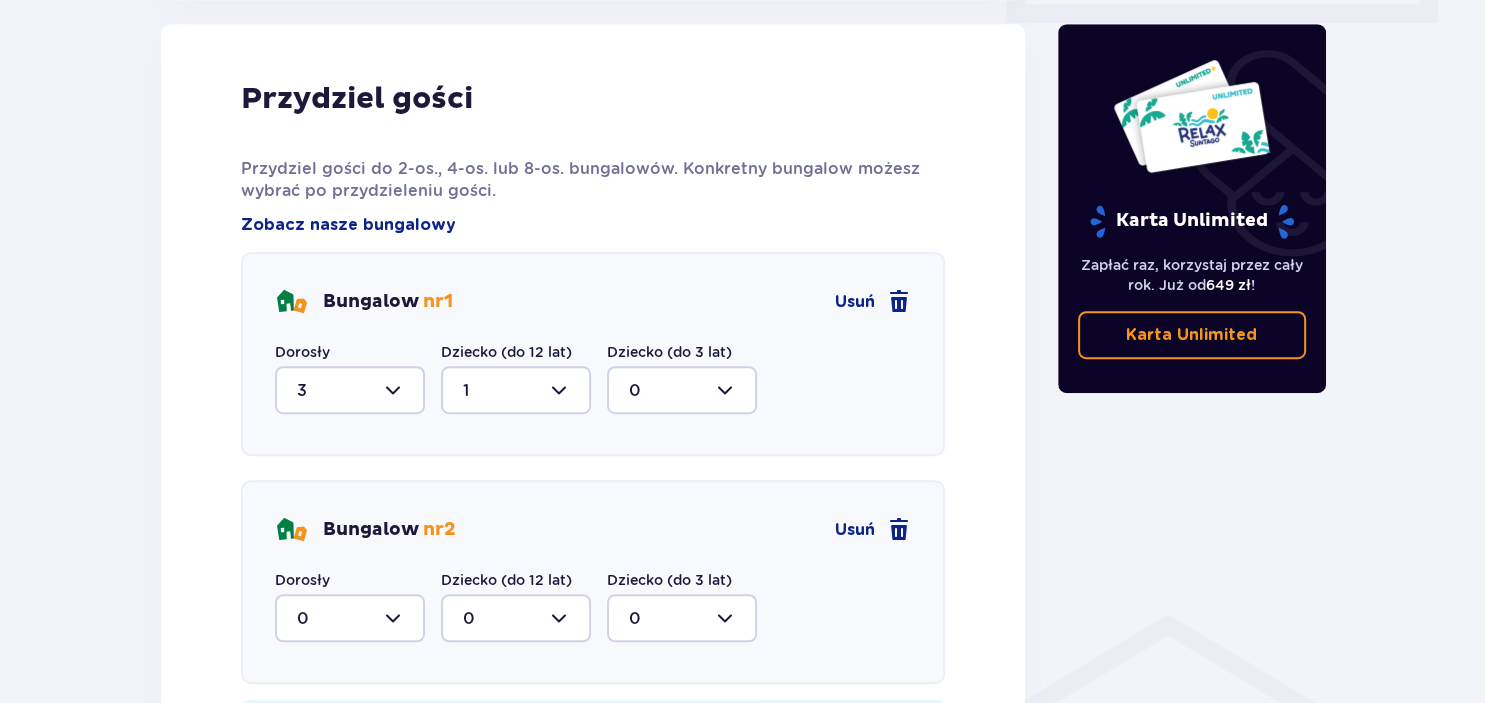 click at bounding box center (516, 618) 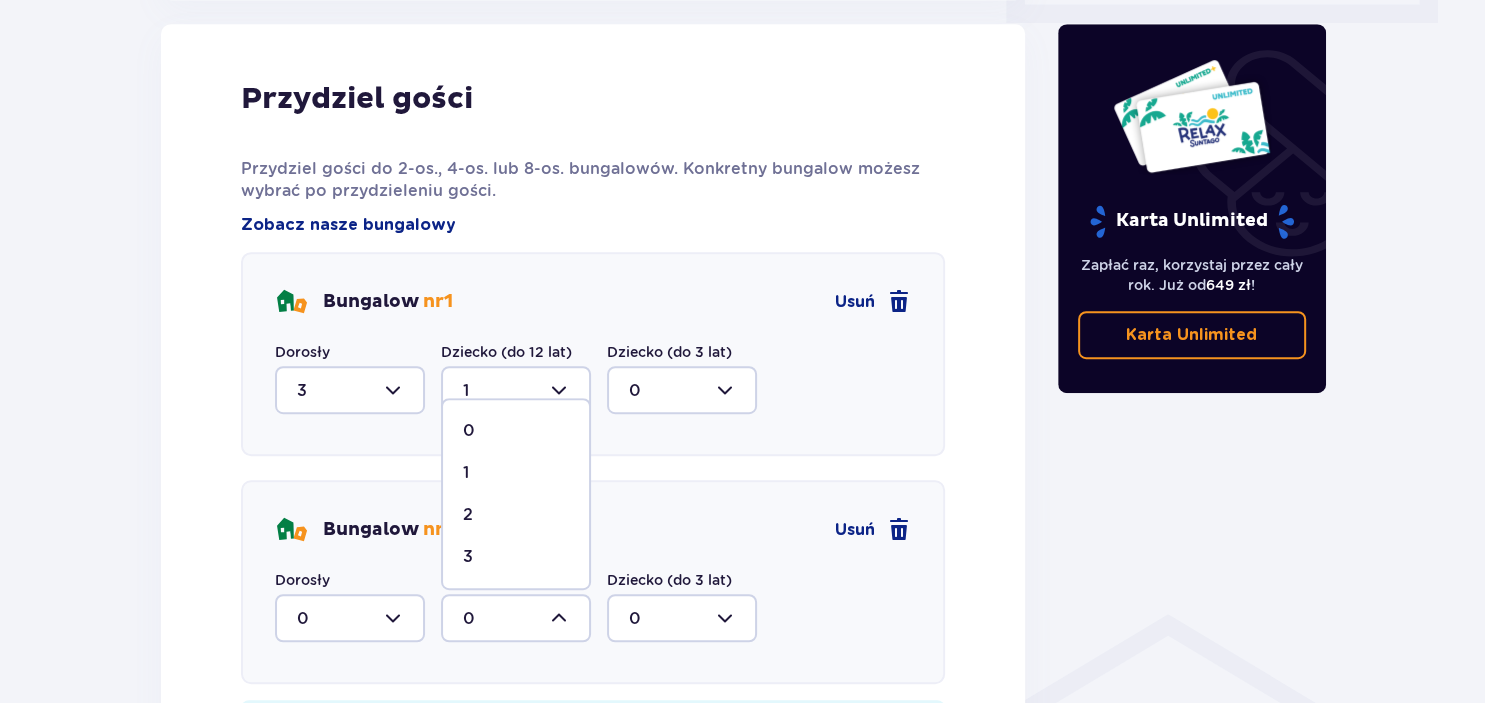 click on "3" at bounding box center (516, 557) 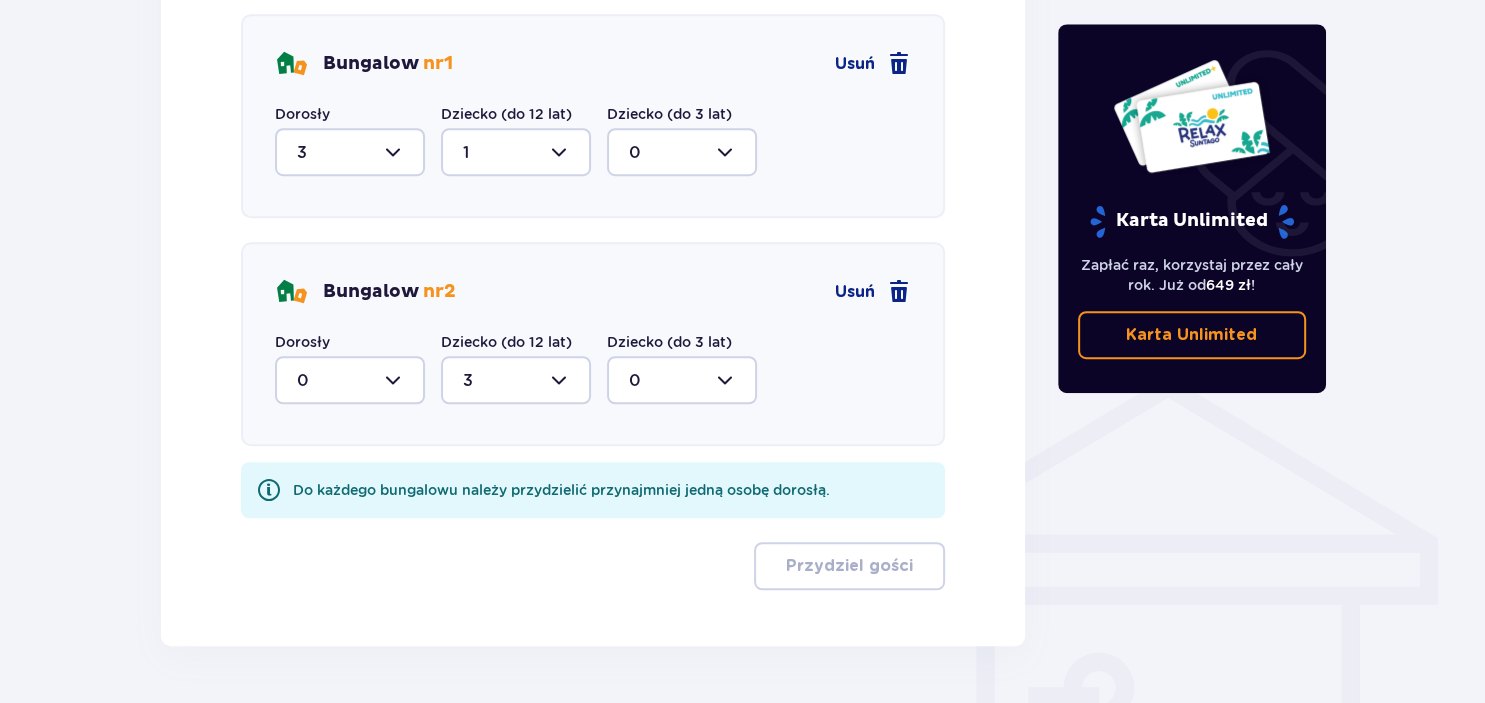 scroll, scrollTop: 1253, scrollLeft: 0, axis: vertical 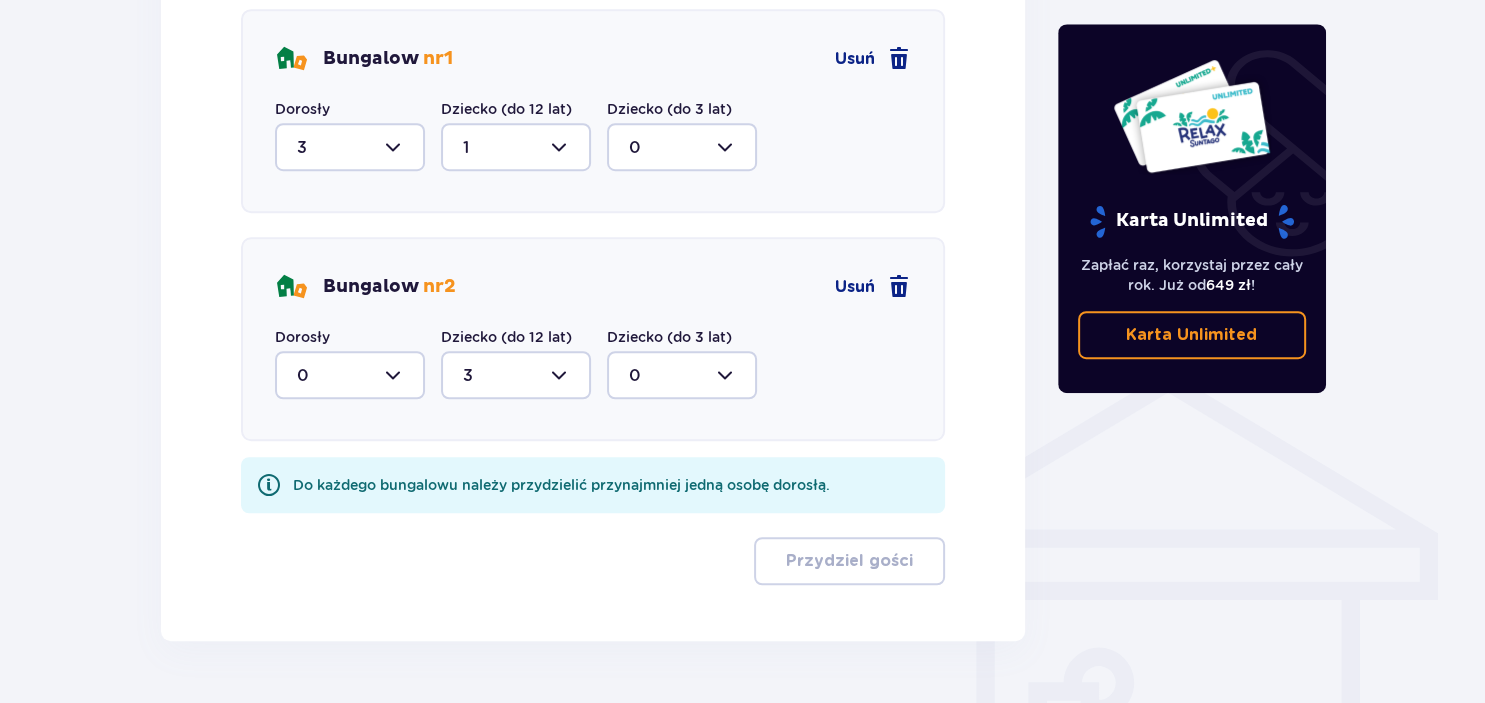 click at bounding box center (350, 375) 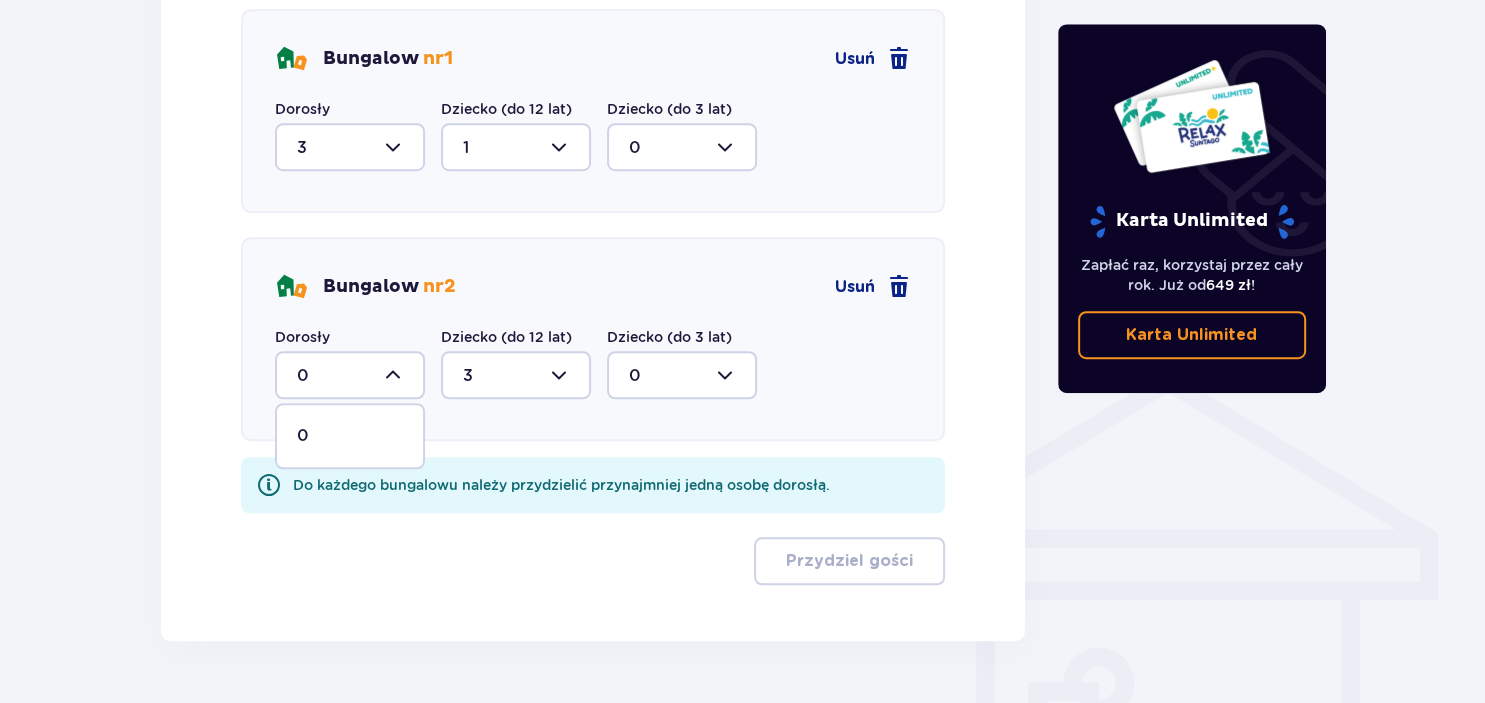 click at bounding box center [516, 375] 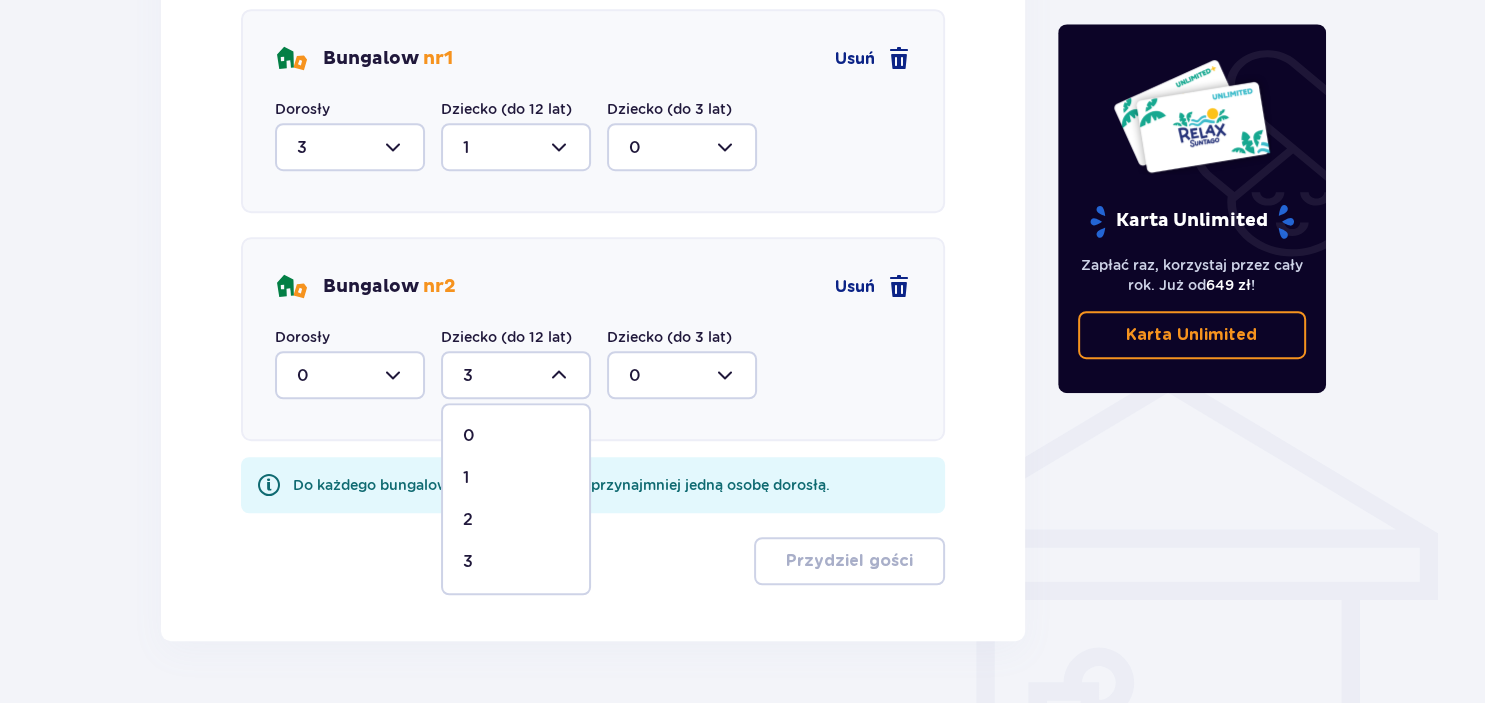 click on "2" at bounding box center (468, 520) 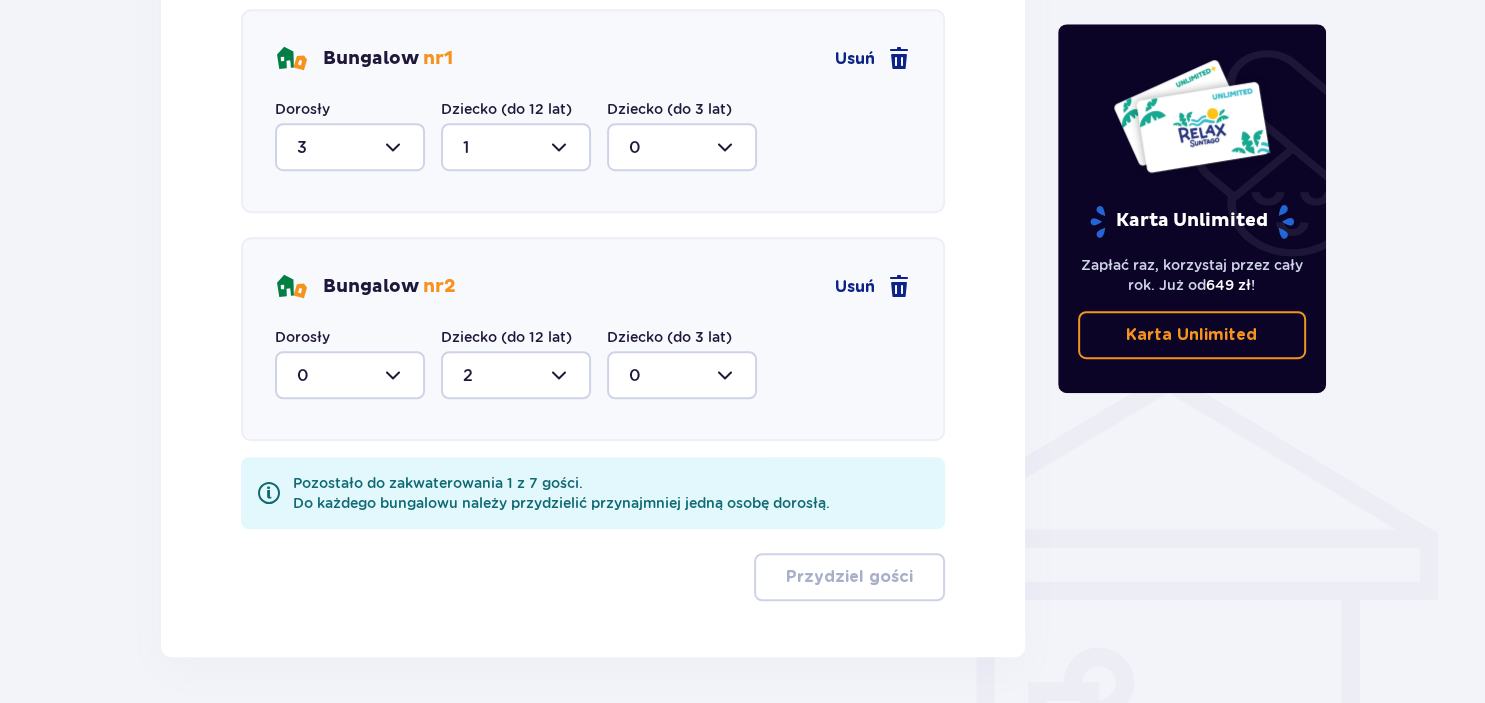 click at bounding box center (350, 375) 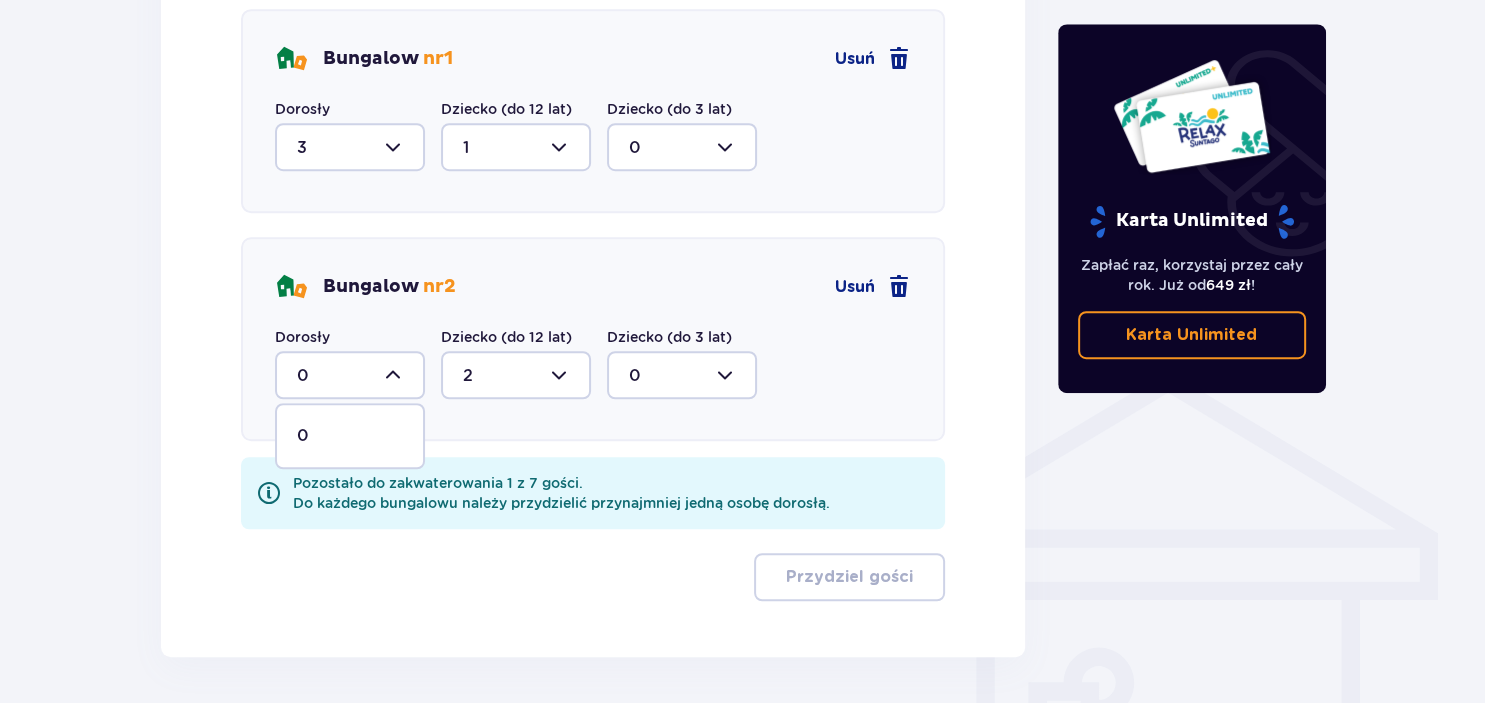 click at bounding box center [516, 375] 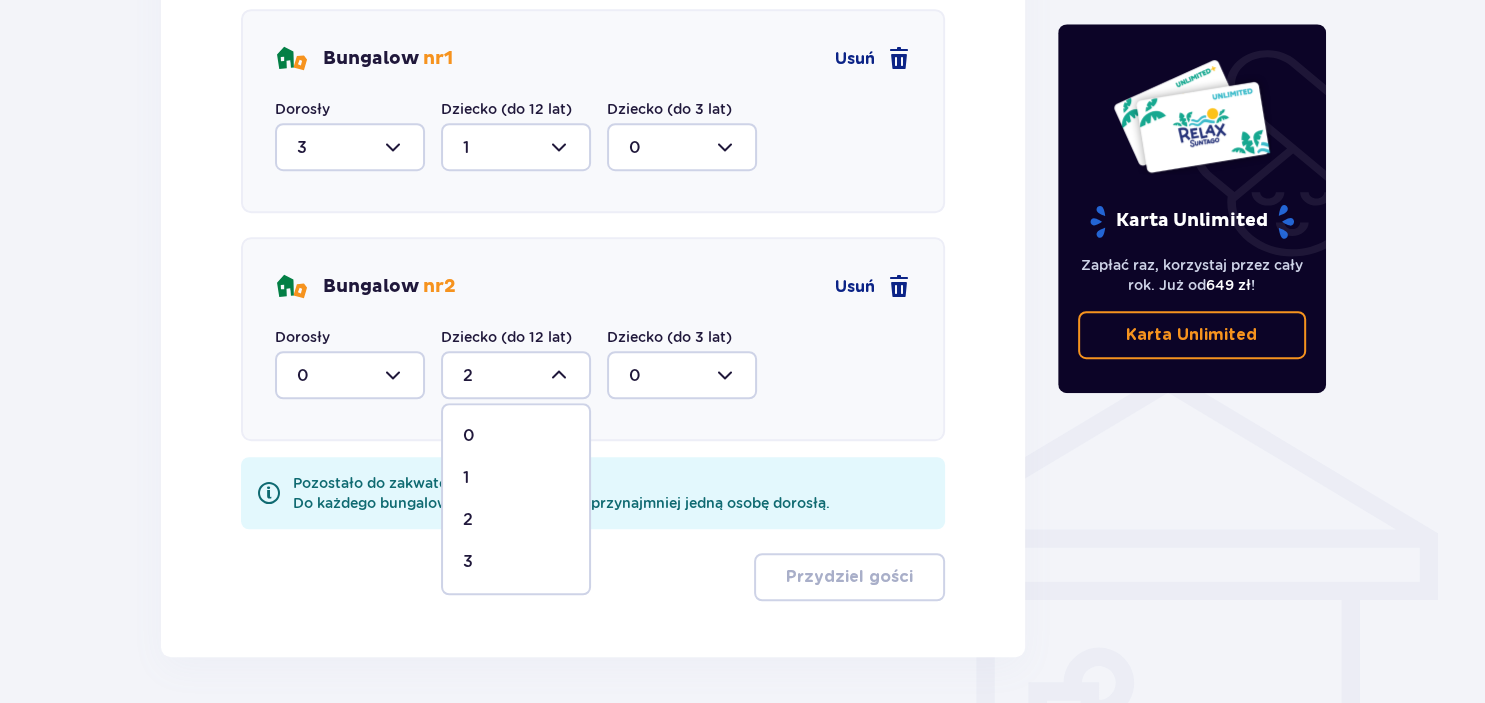 click on "0" at bounding box center [469, 436] 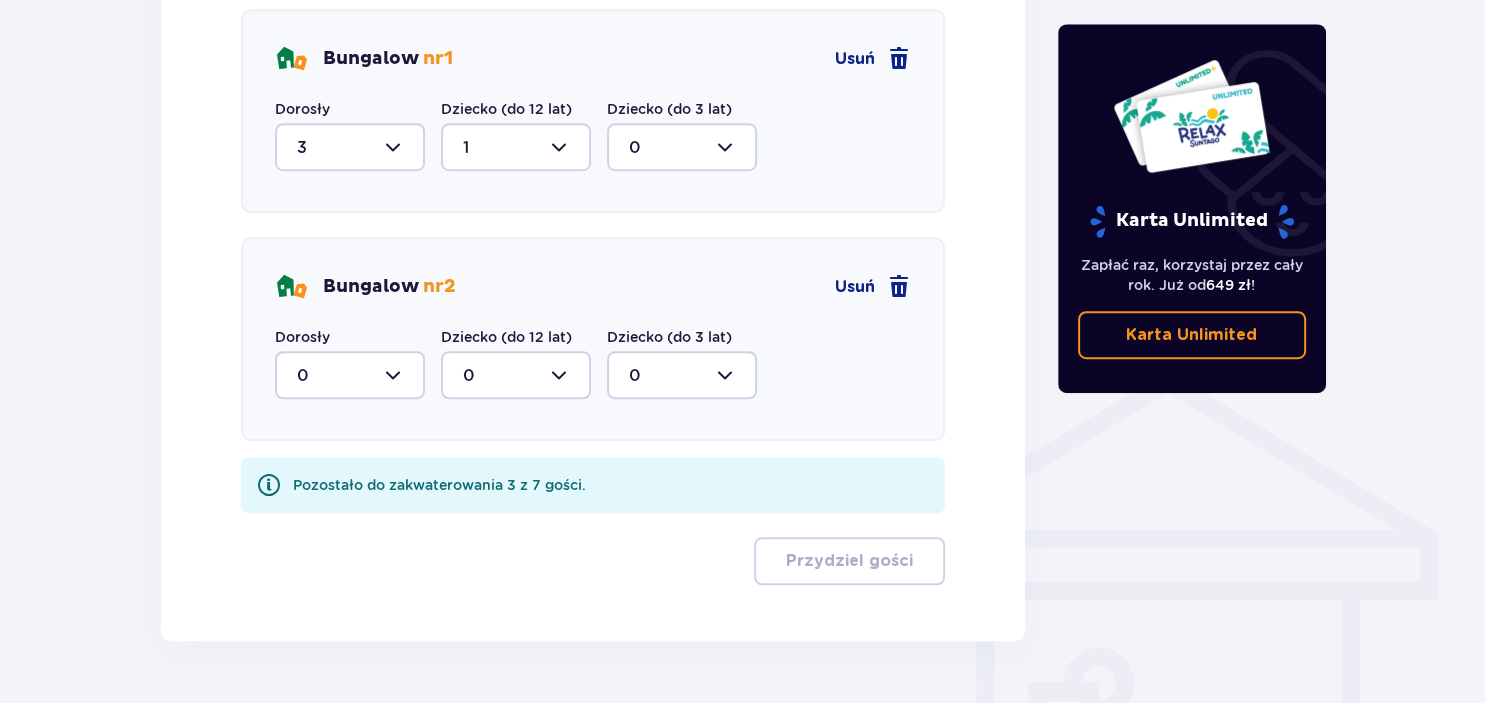 click at bounding box center (350, 147) 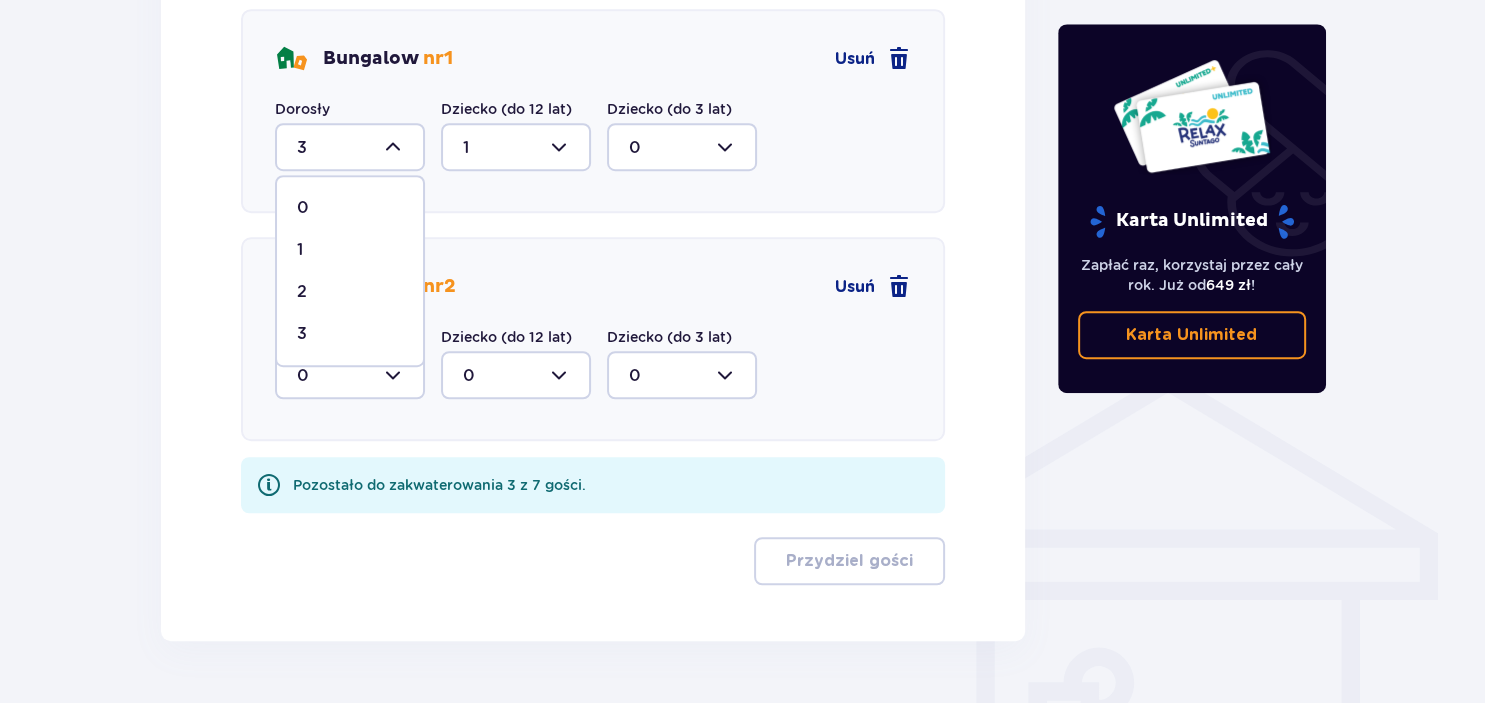 click on "2" at bounding box center [350, 292] 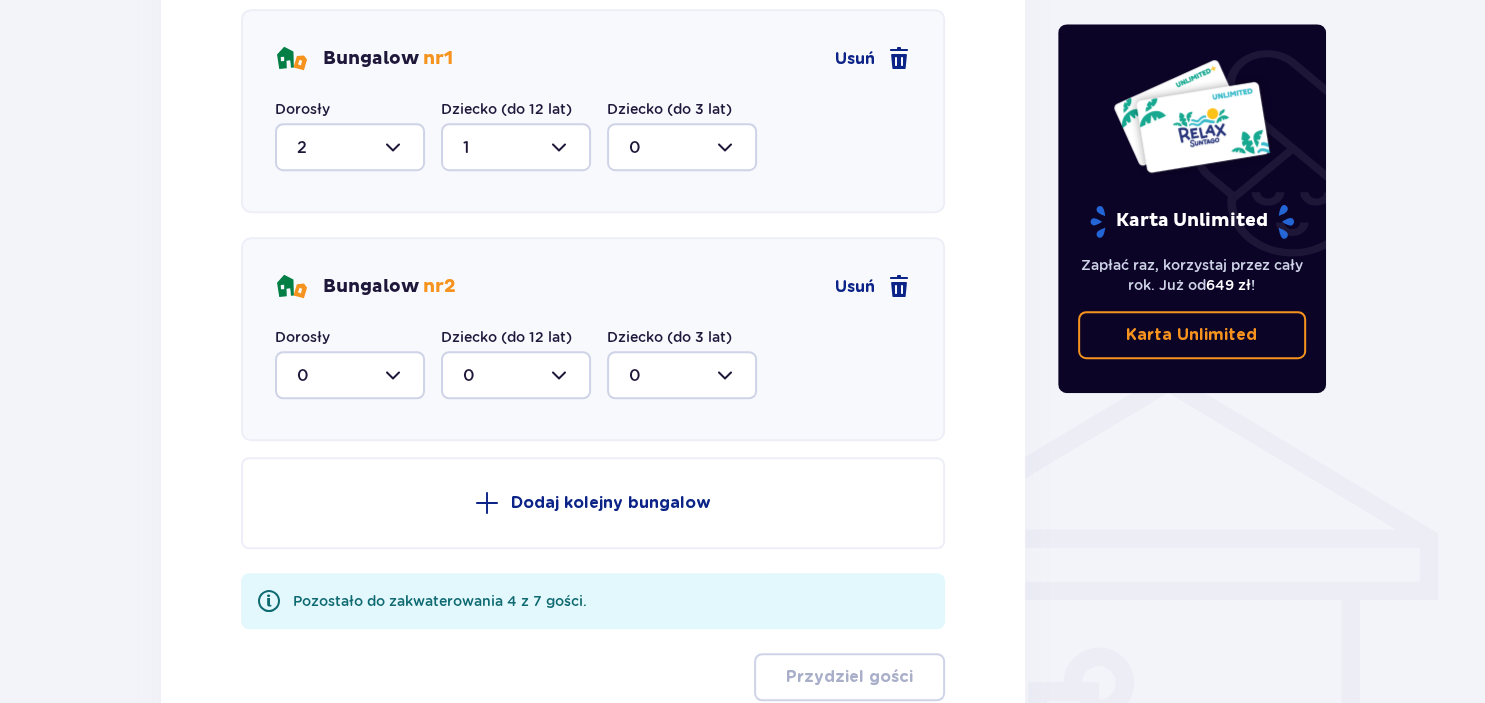 click at bounding box center (350, 375) 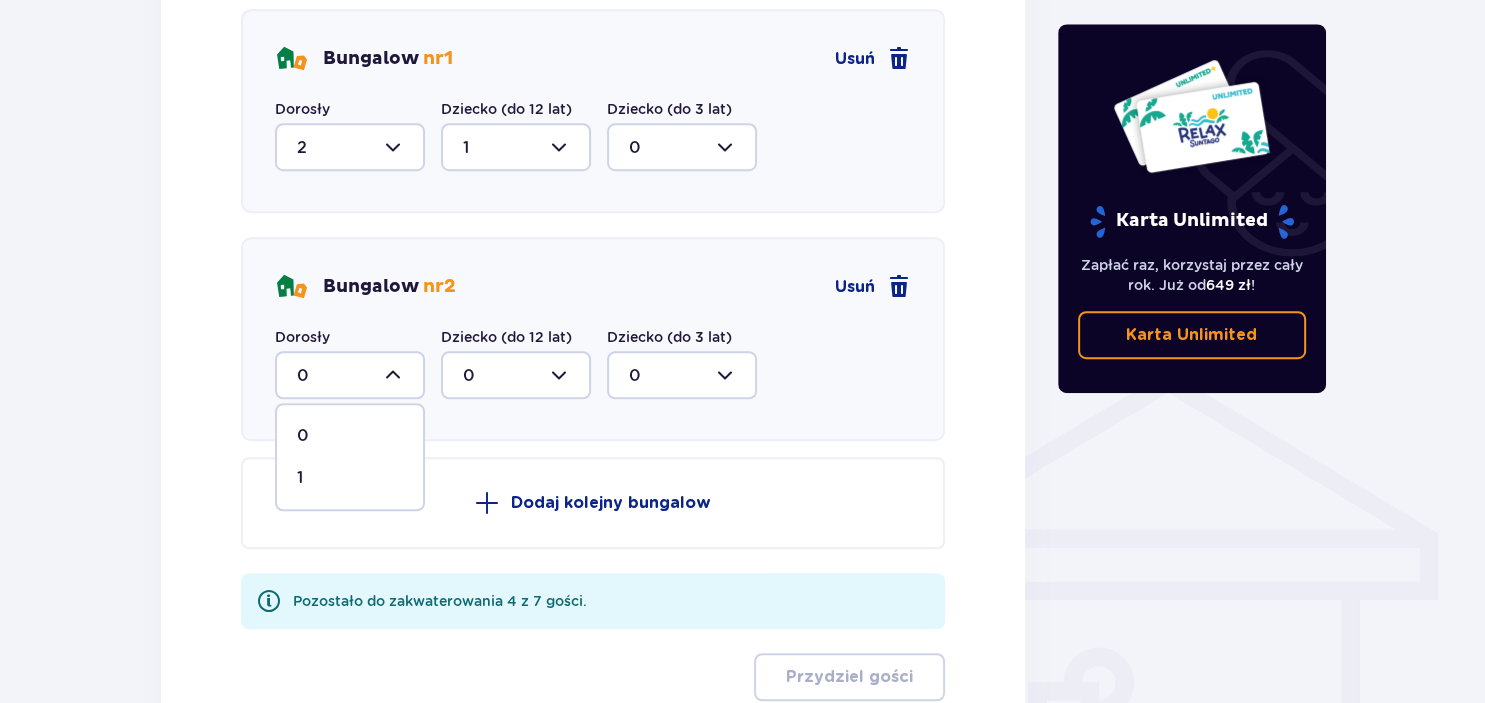click on "1" at bounding box center [350, 478] 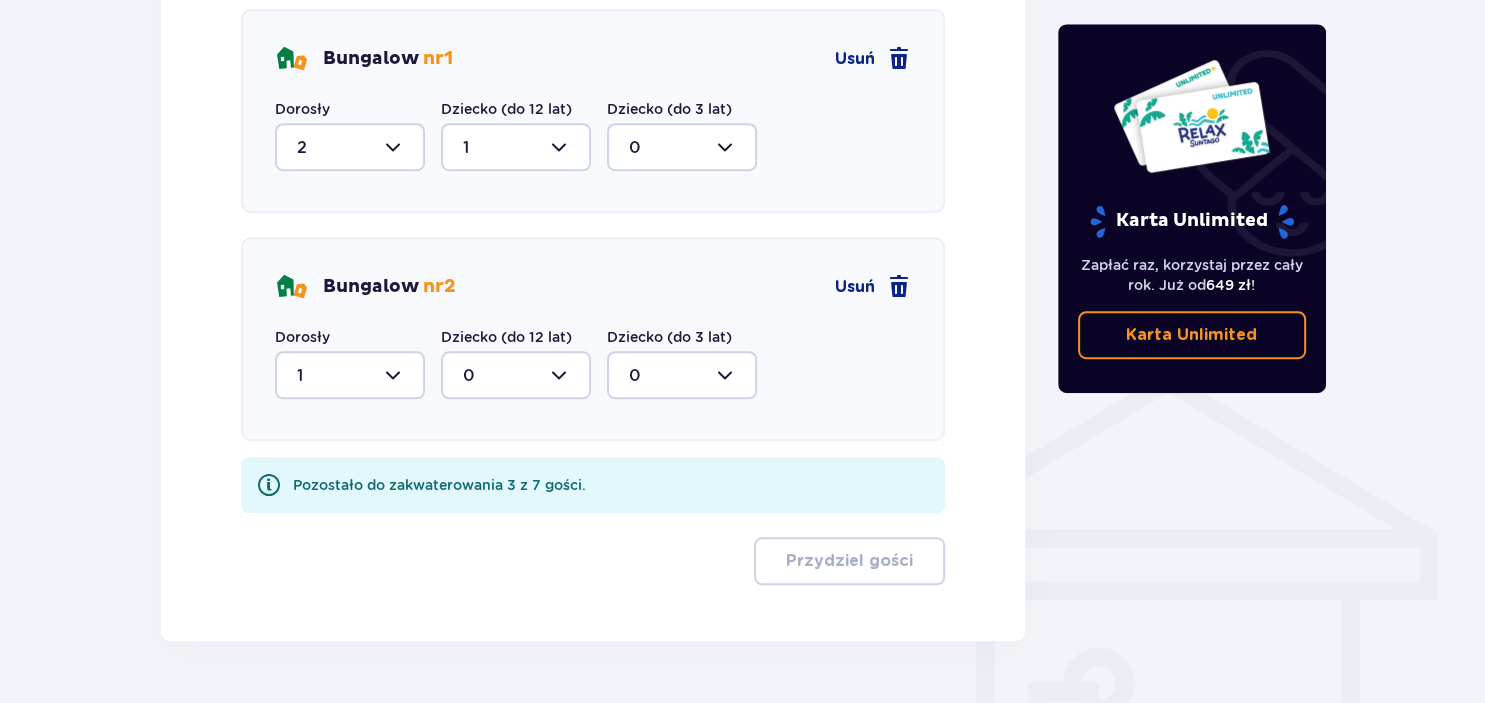 type on "1" 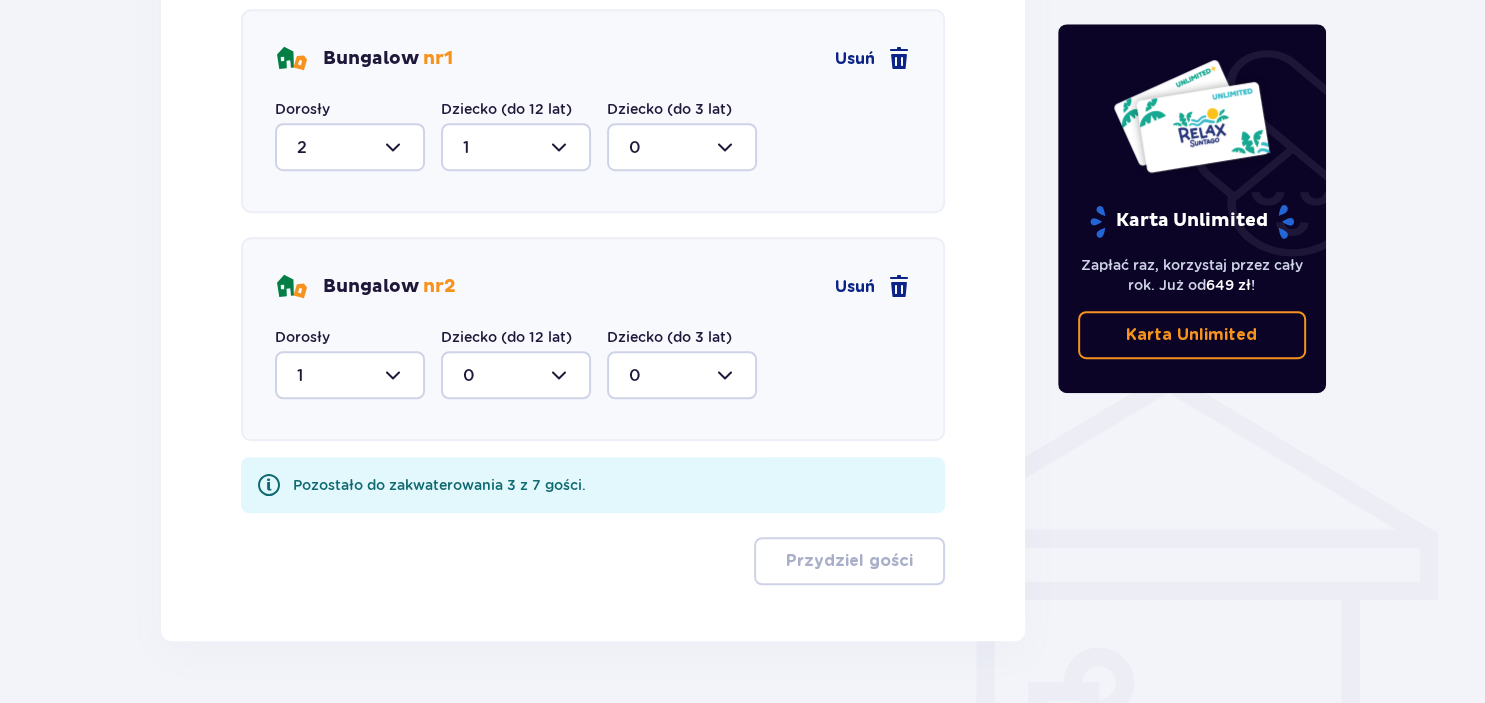 click at bounding box center [516, 375] 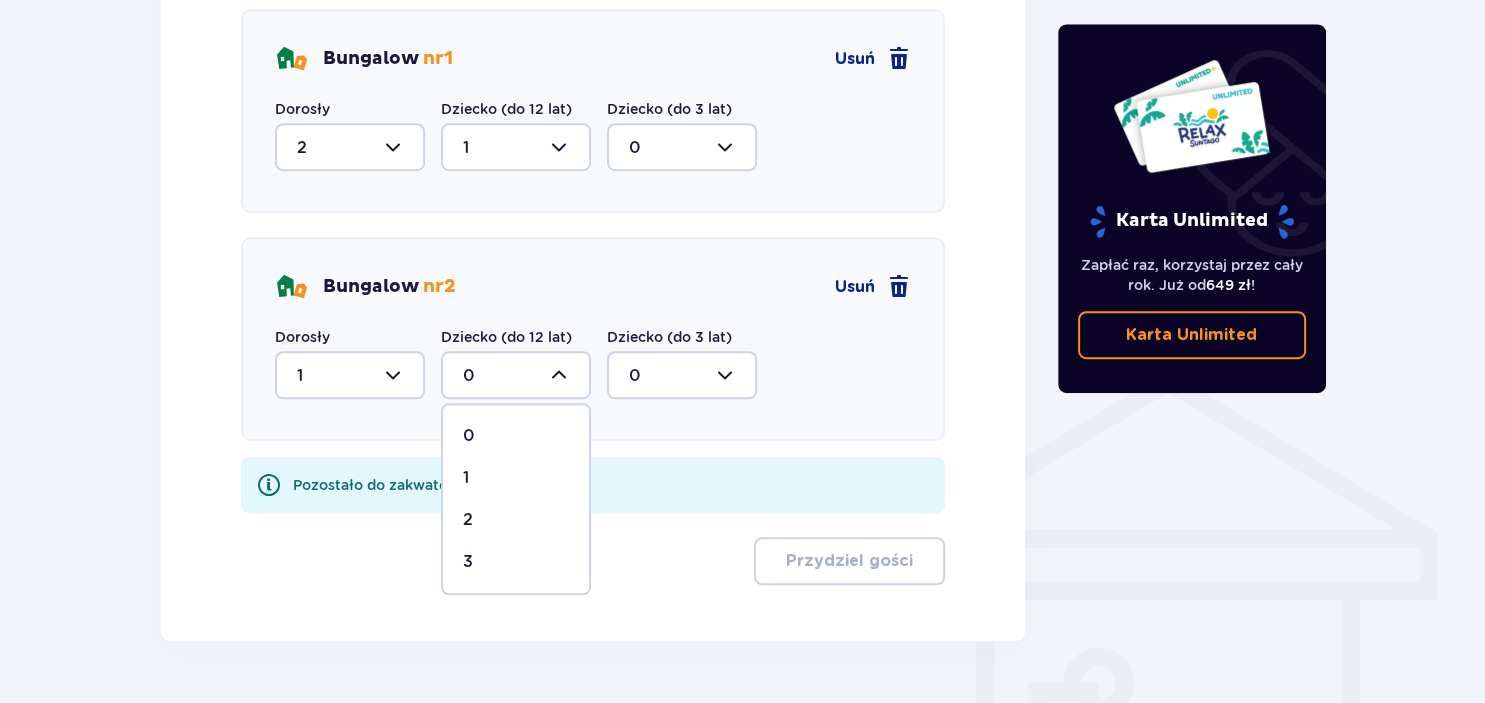 click on "3" at bounding box center (468, 562) 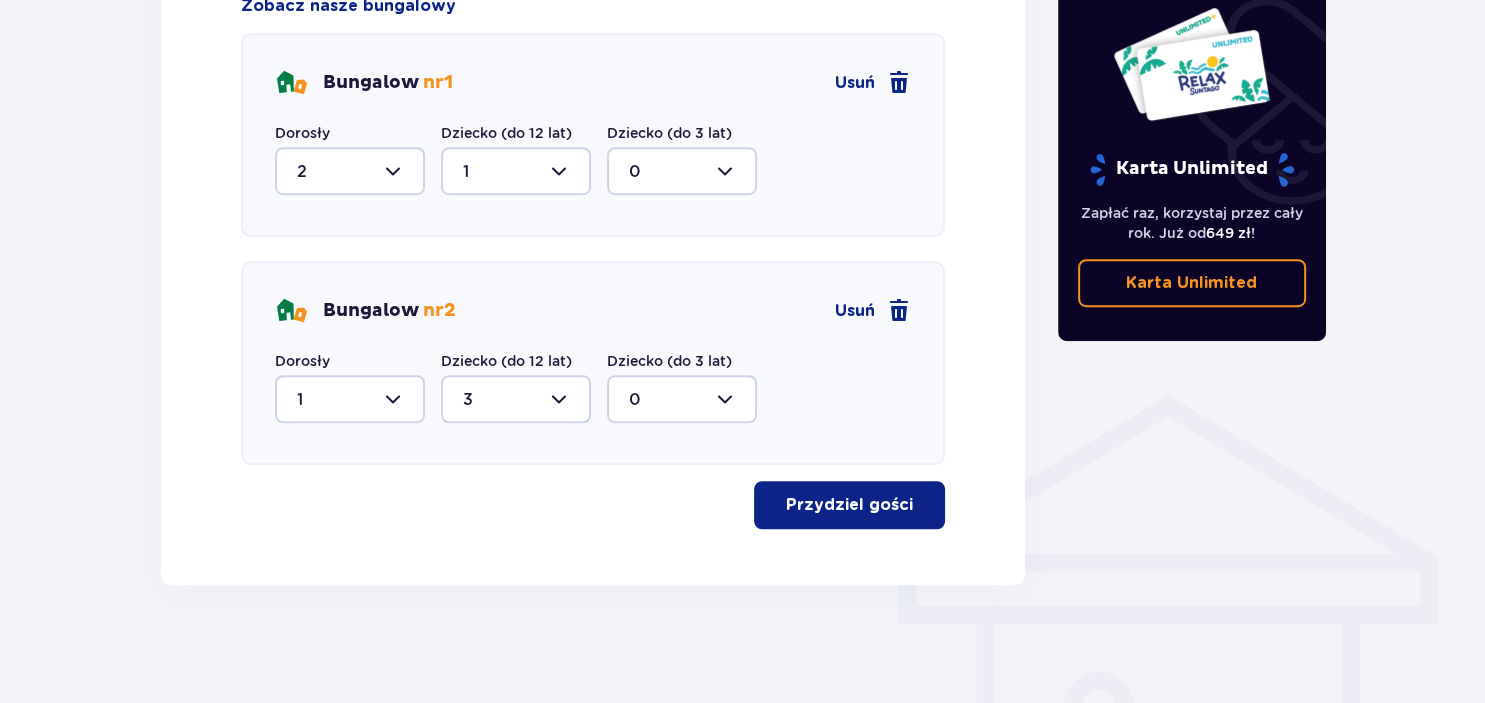 click on "Przydziel gości" at bounding box center [849, 505] 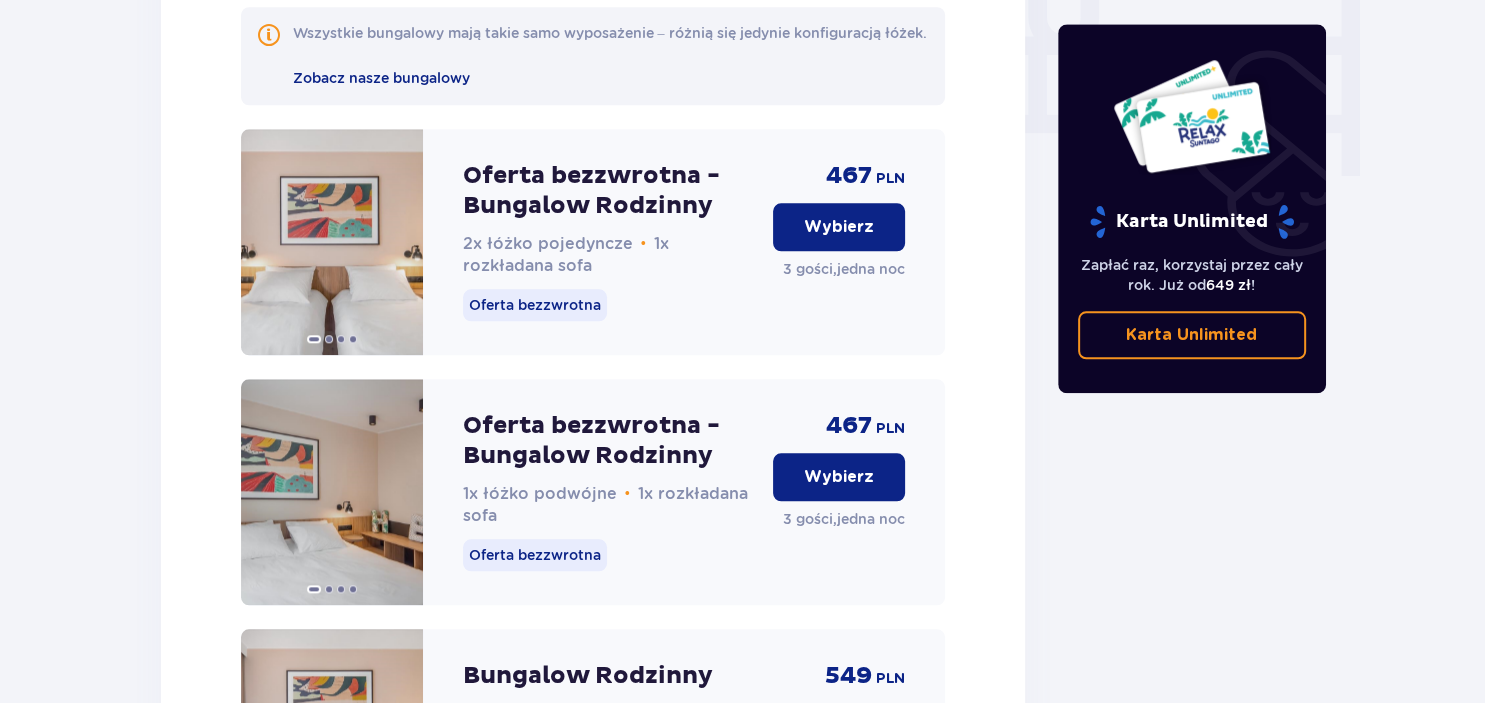 scroll, scrollTop: 1979, scrollLeft: 0, axis: vertical 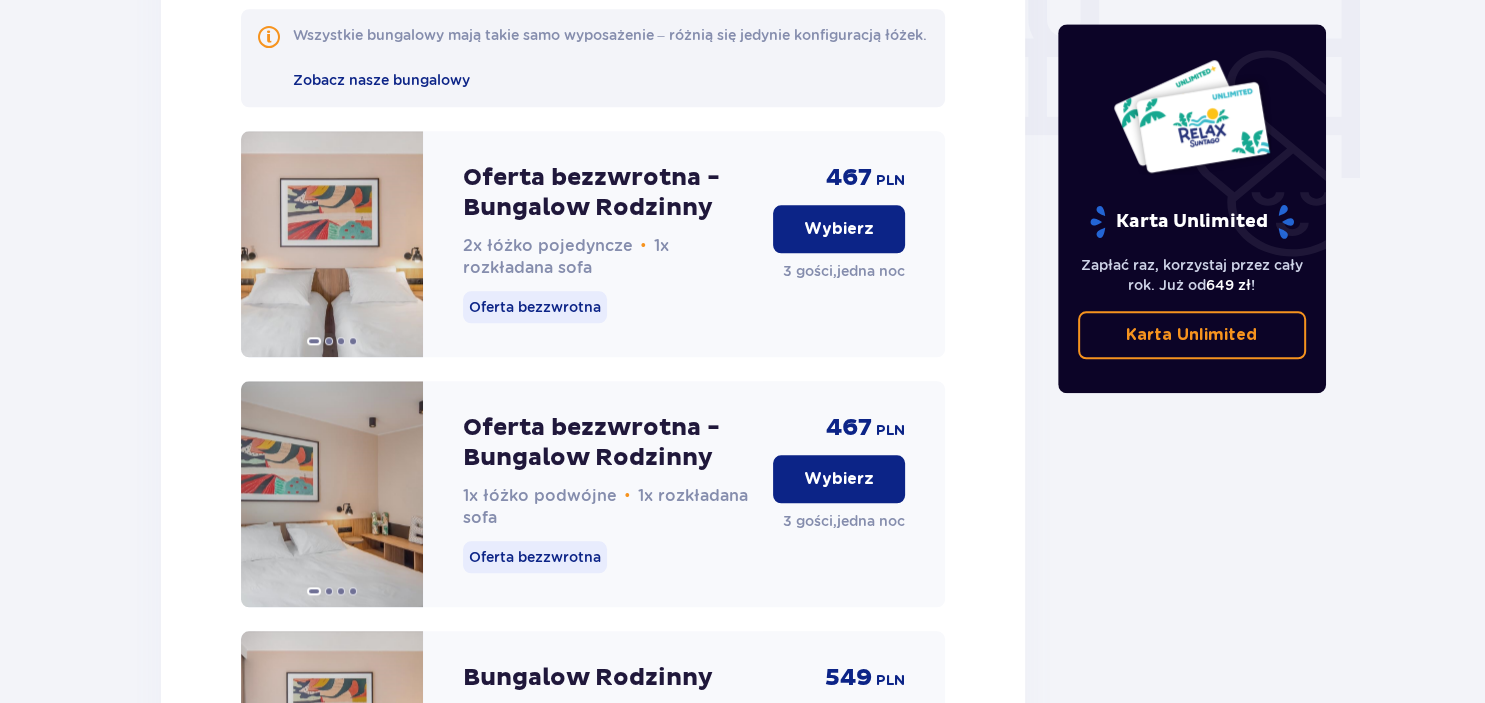 click on "Wybierz" at bounding box center [839, 229] 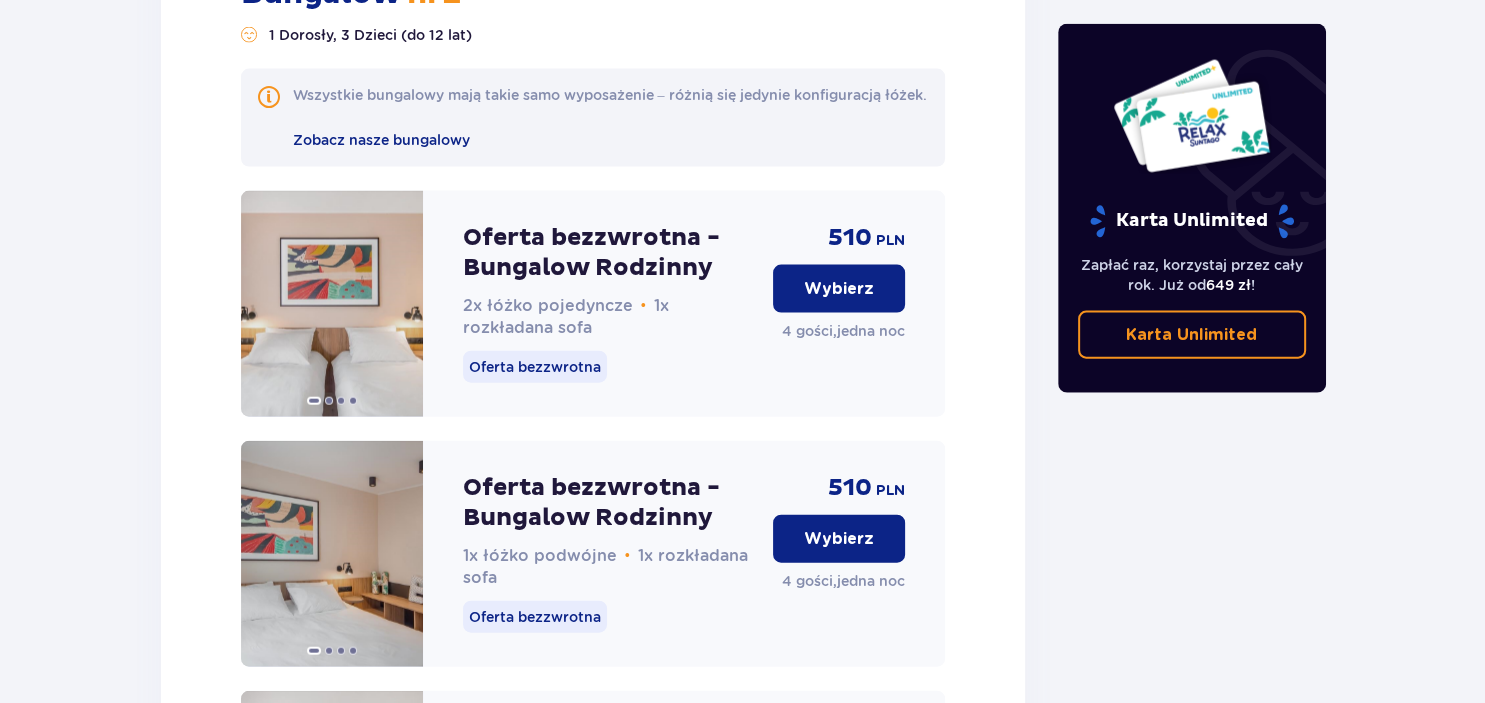 scroll, scrollTop: 4278, scrollLeft: 0, axis: vertical 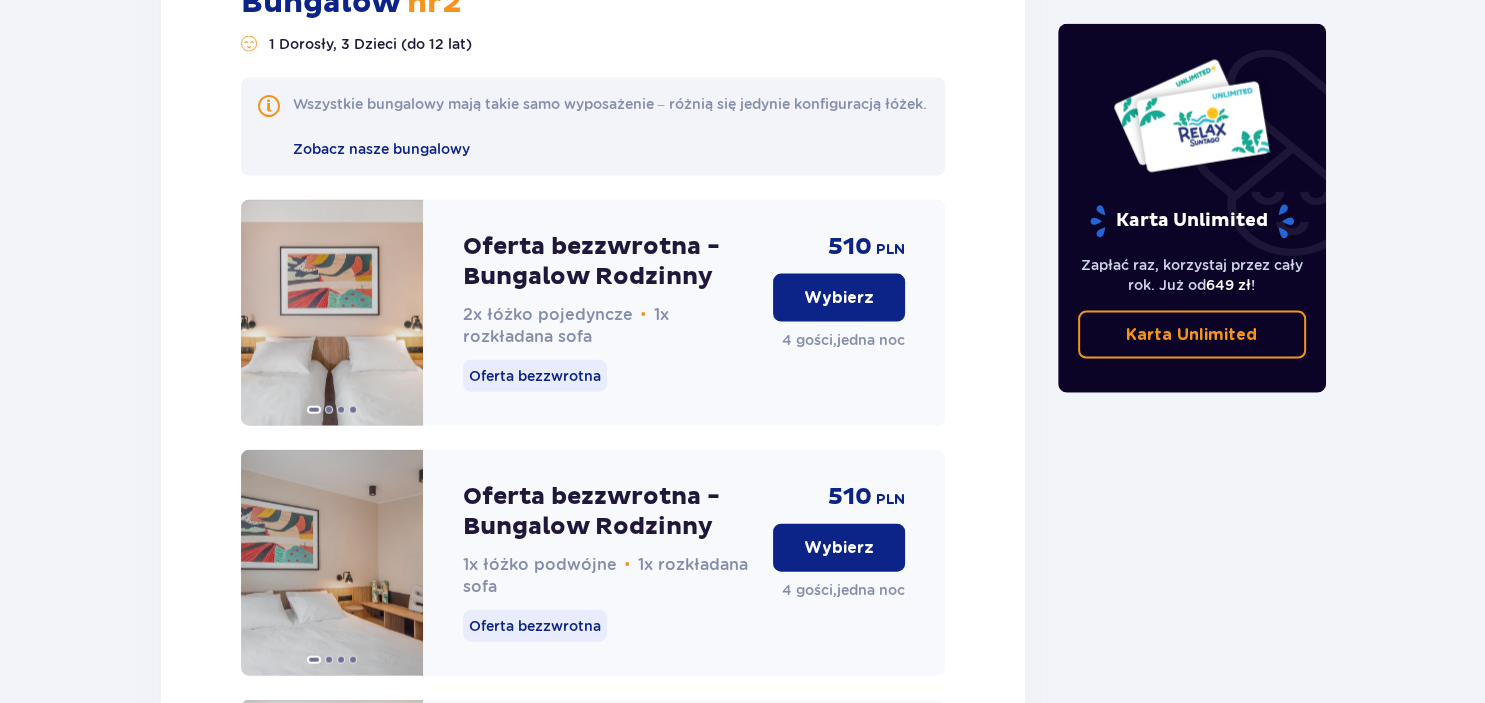 click on "Wybierz" at bounding box center [839, 298] 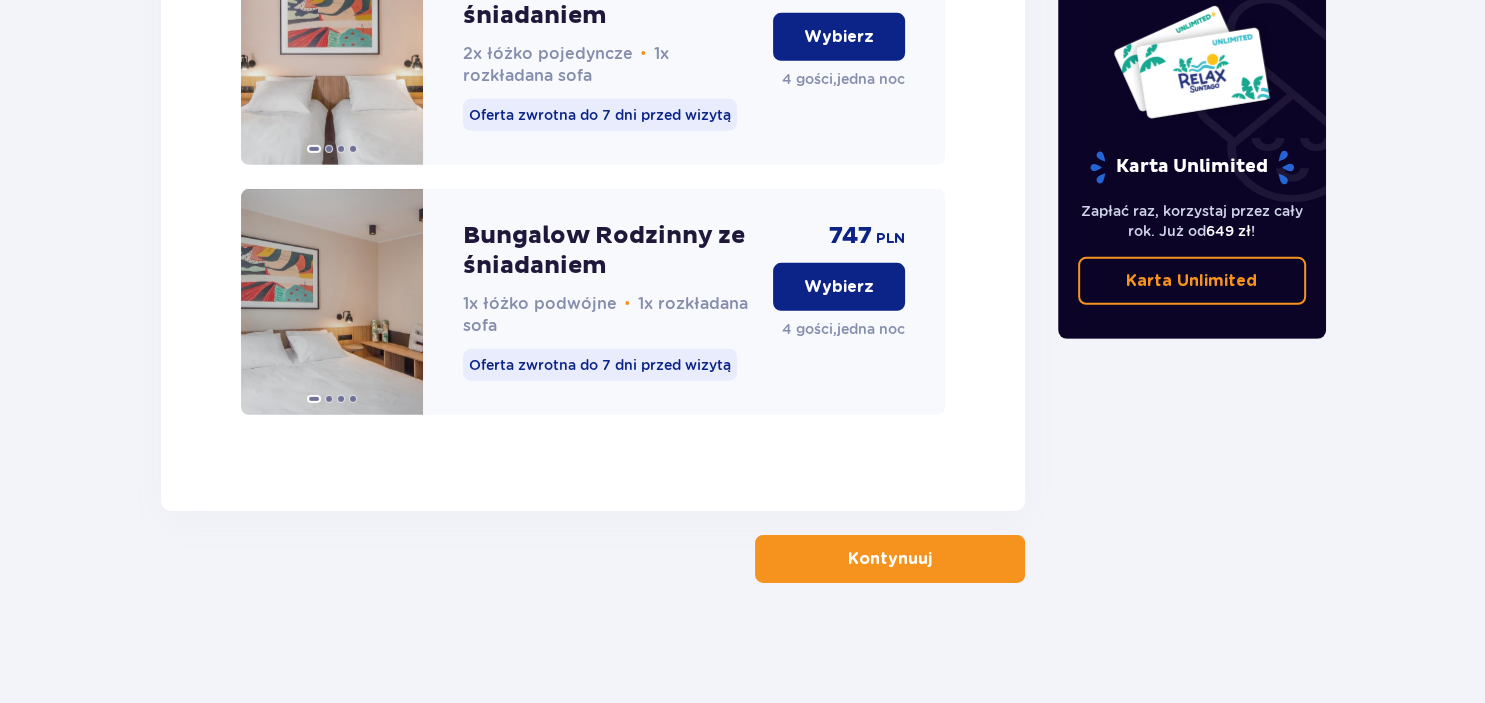 scroll, scrollTop: 6090, scrollLeft: 0, axis: vertical 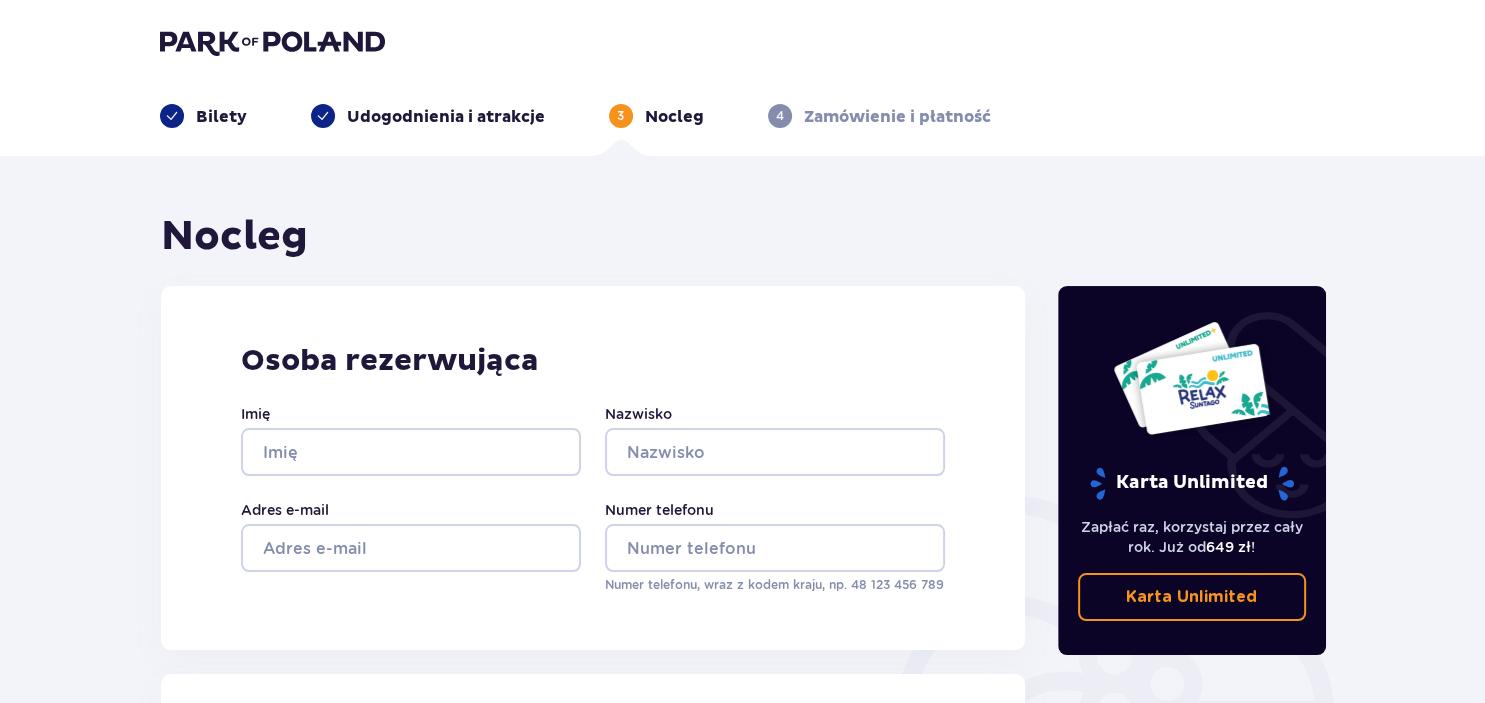 click on "Nocleg" at bounding box center (593, 237) 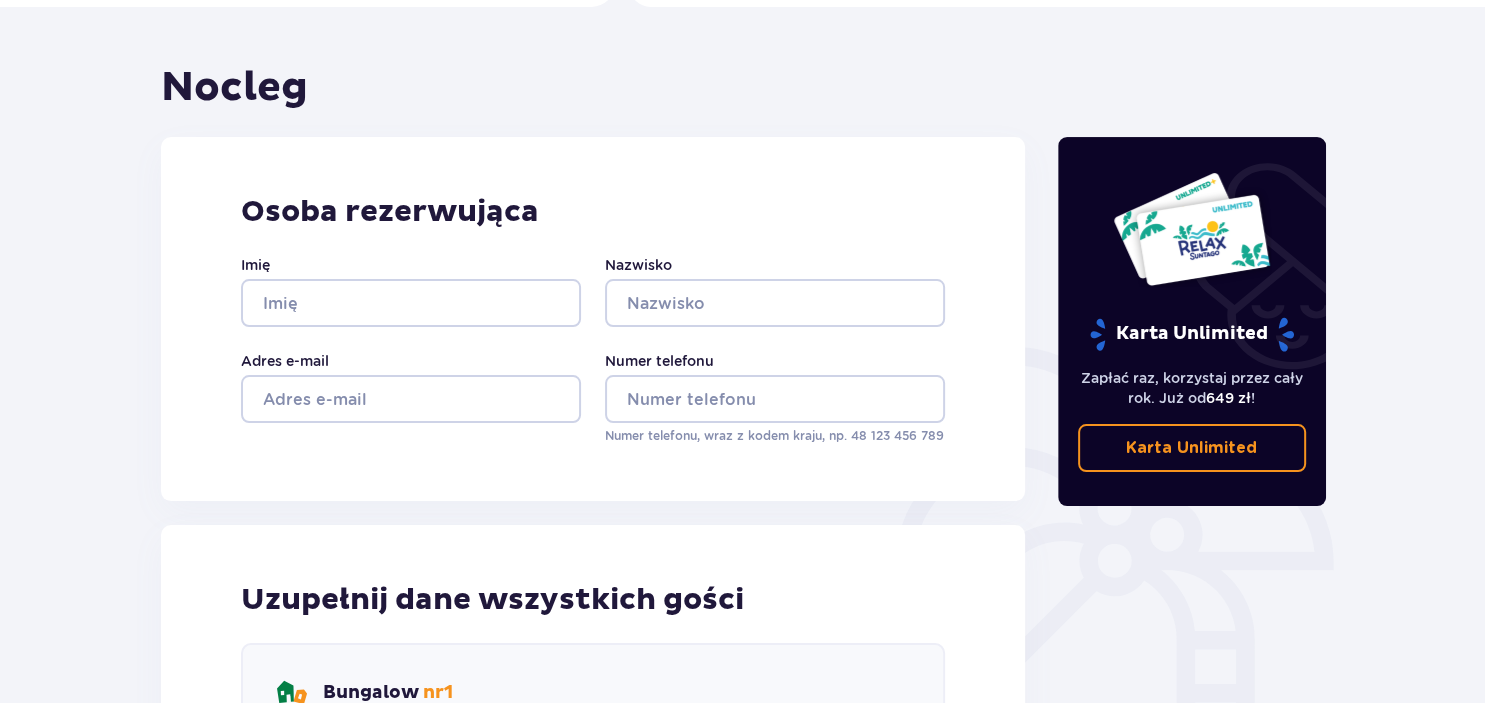 scroll, scrollTop: 0, scrollLeft: 0, axis: both 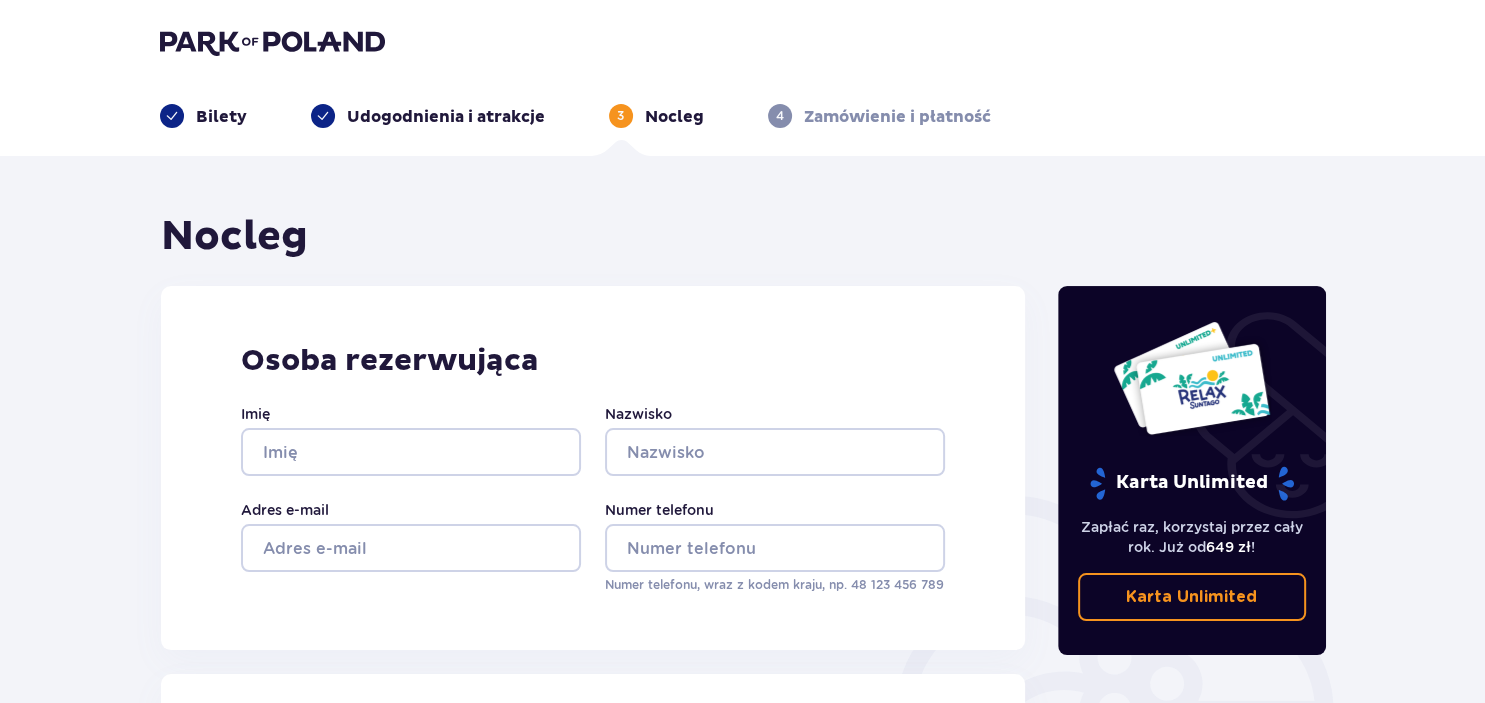 click on "Nocleg" at bounding box center [674, 117] 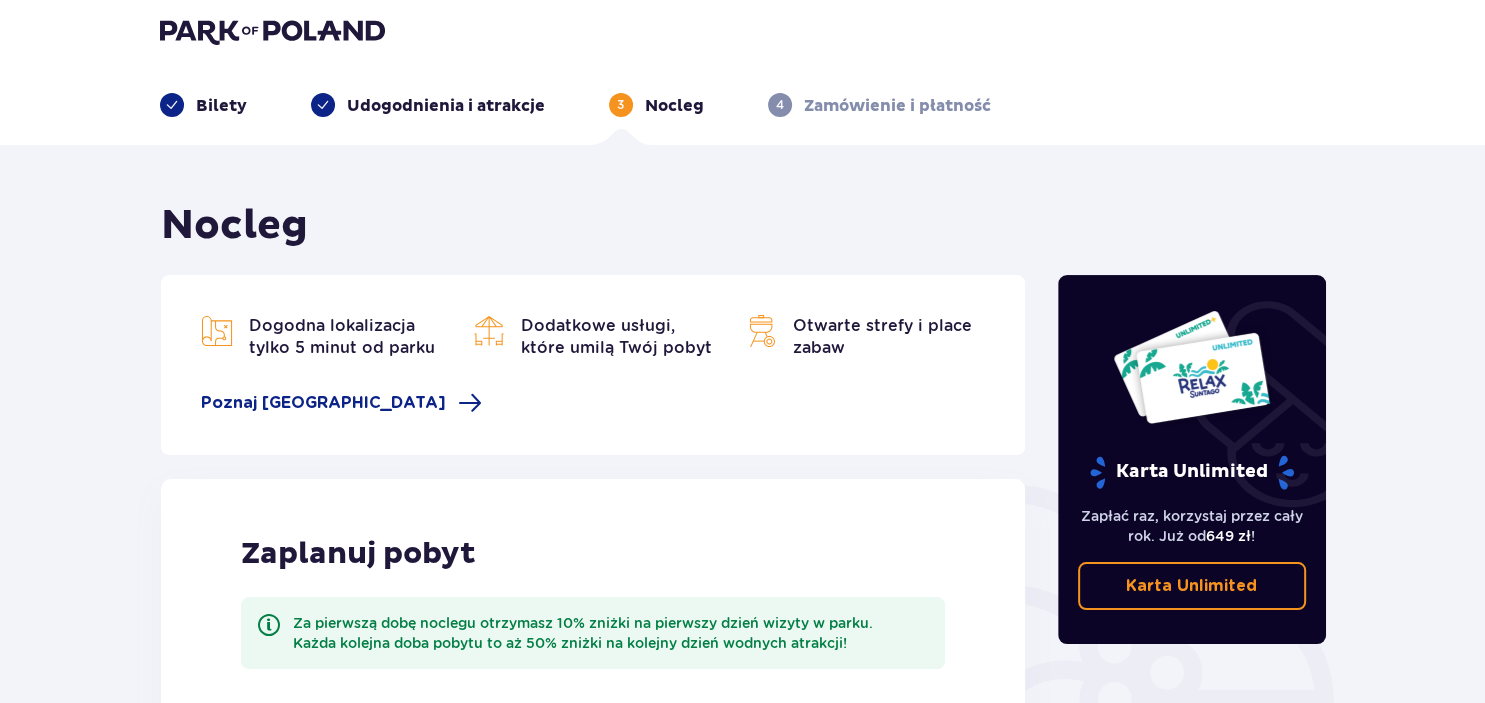 scroll, scrollTop: 1, scrollLeft: 0, axis: vertical 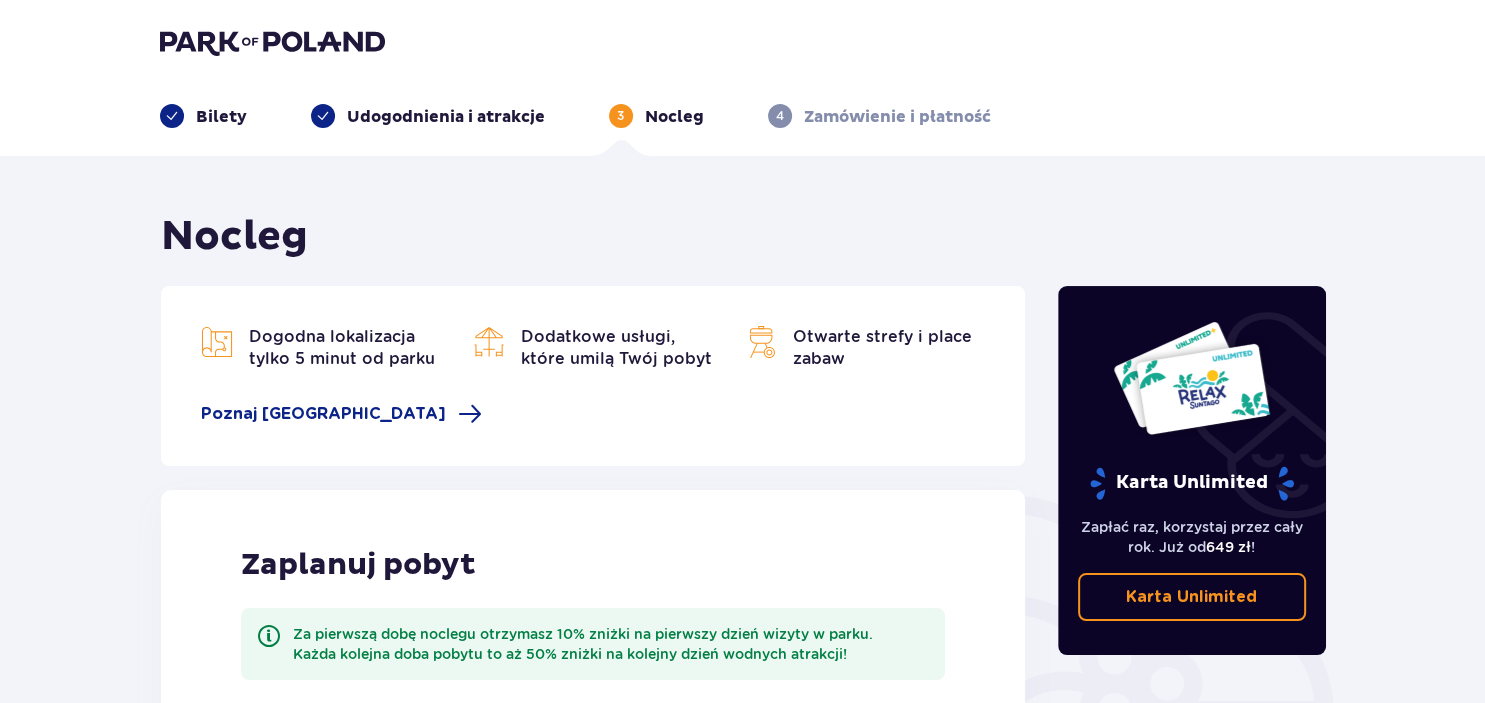 click on "Udogodnienia i atrakcje" at bounding box center [446, 117] 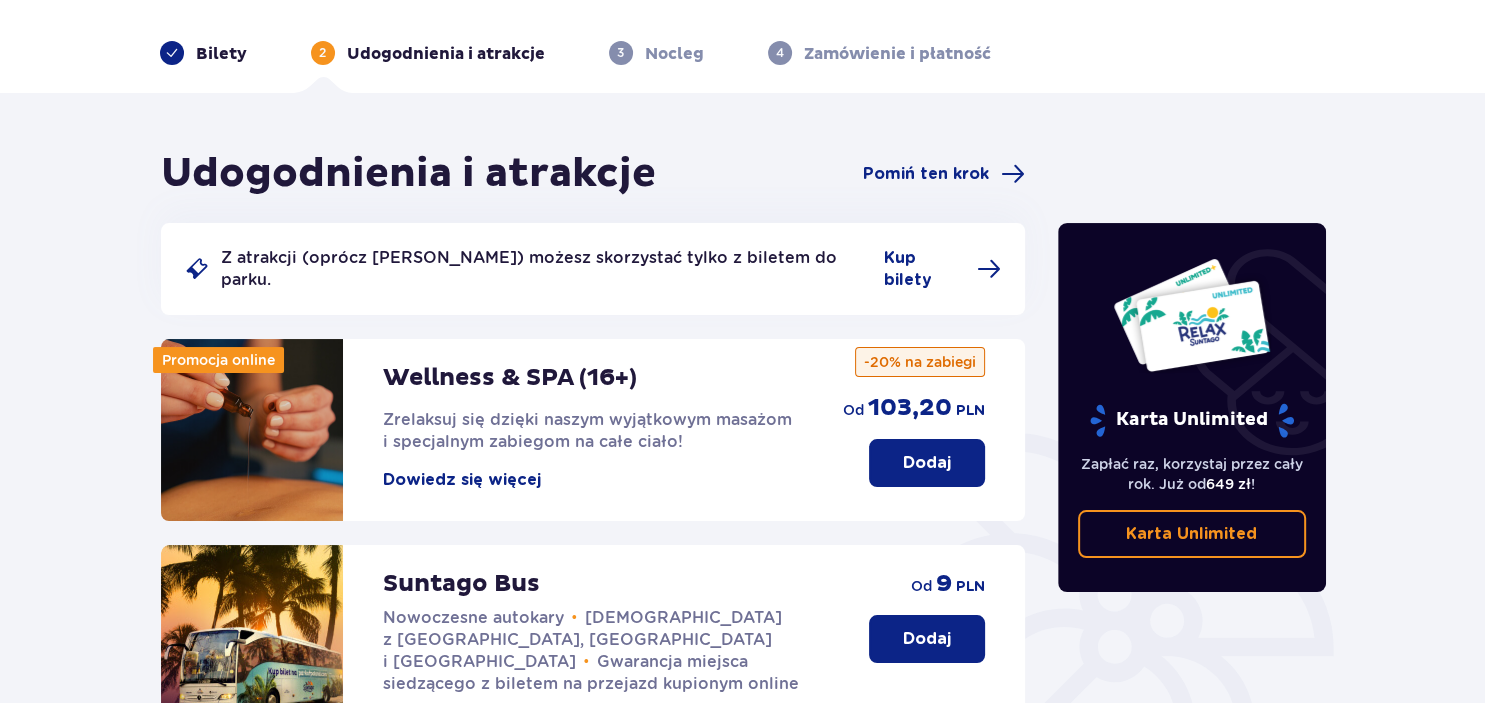 scroll, scrollTop: 0, scrollLeft: 0, axis: both 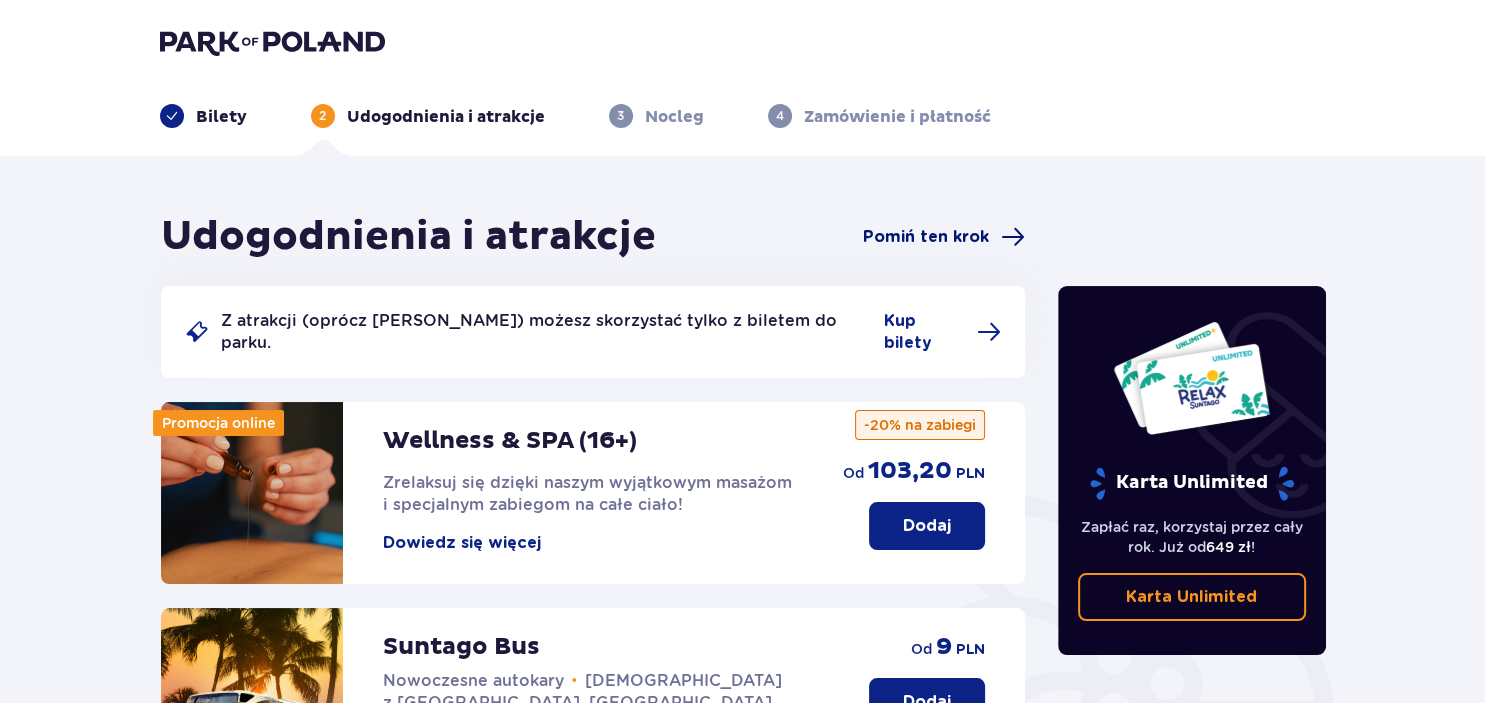 click on "Pomiń ten krok" at bounding box center [926, 237] 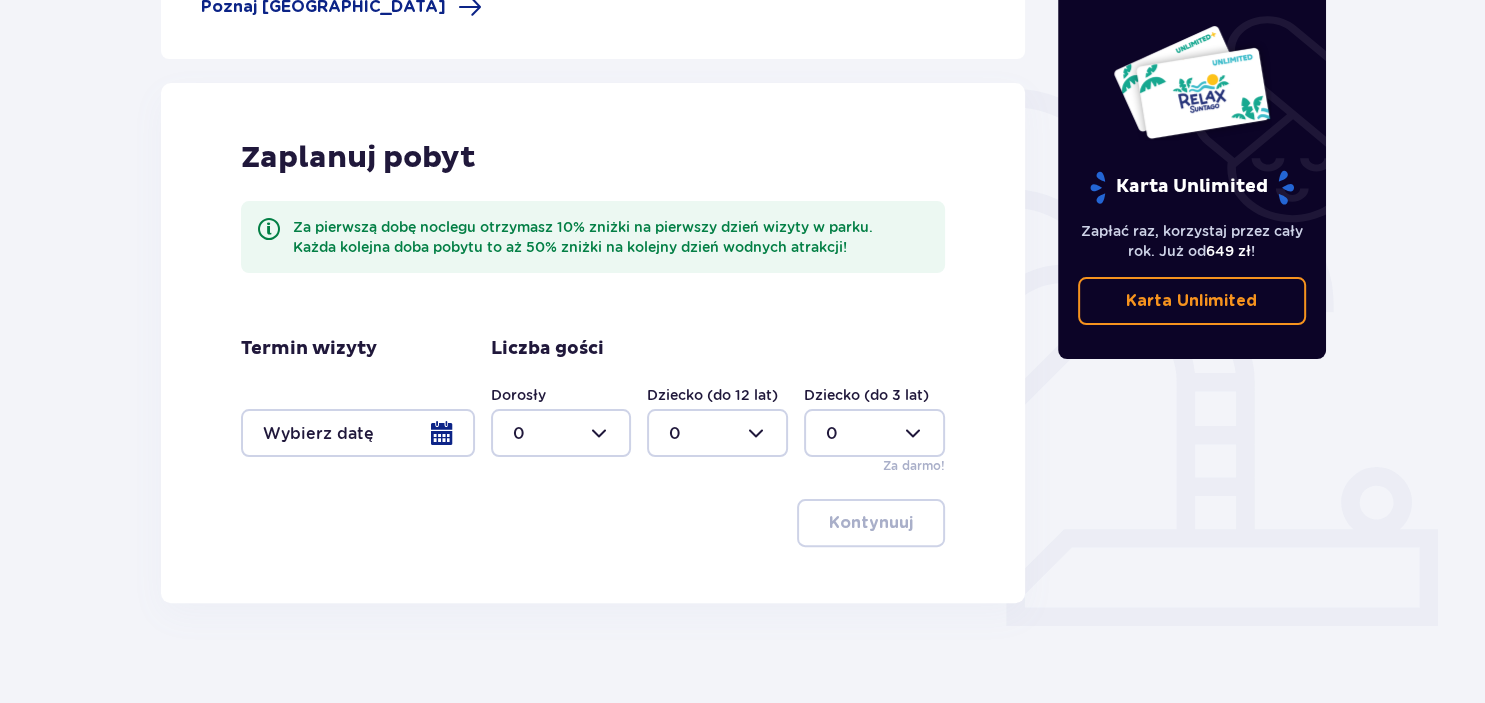 scroll, scrollTop: 427, scrollLeft: 0, axis: vertical 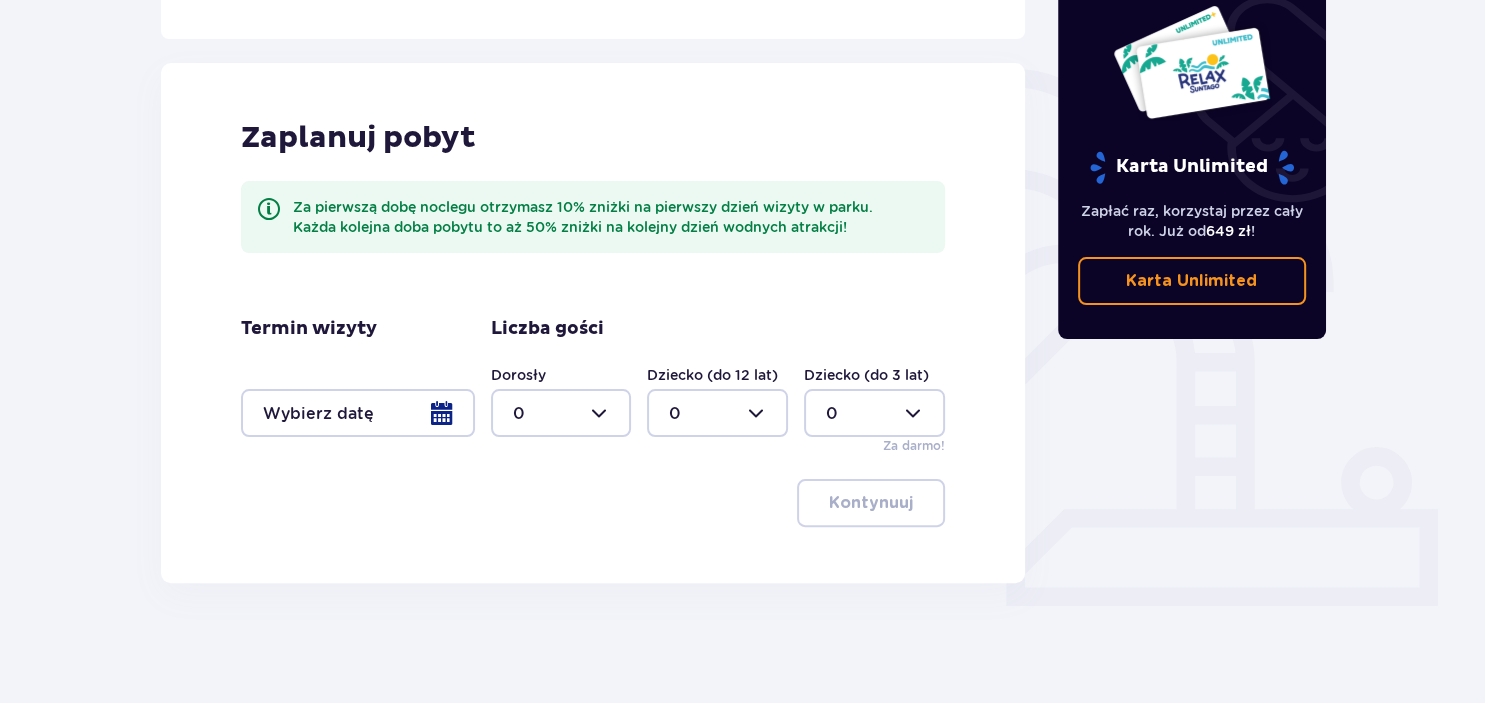 click at bounding box center (358, 413) 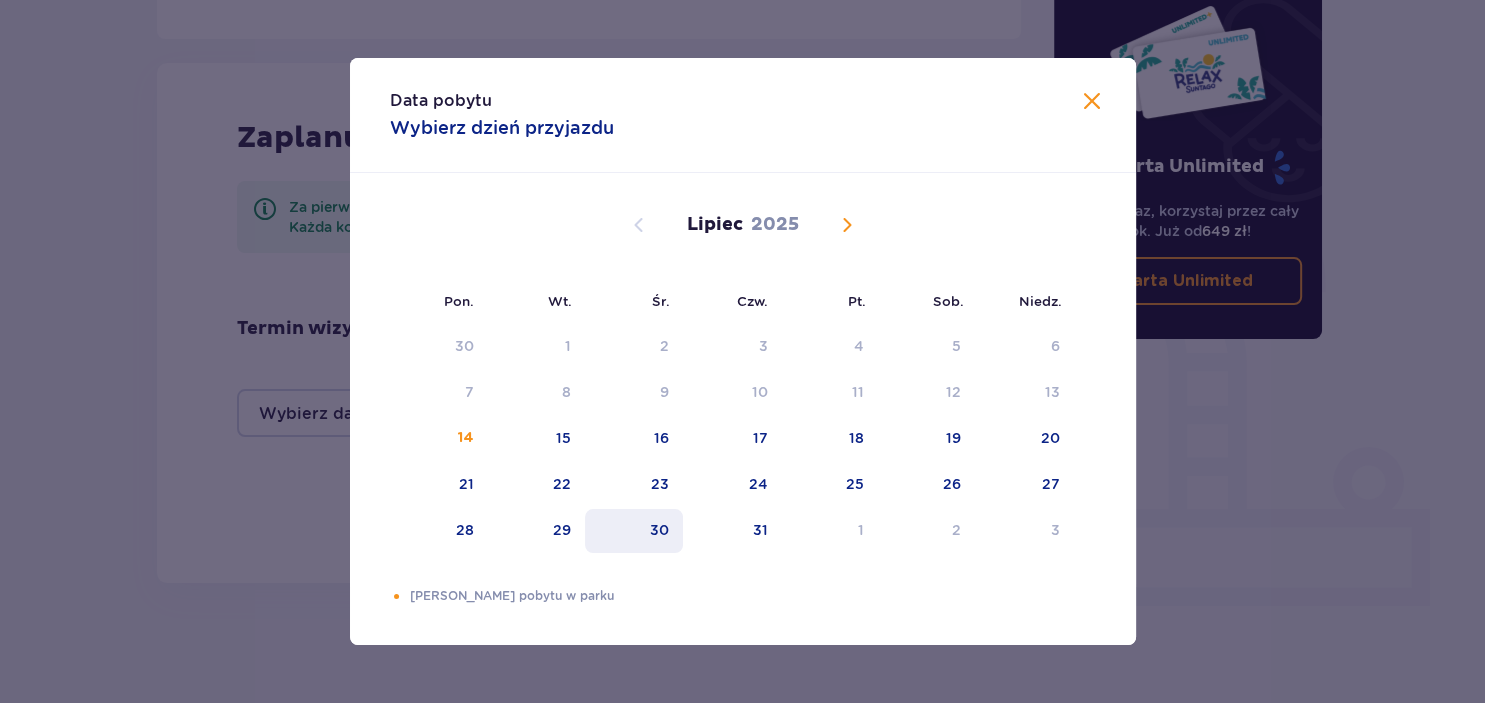 click on "30" at bounding box center [659, 530] 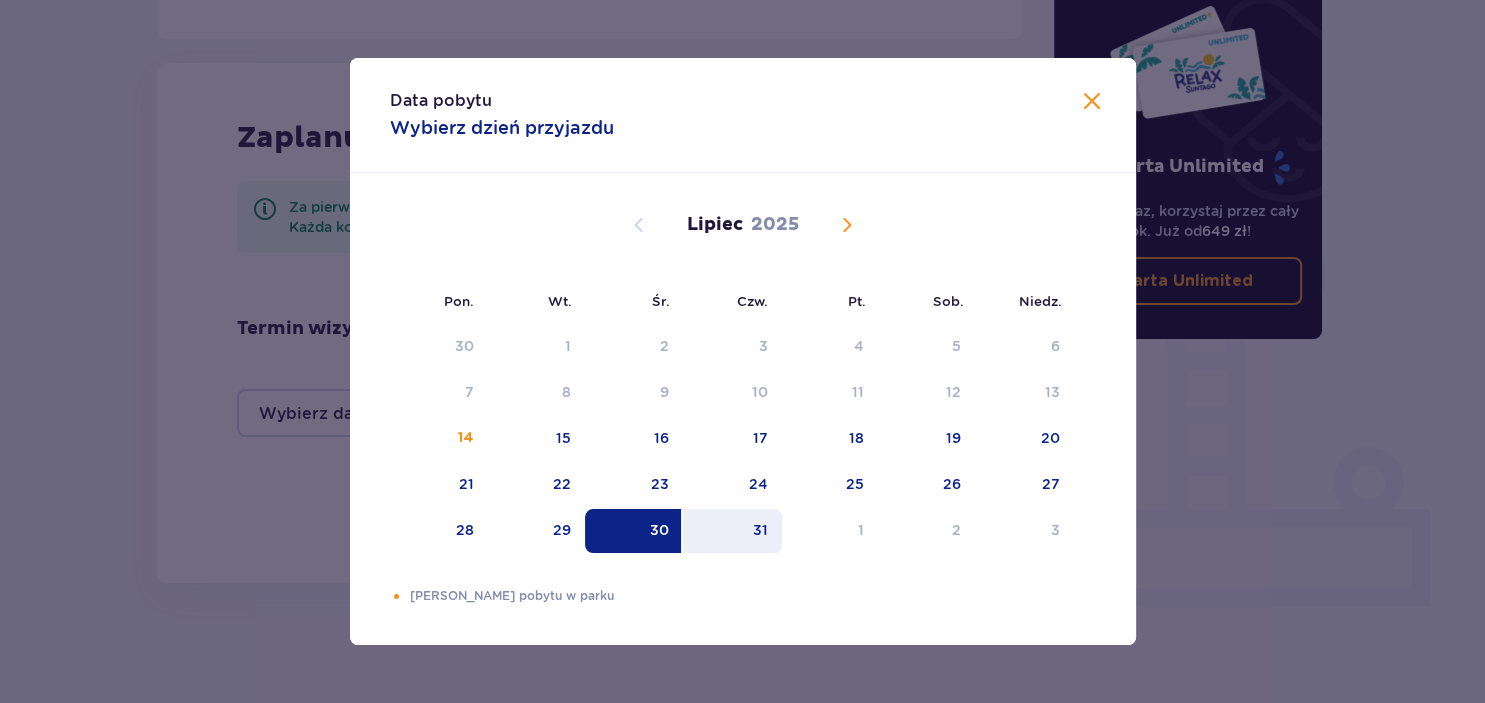 click on "31" at bounding box center (760, 530) 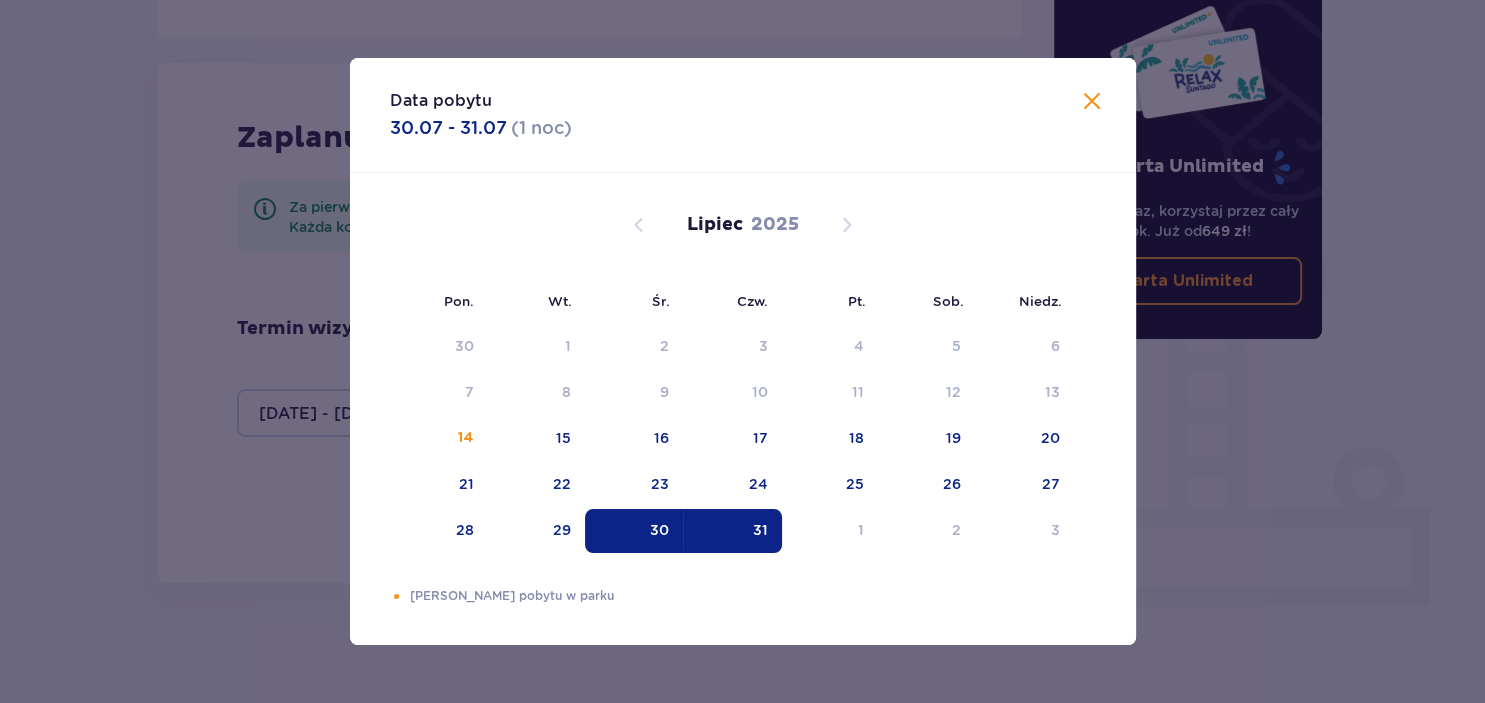 type on "[DATE] - [DATE]" 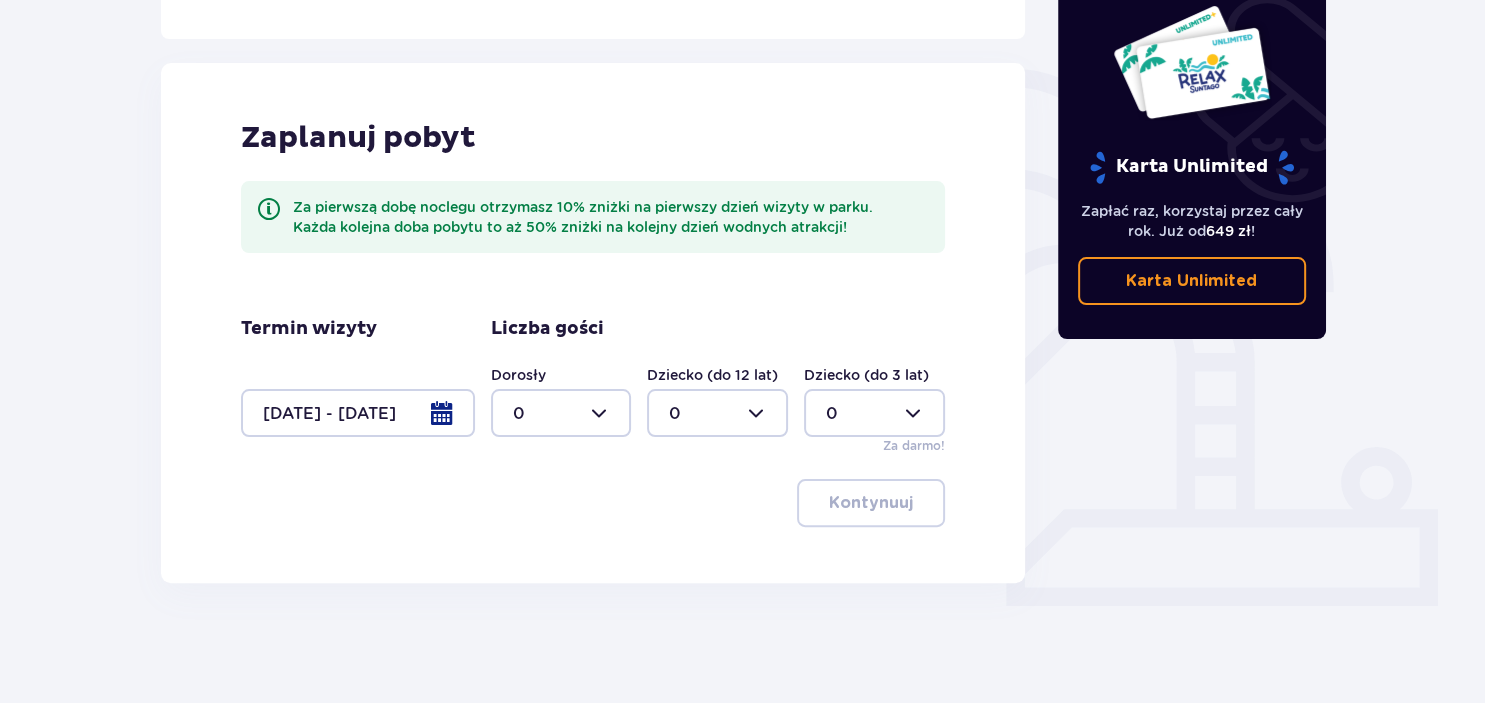 click at bounding box center (561, 413) 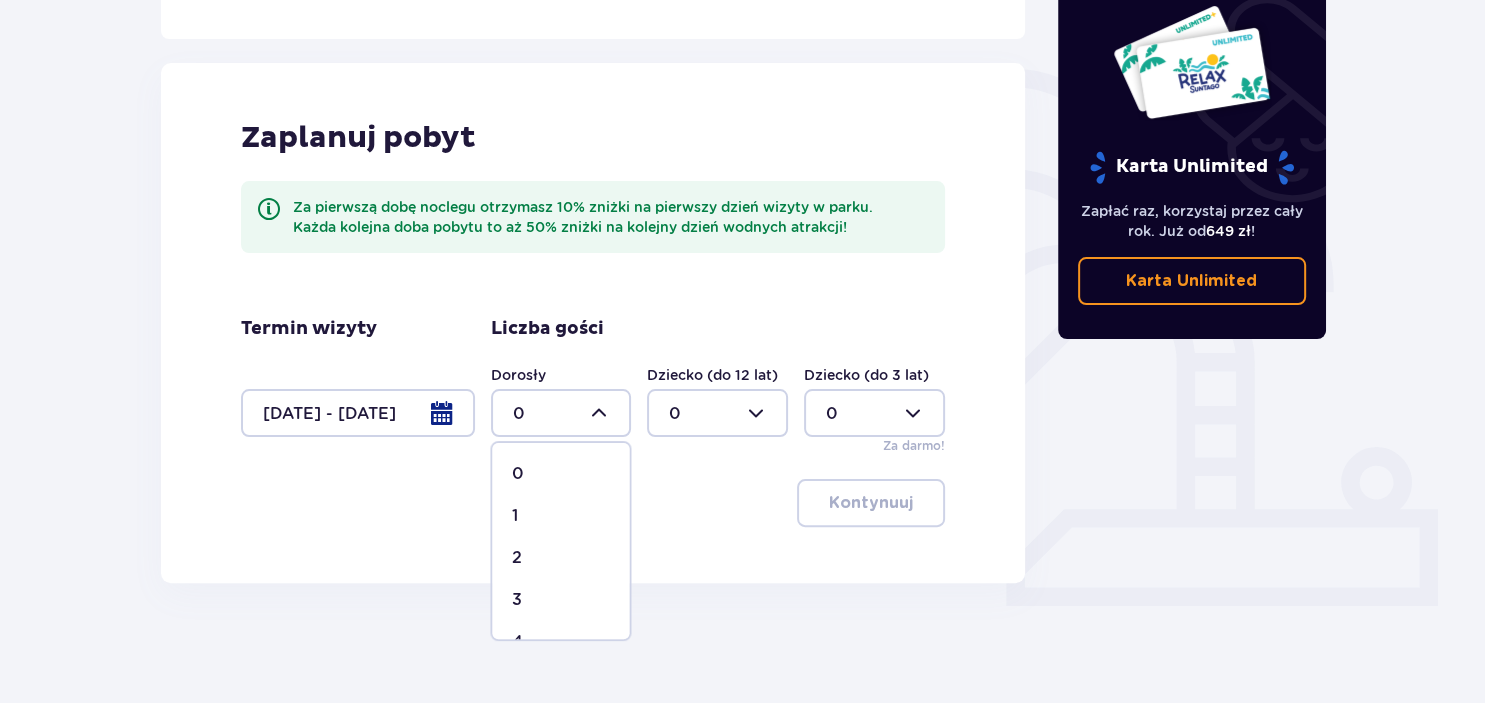 click on "3" at bounding box center [517, 600] 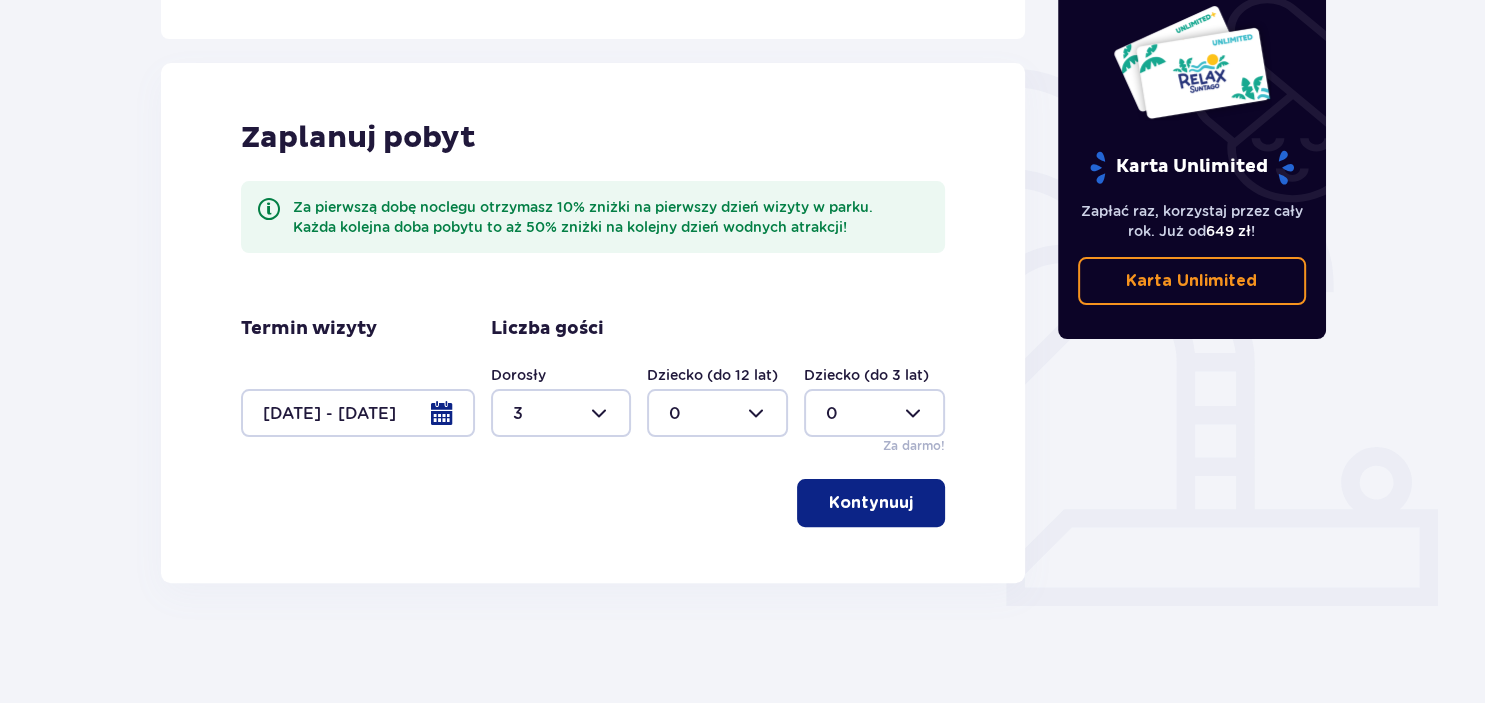 click at bounding box center [717, 413] 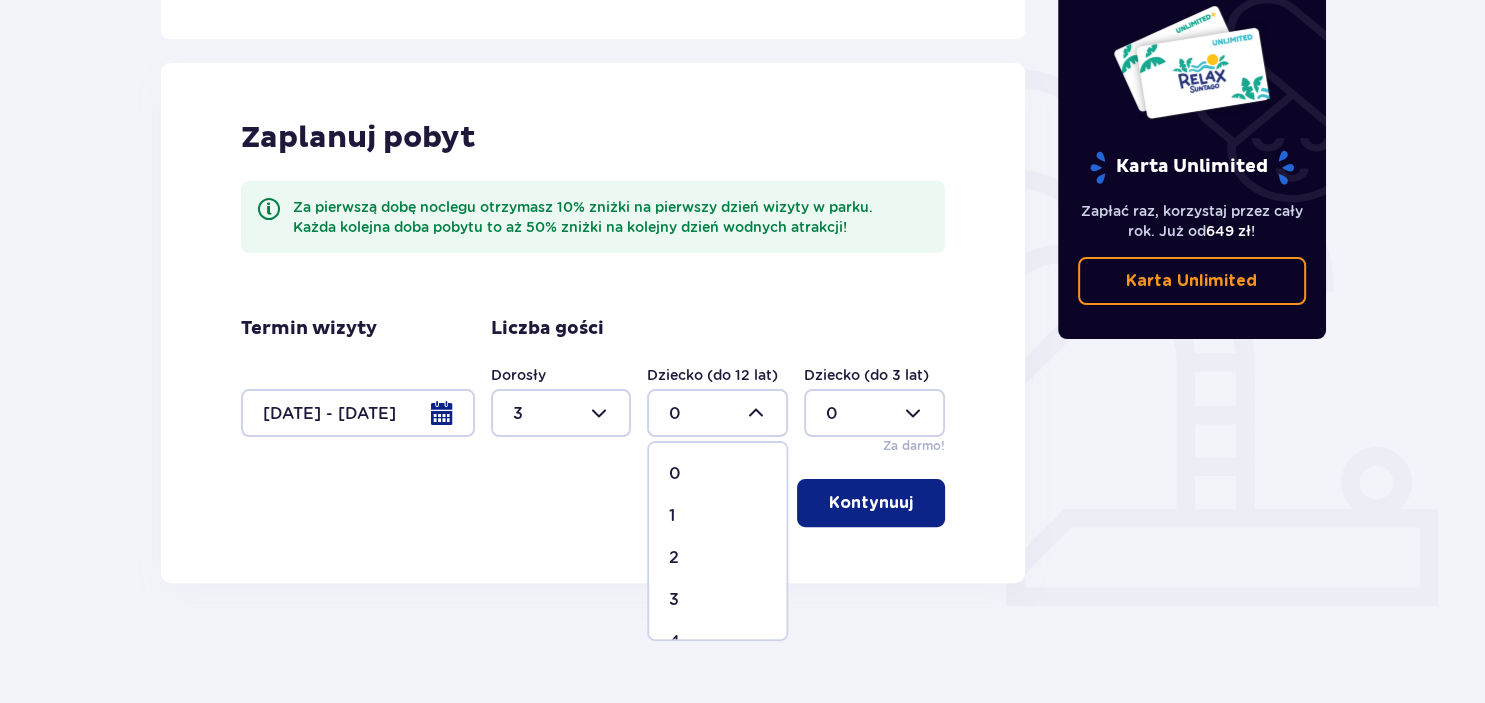 click on "4" at bounding box center (674, 642) 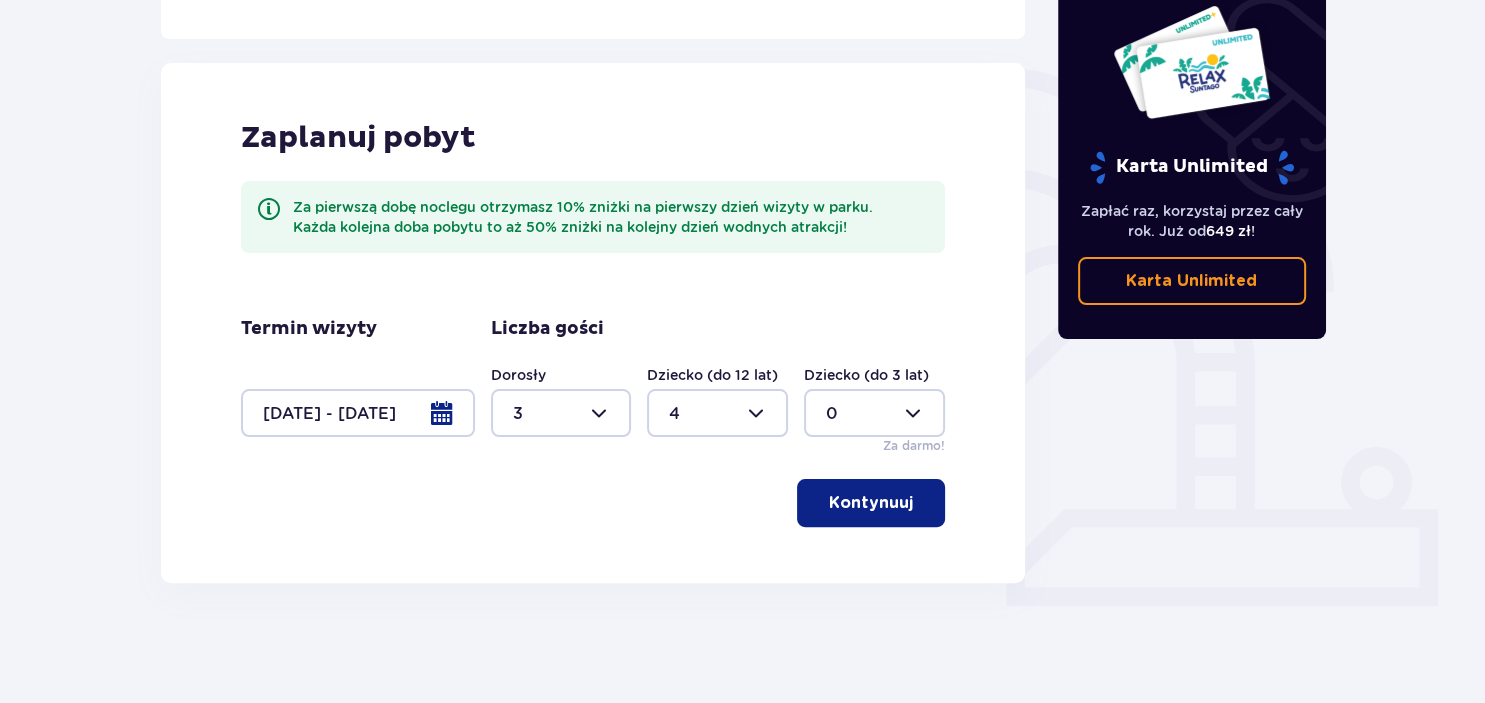 click on "Kontynuuj" at bounding box center [871, 503] 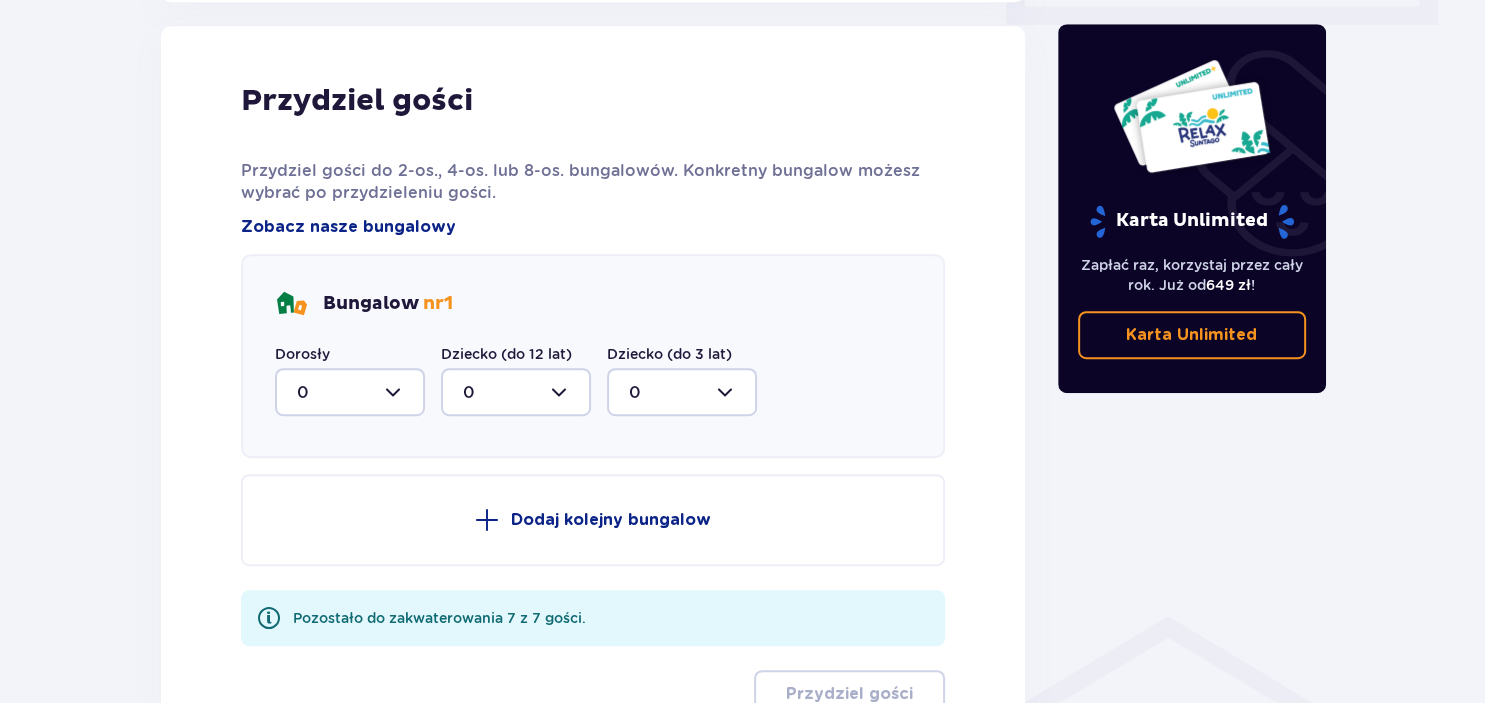 scroll, scrollTop: 1010, scrollLeft: 0, axis: vertical 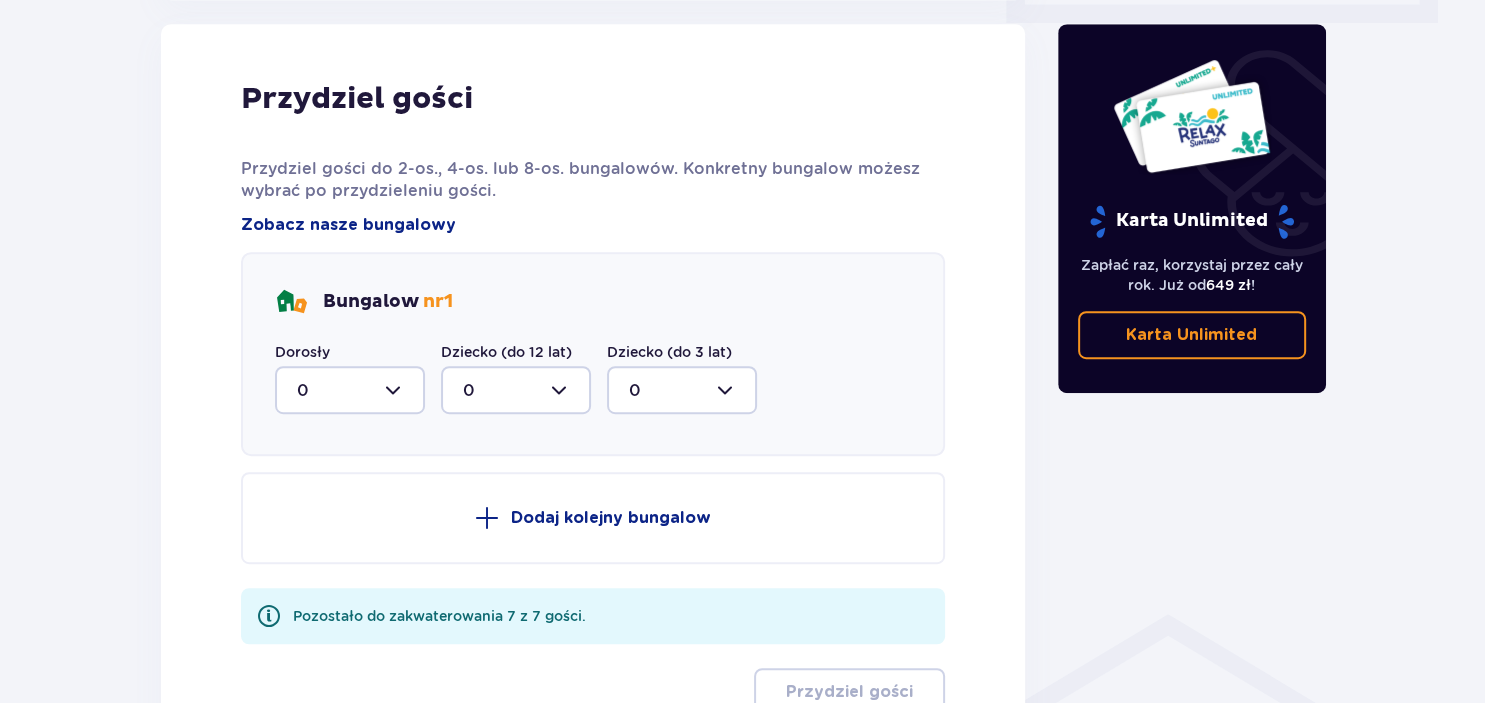 click at bounding box center [350, 390] 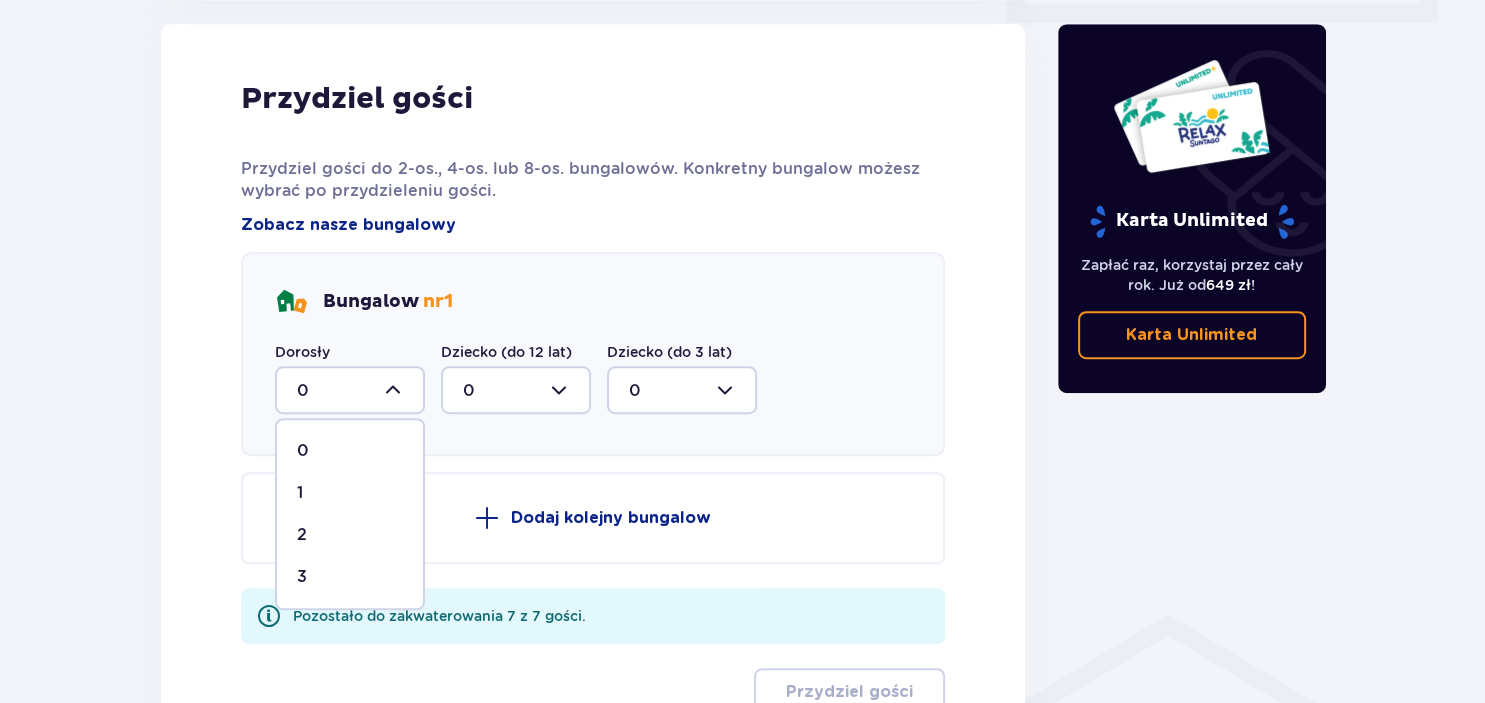 click on "2" at bounding box center (302, 535) 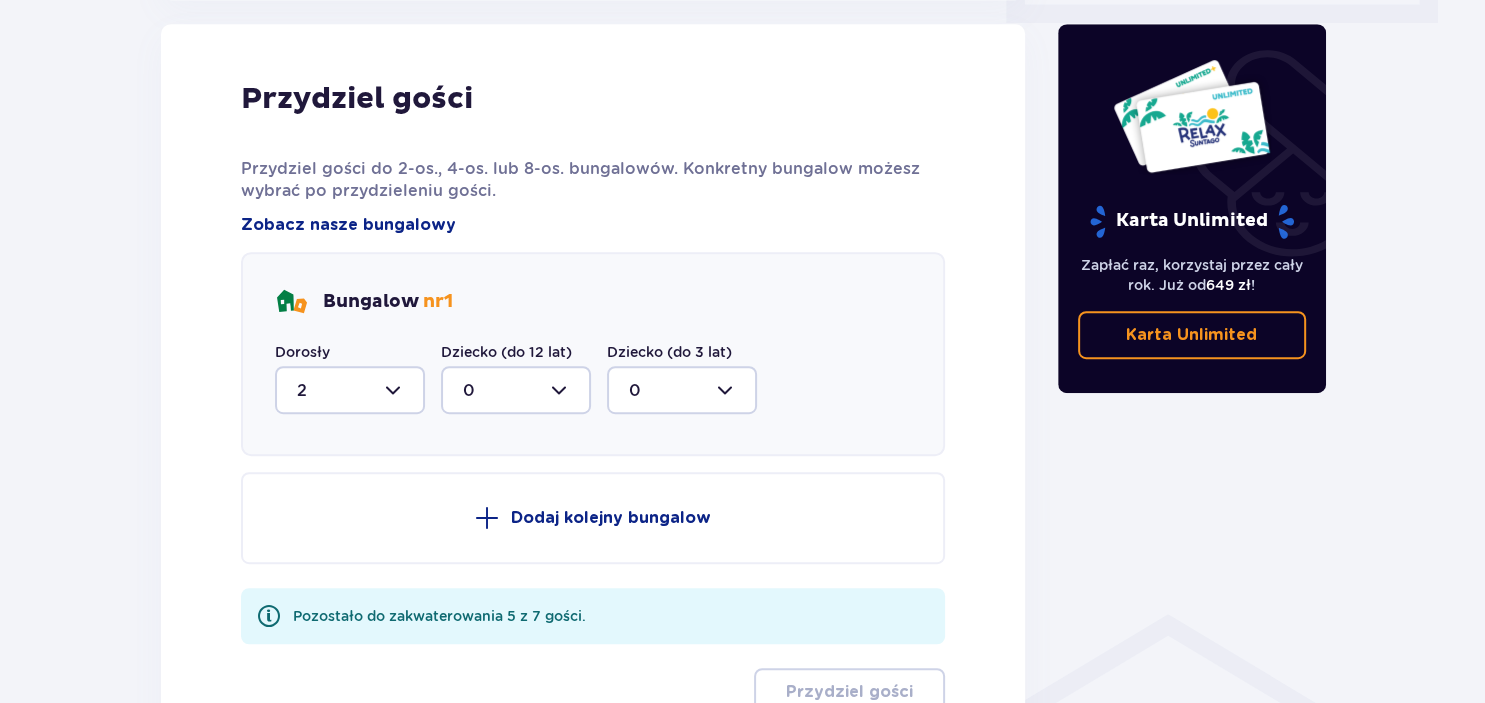 click at bounding box center [516, 390] 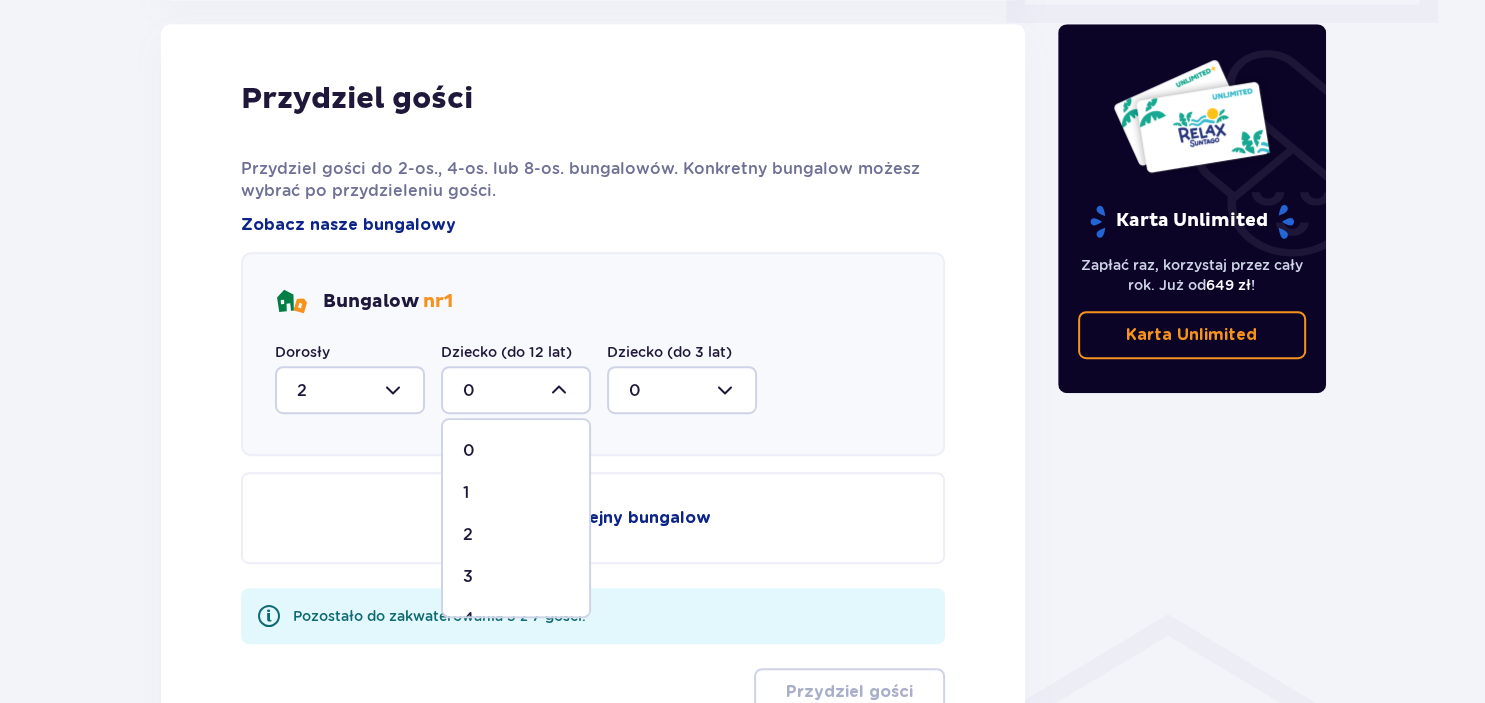 click on "1" at bounding box center (516, 493) 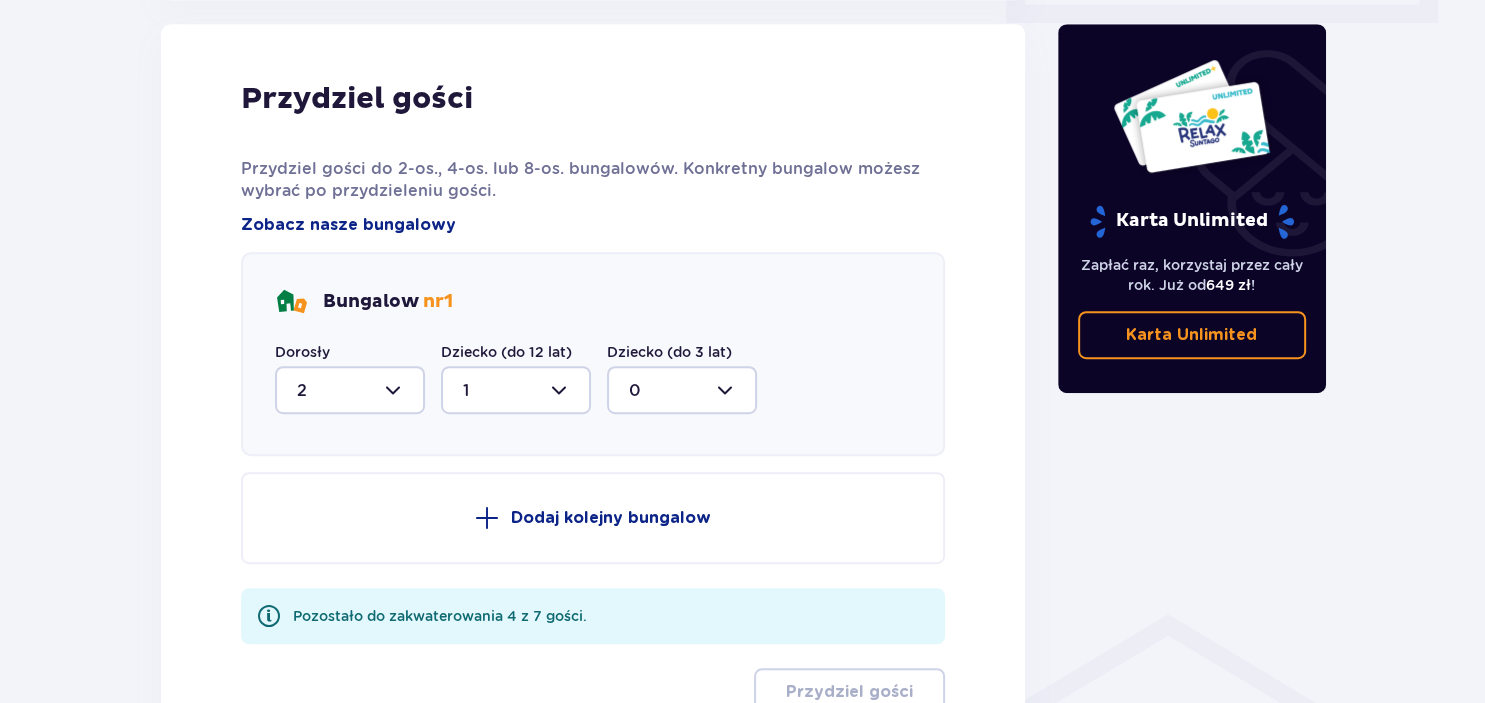 type on "1" 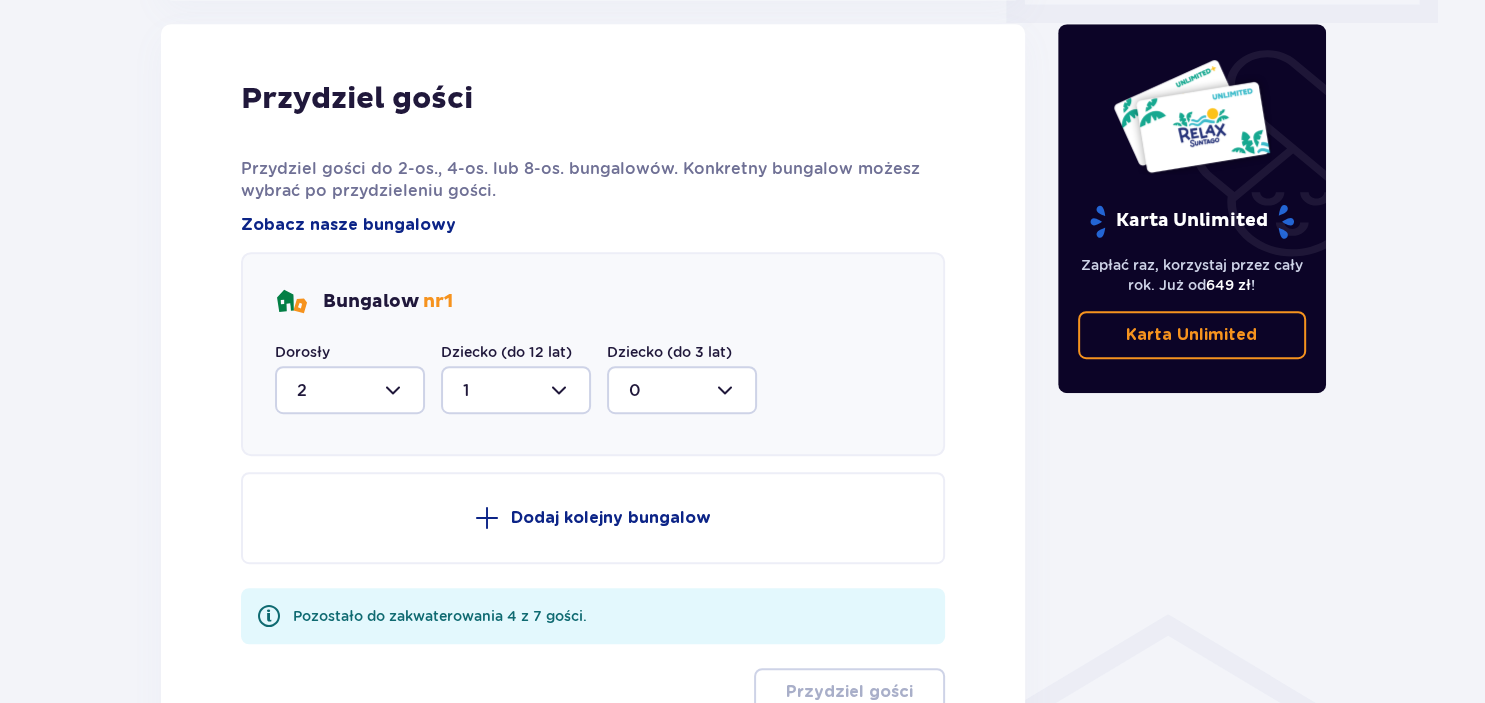 click on "Dodaj kolejny bungalow" at bounding box center (611, 518) 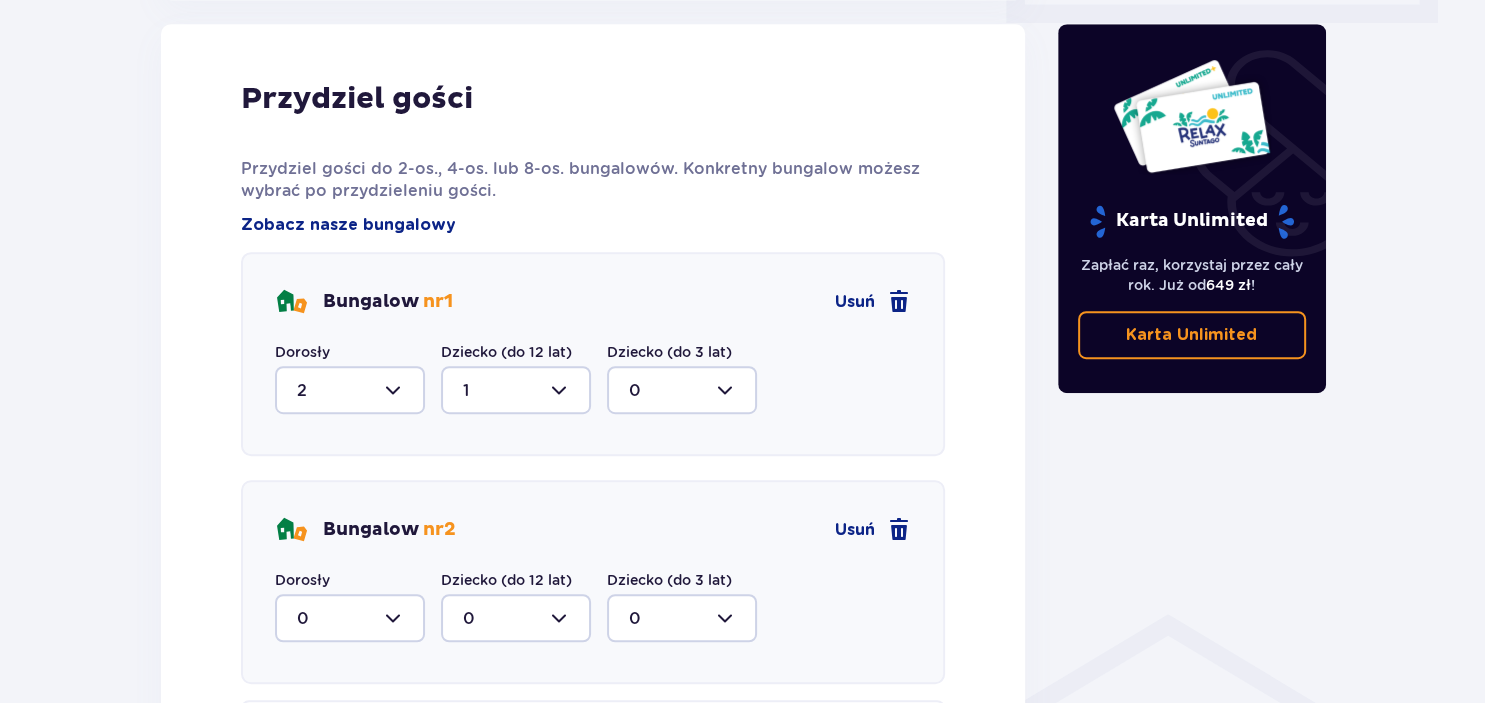 click at bounding box center (350, 618) 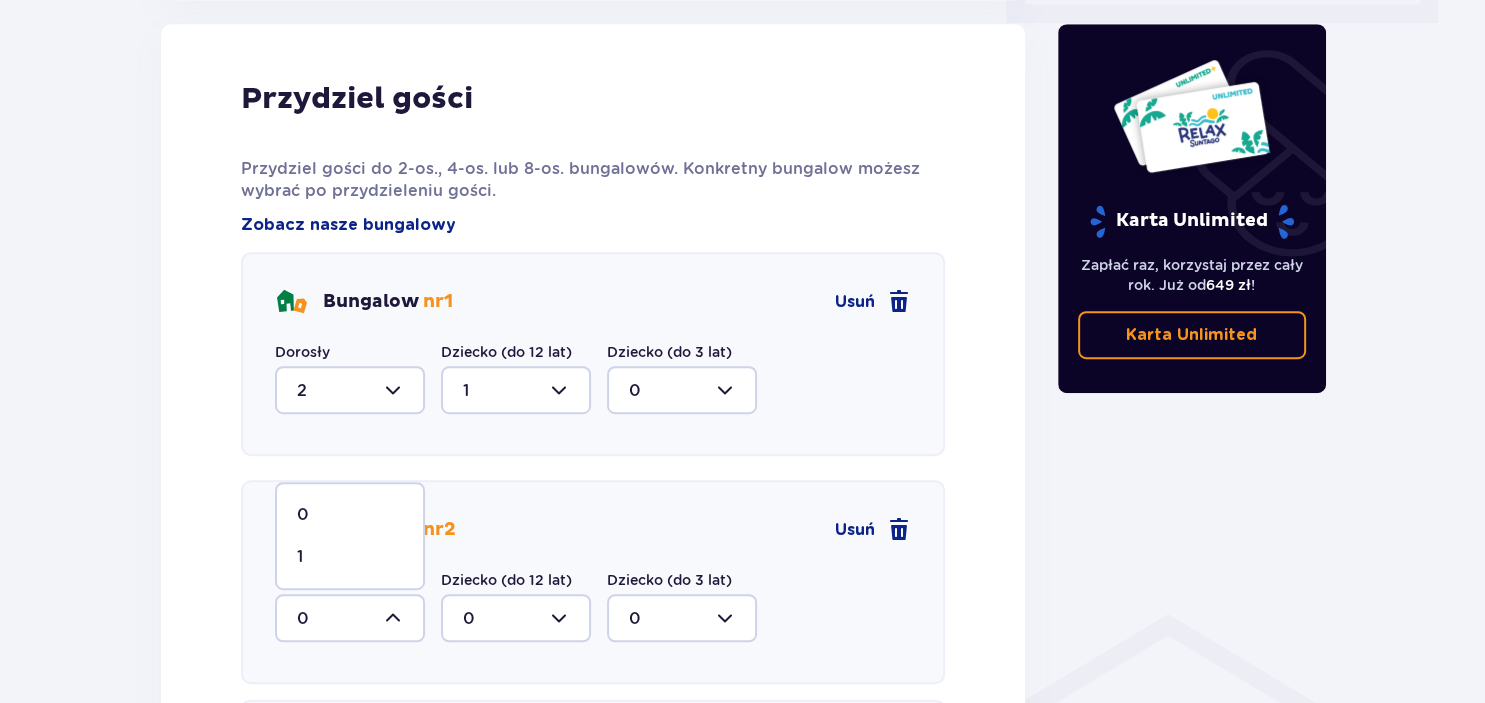 click on "1" at bounding box center (350, 557) 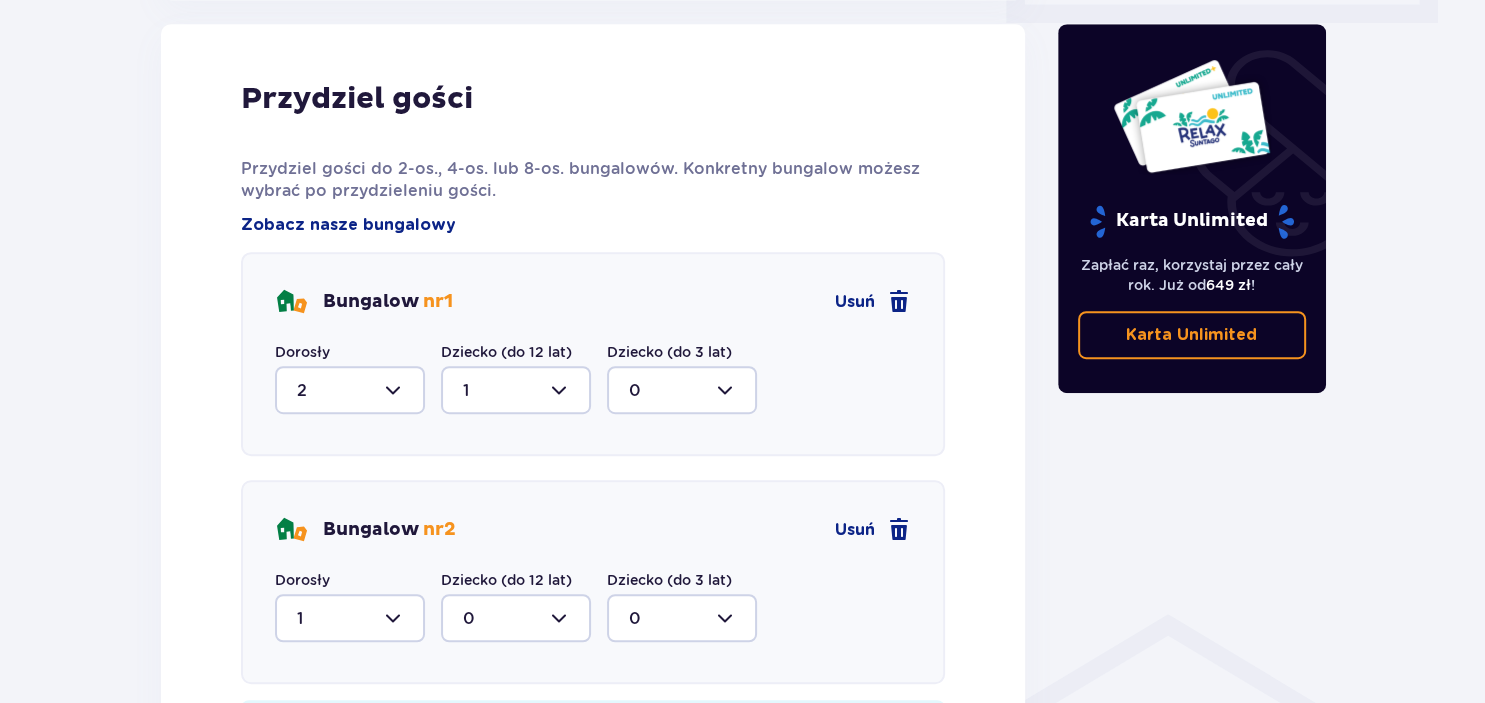 click at bounding box center (516, 618) 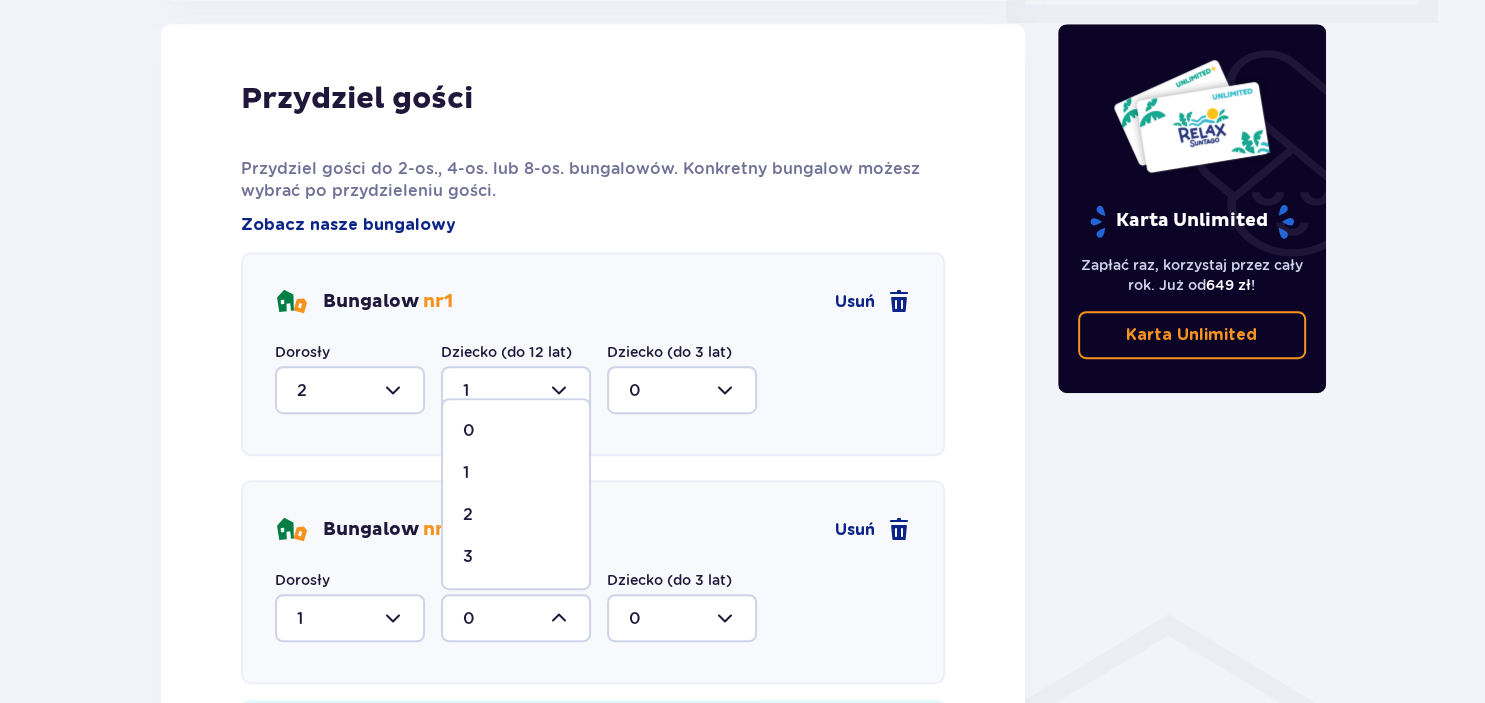 click on "2" at bounding box center [468, 515] 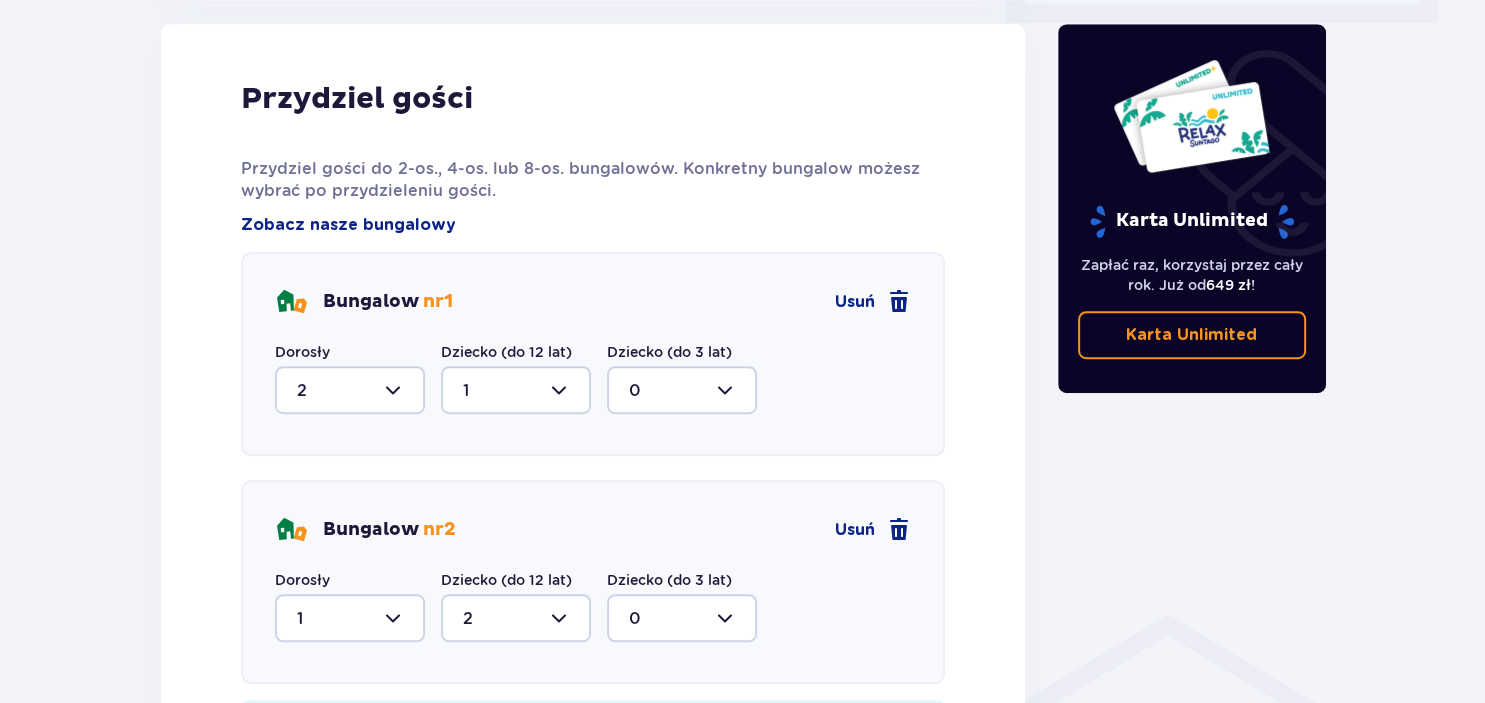click at bounding box center (516, 618) 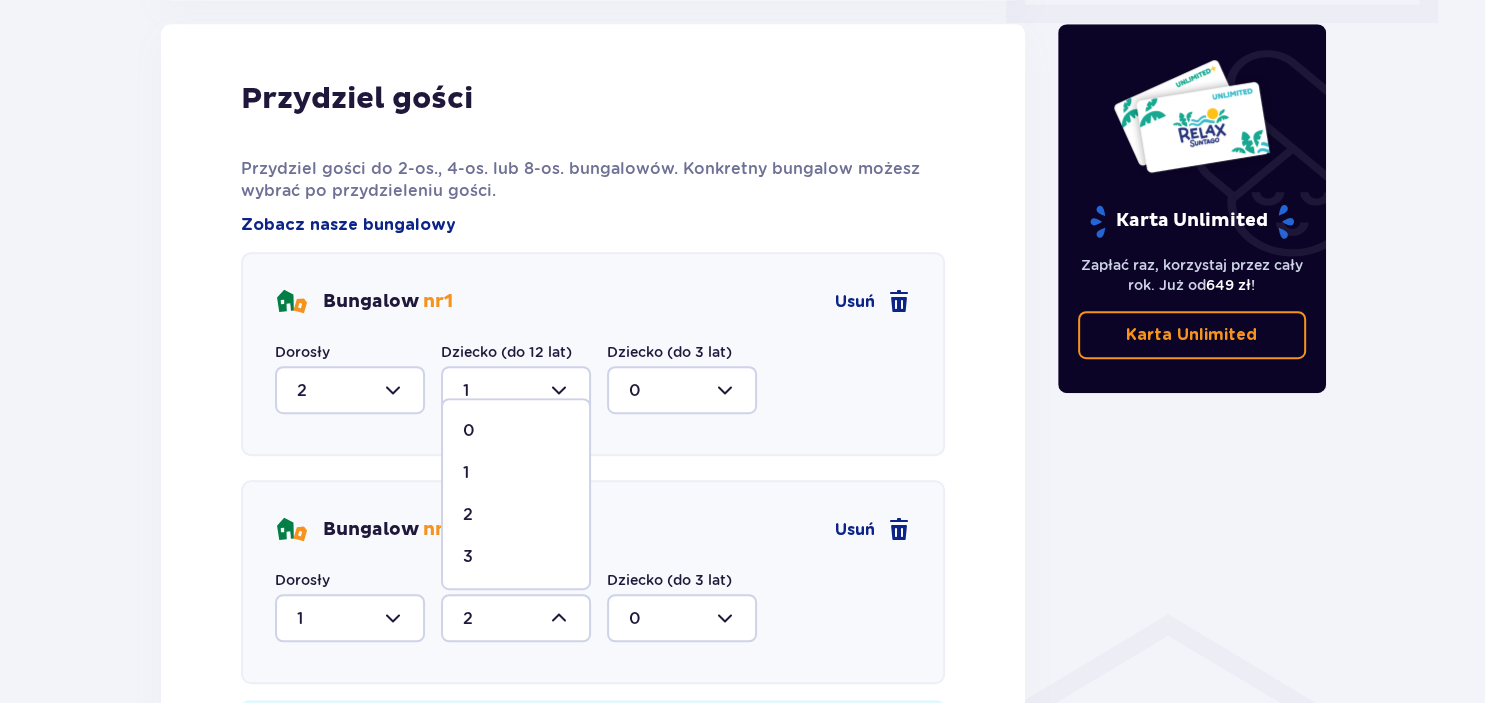 click on "3" at bounding box center [468, 557] 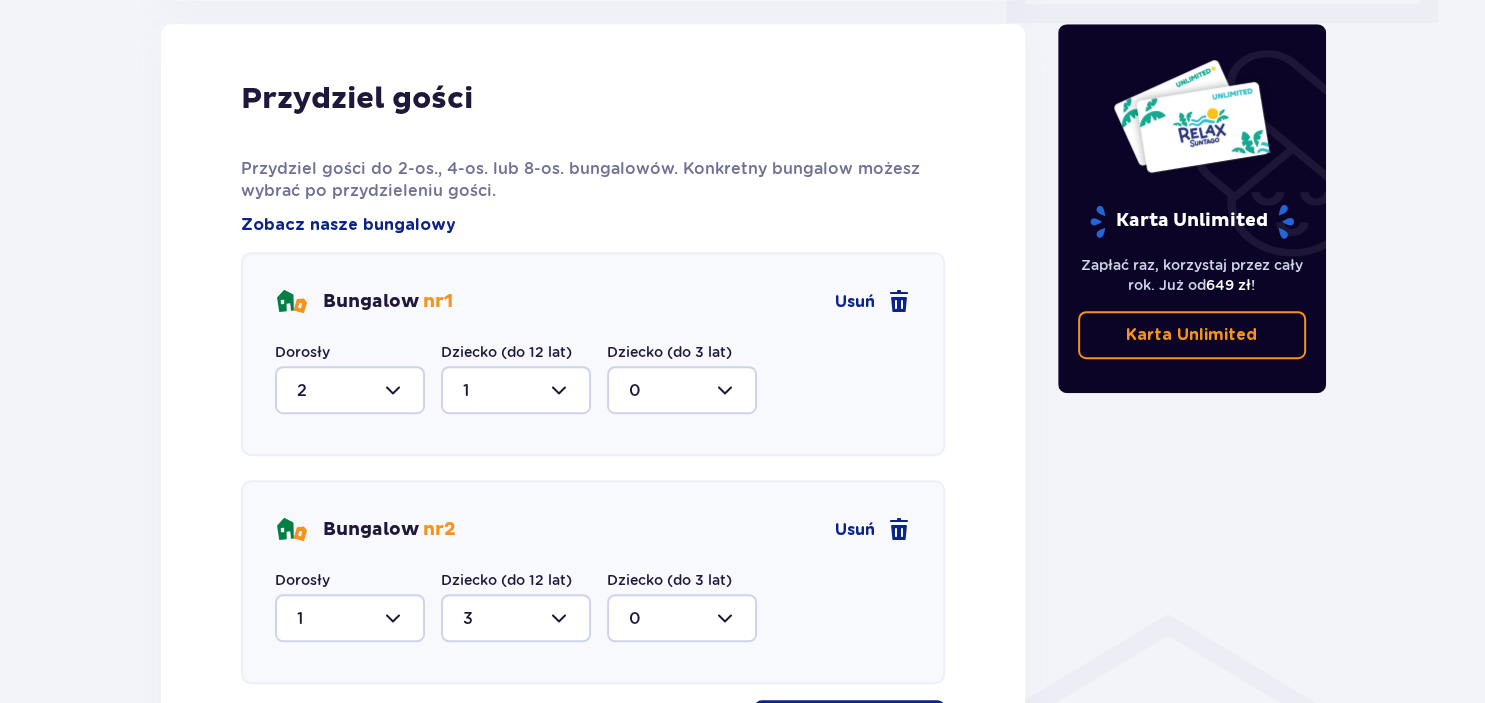 scroll, scrollTop: 1229, scrollLeft: 0, axis: vertical 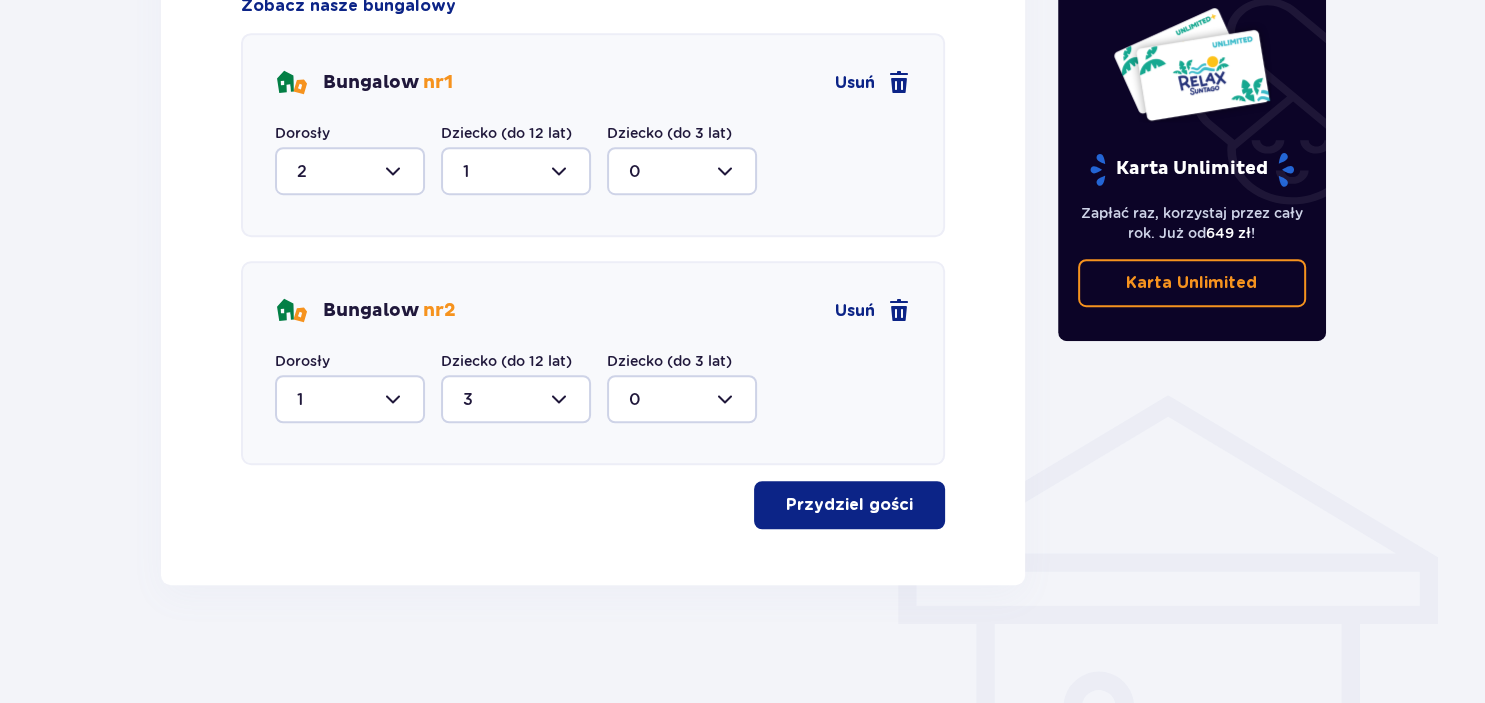 click on "Przydziel gości" at bounding box center (849, 505) 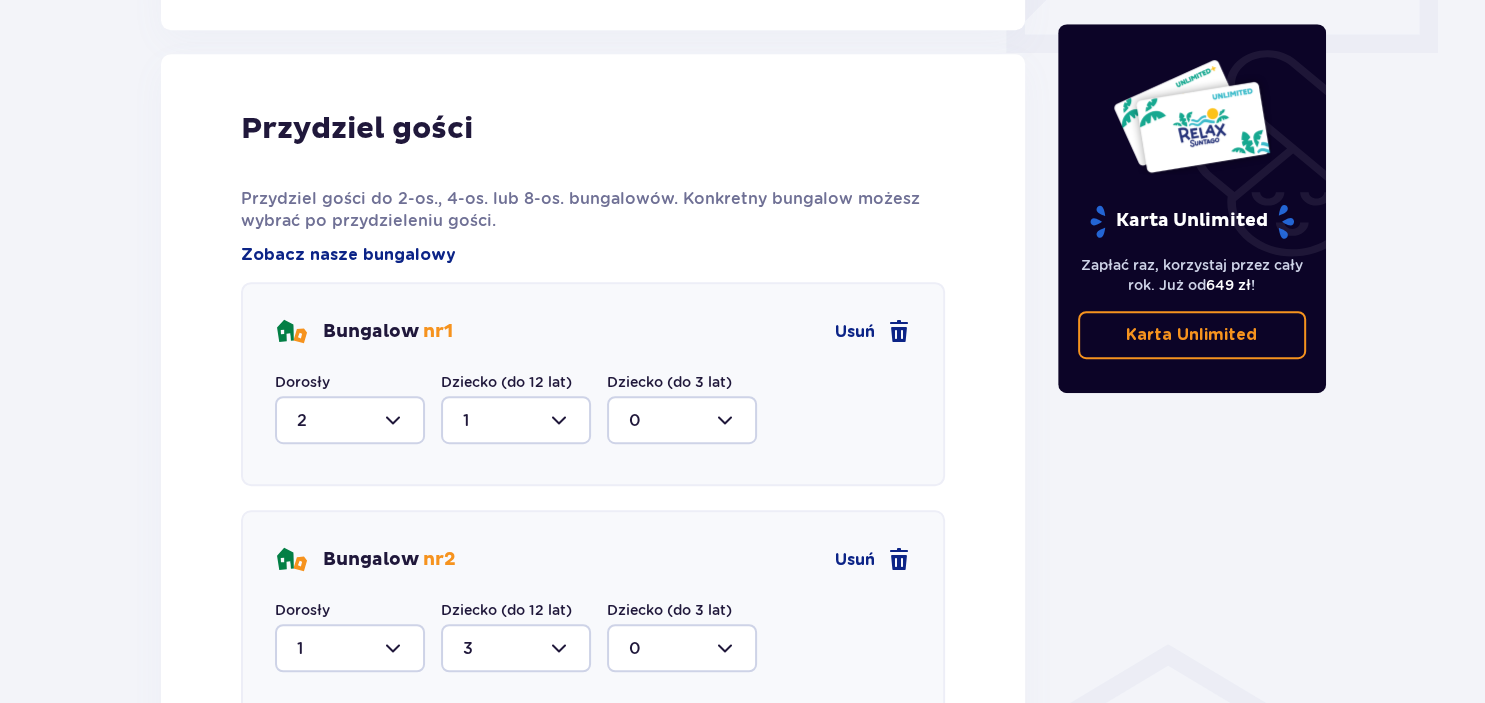 scroll, scrollTop: 992, scrollLeft: 0, axis: vertical 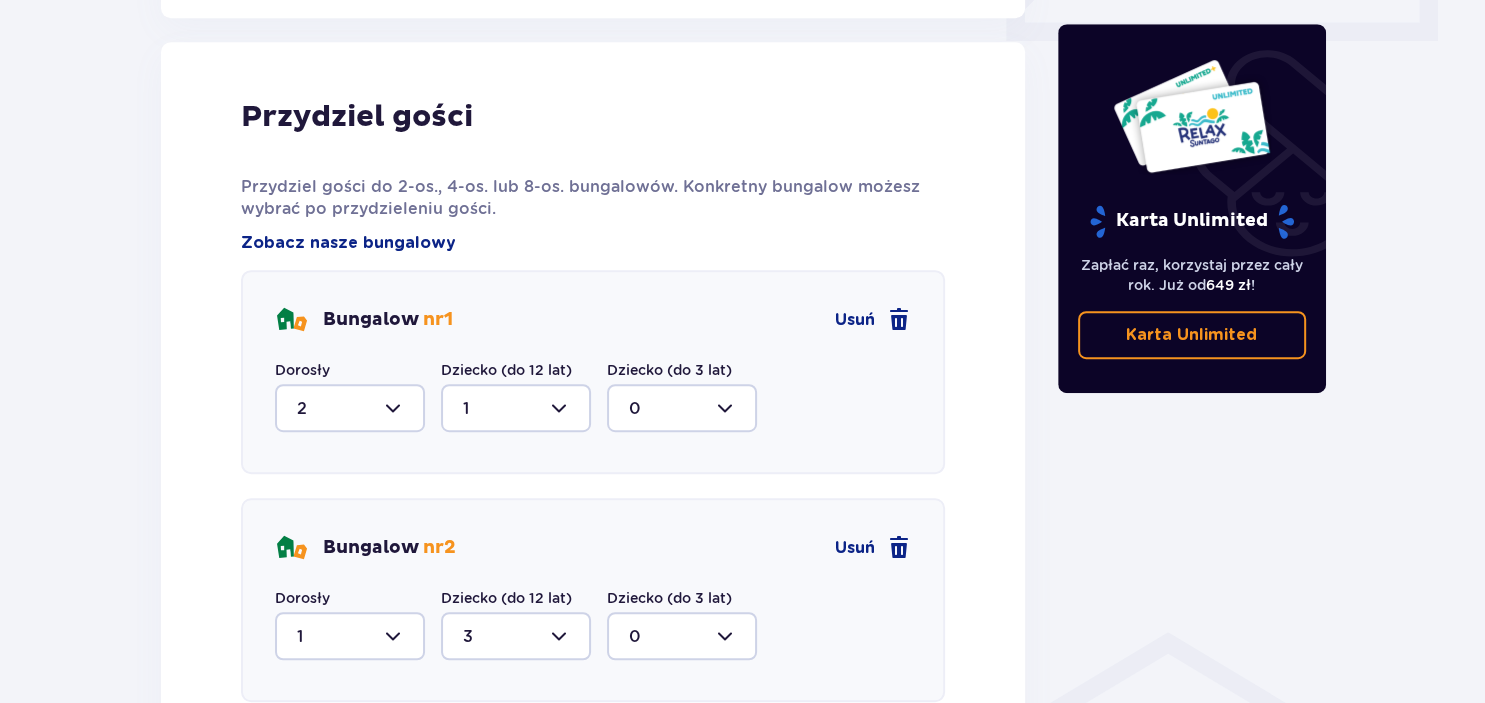 click on "Przydziel gości Przydziel gości do 2-os., 4-os. lub 8-os. bungalowów. Konkretny bungalow możesz wybrać po przydzieleniu gości. Zobacz nasze bungalowy Bungalow   nr  1 Usuń Dorosły   2 Dziecko (do 12 lat)   1 Dziecko (do 3 lat)   0 Bungalow   nr  2 Usuń Dorosły   1 Dziecko (do 12 lat)   3 Dziecko (do 3 lat)   0 Przydziel gości" at bounding box center (593, 432) 